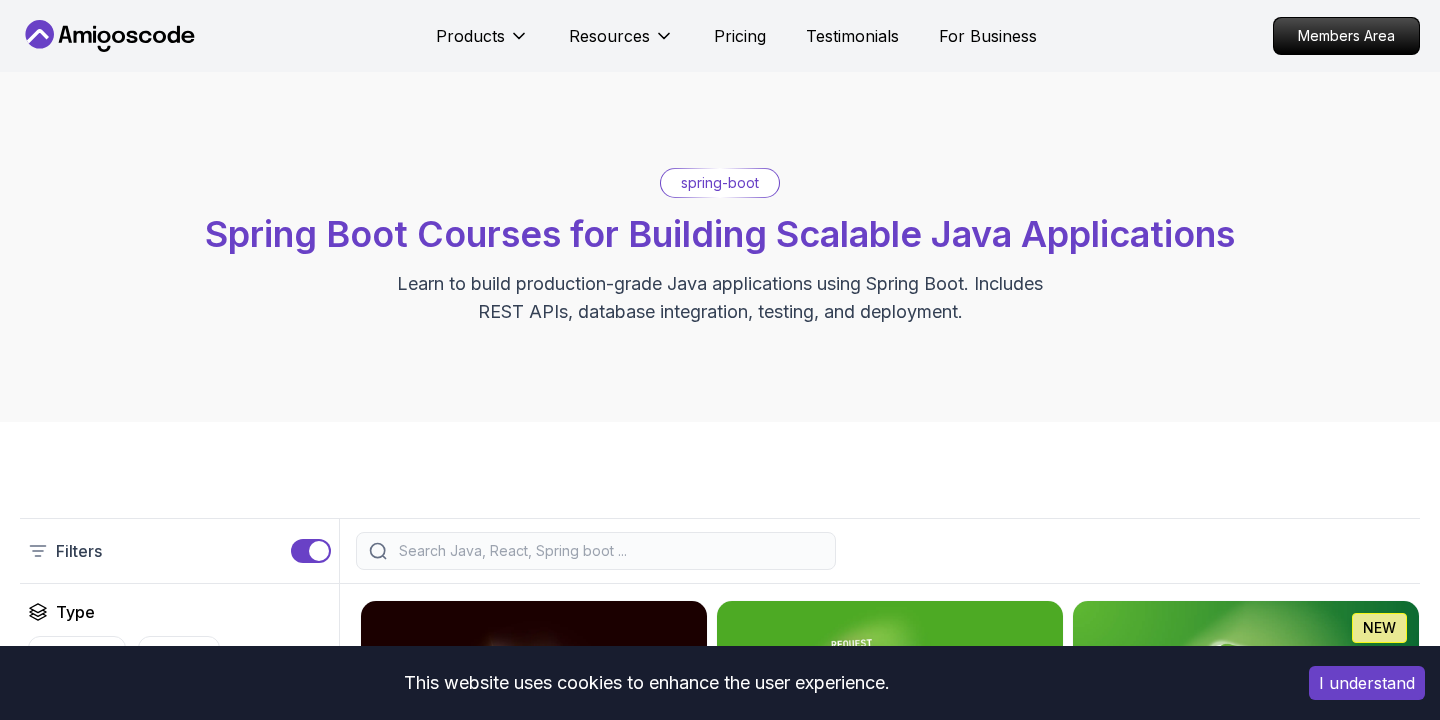 scroll, scrollTop: 628, scrollLeft: 0, axis: vertical 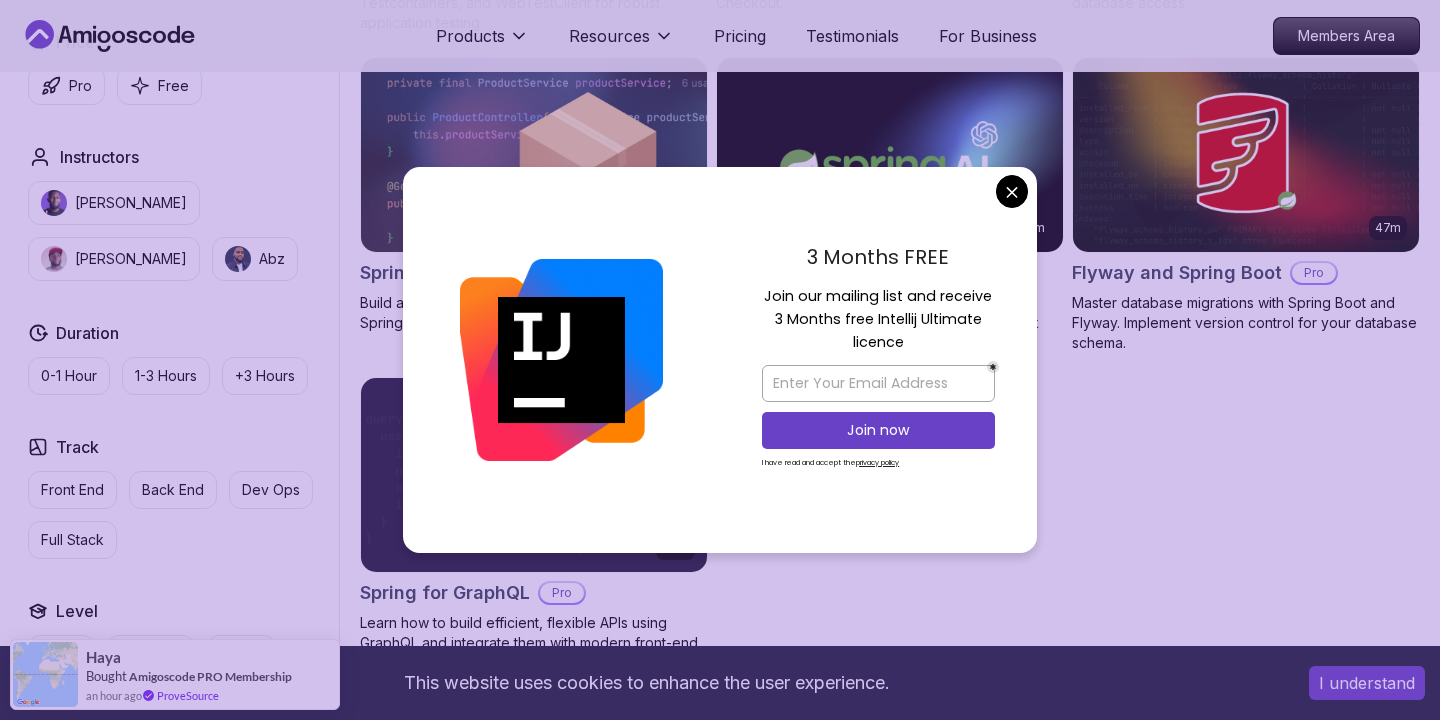 click on "This website uses cookies to enhance the user experience. I understand Products Resources Pricing Testimonials For Business Members Area Products Resources Pricing Testimonials For Business Members Area spring-boot Spring Boot Courses for Building Scalable Java Applications Learn to build production-grade Java applications using Spring Boot. Includes REST APIs, database integration, testing, and deployment. Filters Filters Type Course Build Price Pro Free Instructors Nelson Djalo Richard Abz Duration 0-1 Hour 1-3 Hours +3 Hours Track Front End Back End Dev Ops Full Stack Level Junior Mid-level Senior 5.18h Advanced Spring Boot Pro Dive deep into Spring Boot with our advanced course, designed to take your skills from intermediate to expert level. 3.30h Building APIs with Spring Boot Pro Learn to build robust, scalable APIs with Spring Boot, mastering REST principles, JSON handling, and embedded server configuration. 1.67h NEW Spring Boot for Beginners 6.65h NEW Spring Data JPA Pro 2.73h JUST RELEASED Pro 1.45h" at bounding box center [720, 111] 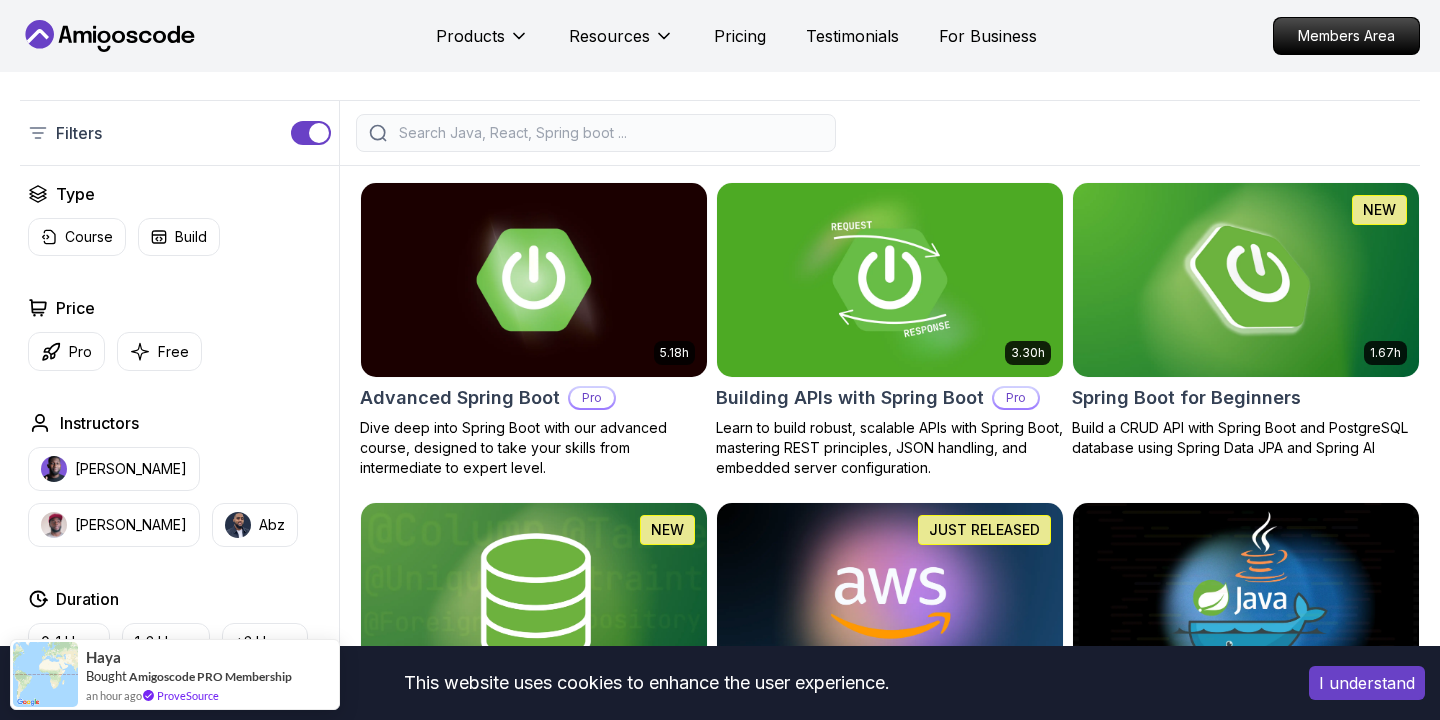 scroll, scrollTop: 413, scrollLeft: 0, axis: vertical 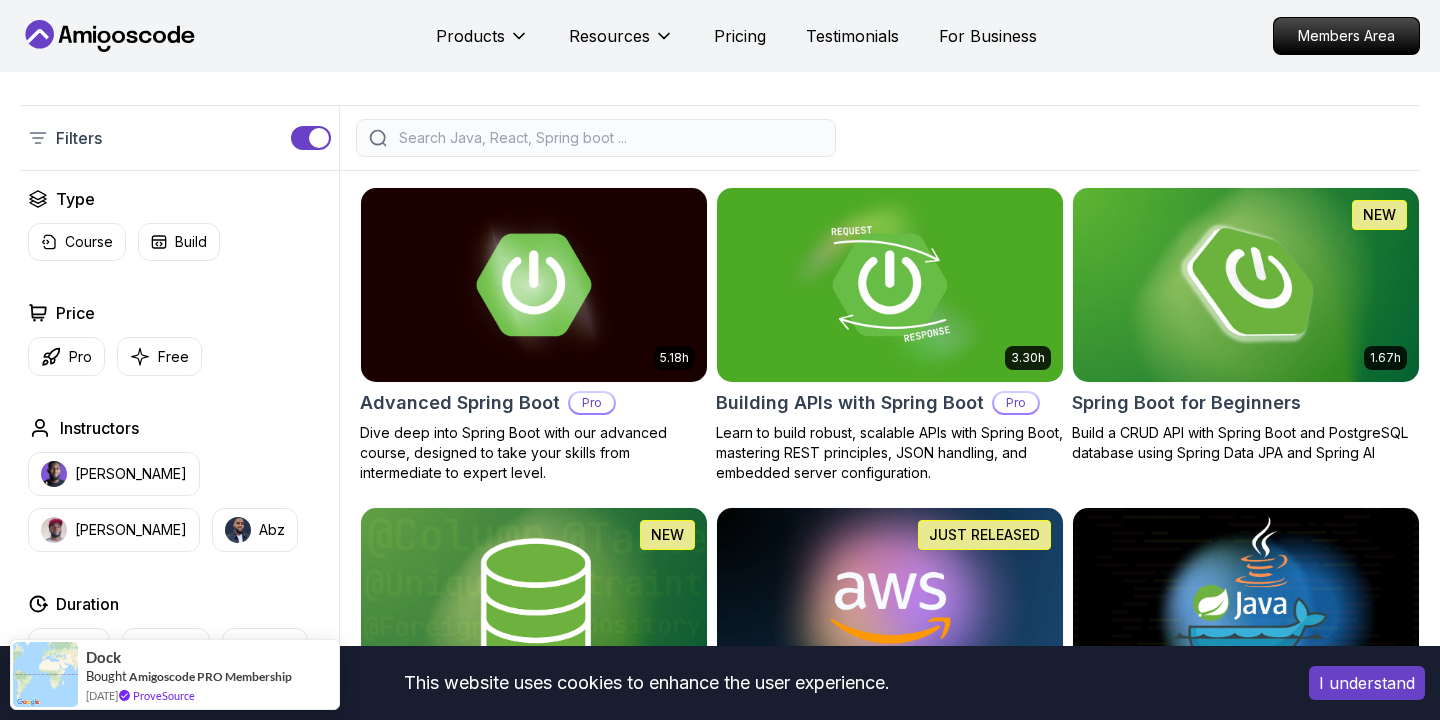 click at bounding box center (1245, 284) 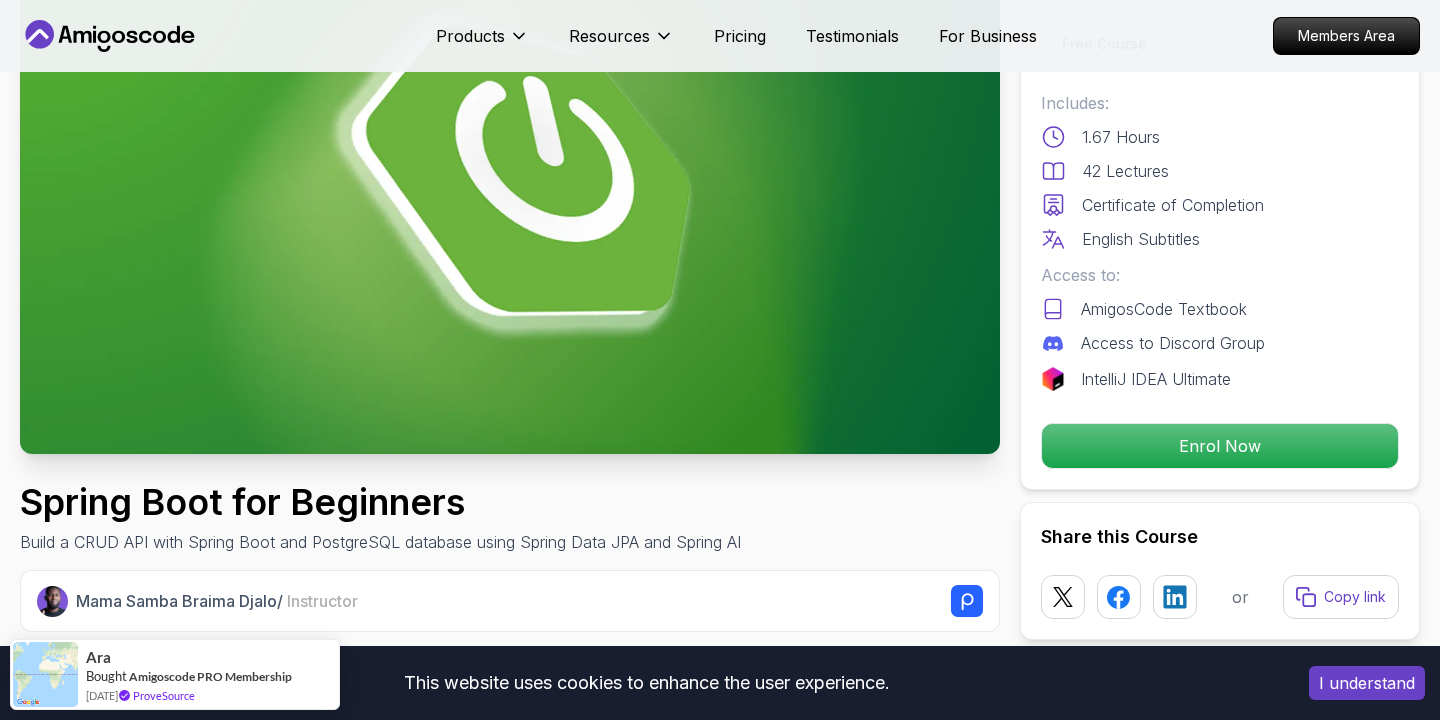scroll, scrollTop: 234, scrollLeft: 0, axis: vertical 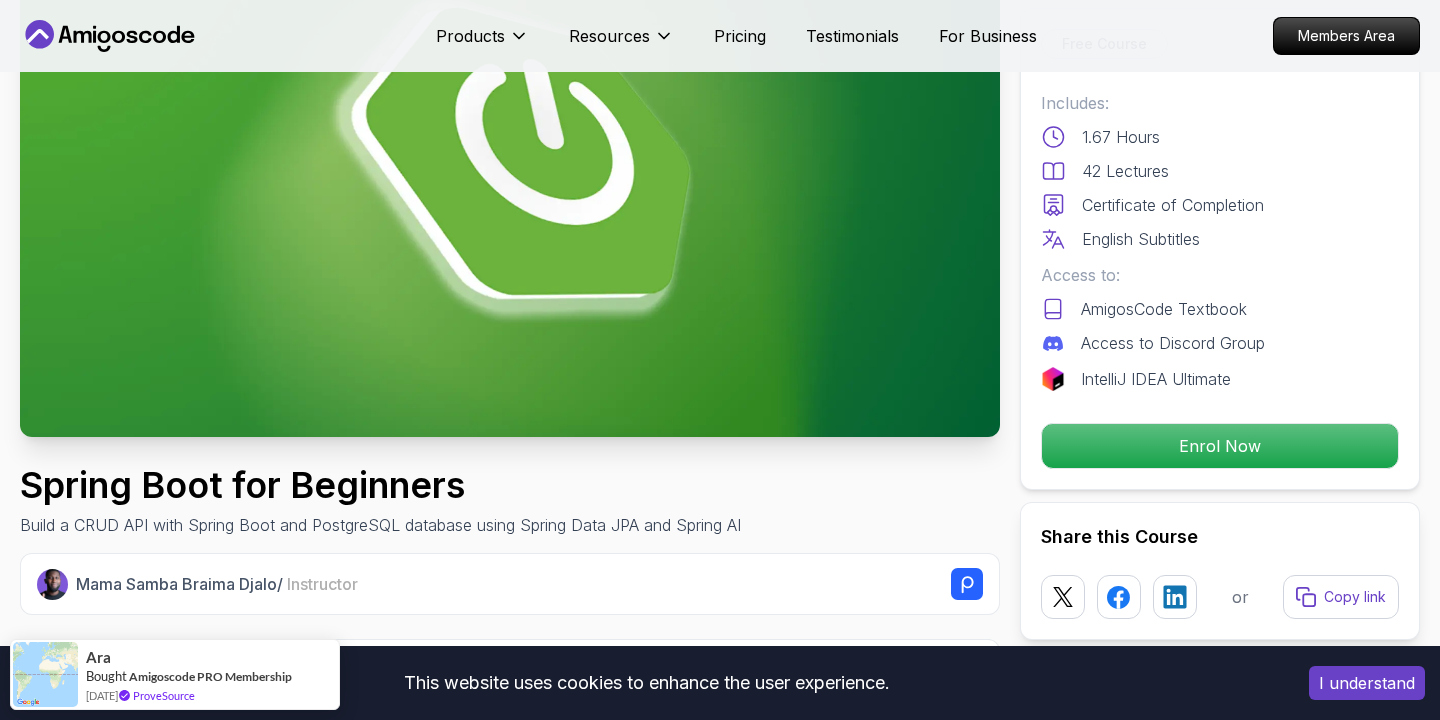 click 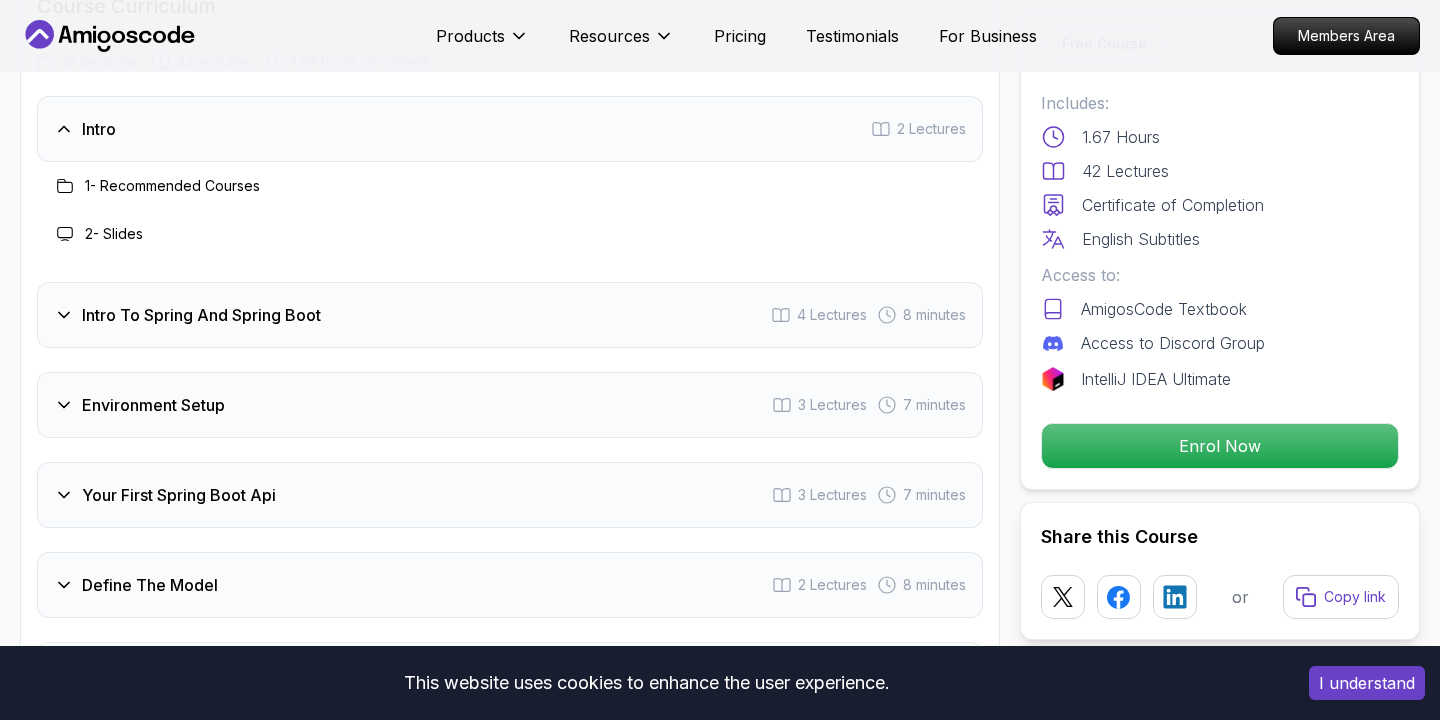 scroll, scrollTop: 2533, scrollLeft: 0, axis: vertical 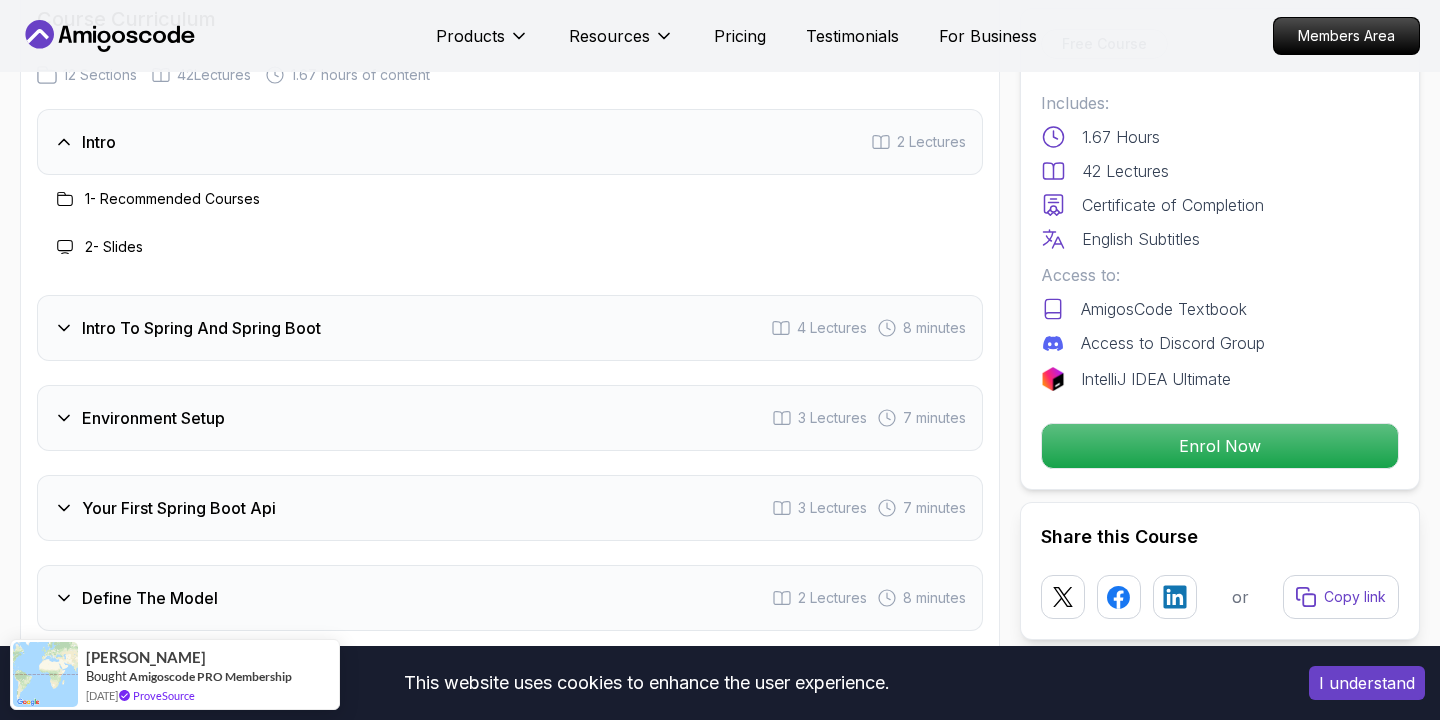 click 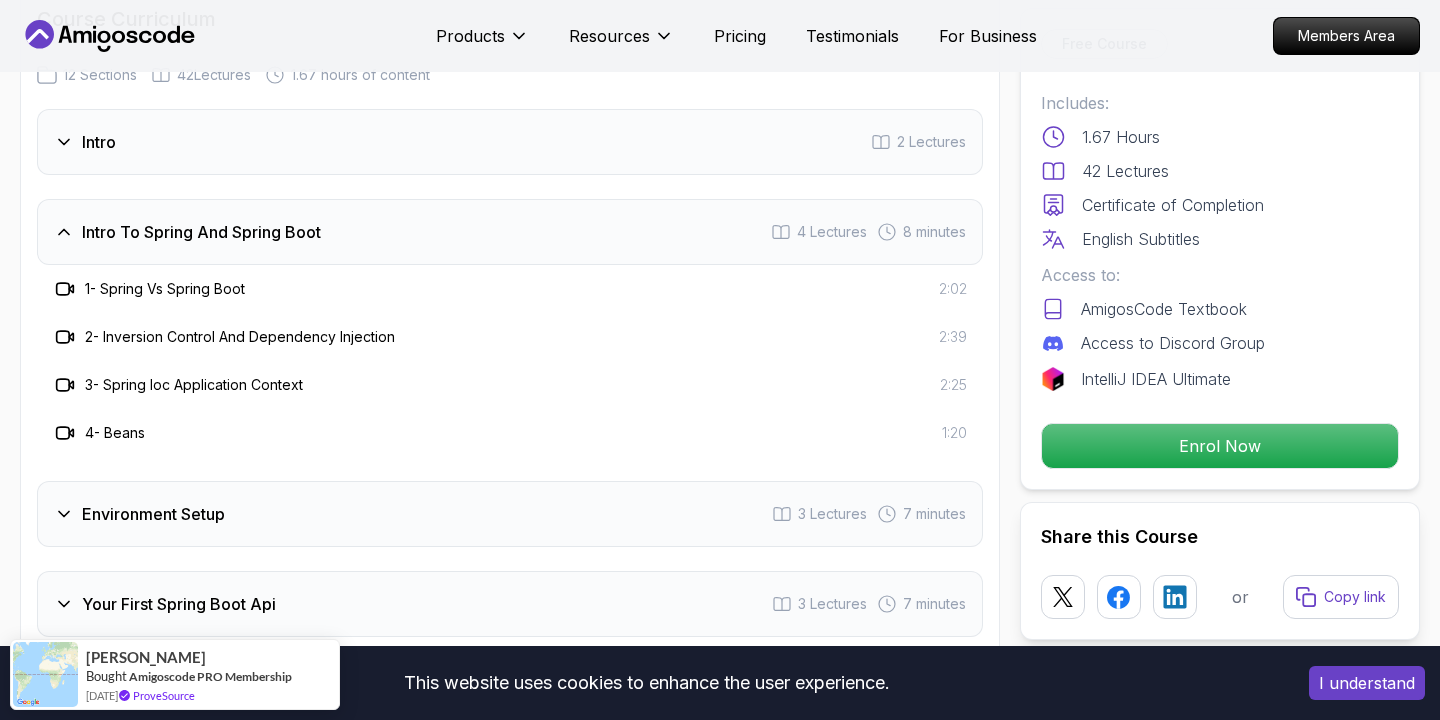 click on "Intro To Spring And Spring Boot 4   Lectures     8 minutes" at bounding box center [510, 232] 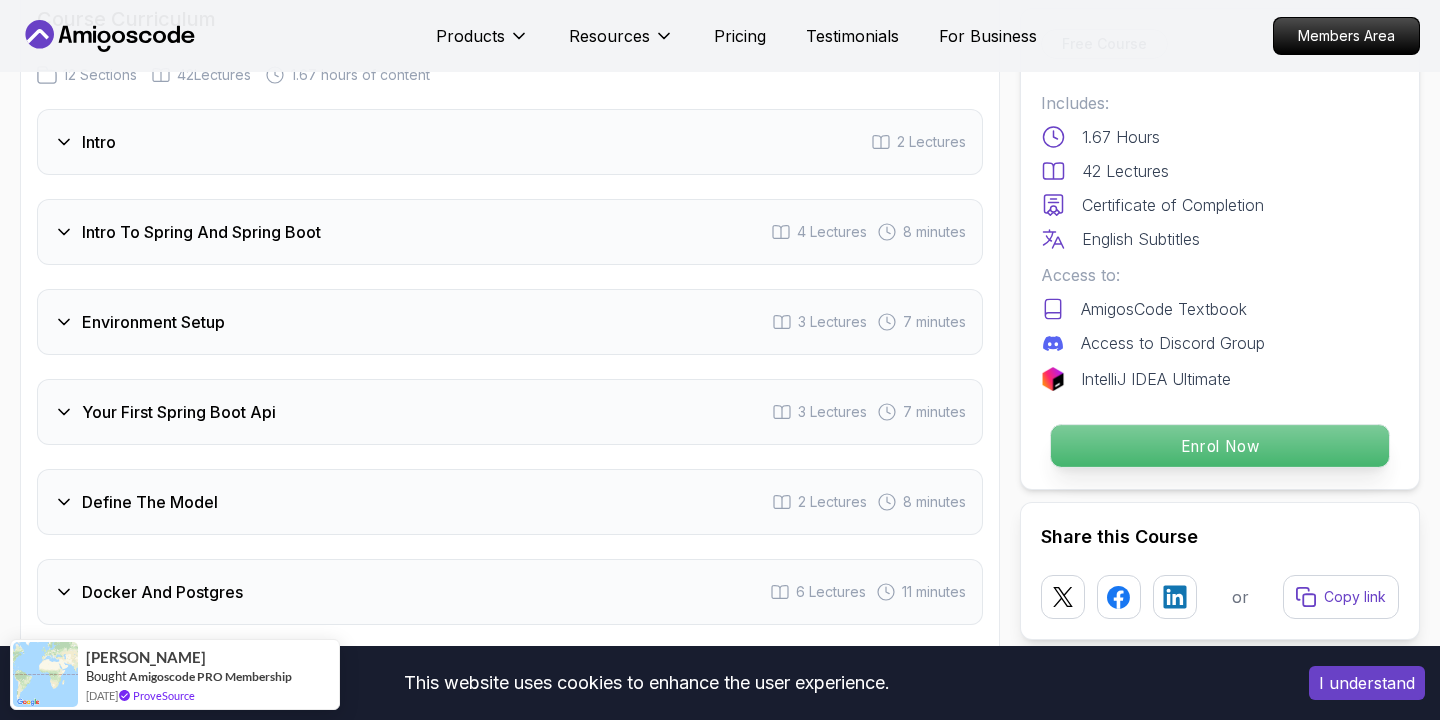click on "Enrol Now" at bounding box center [1220, 446] 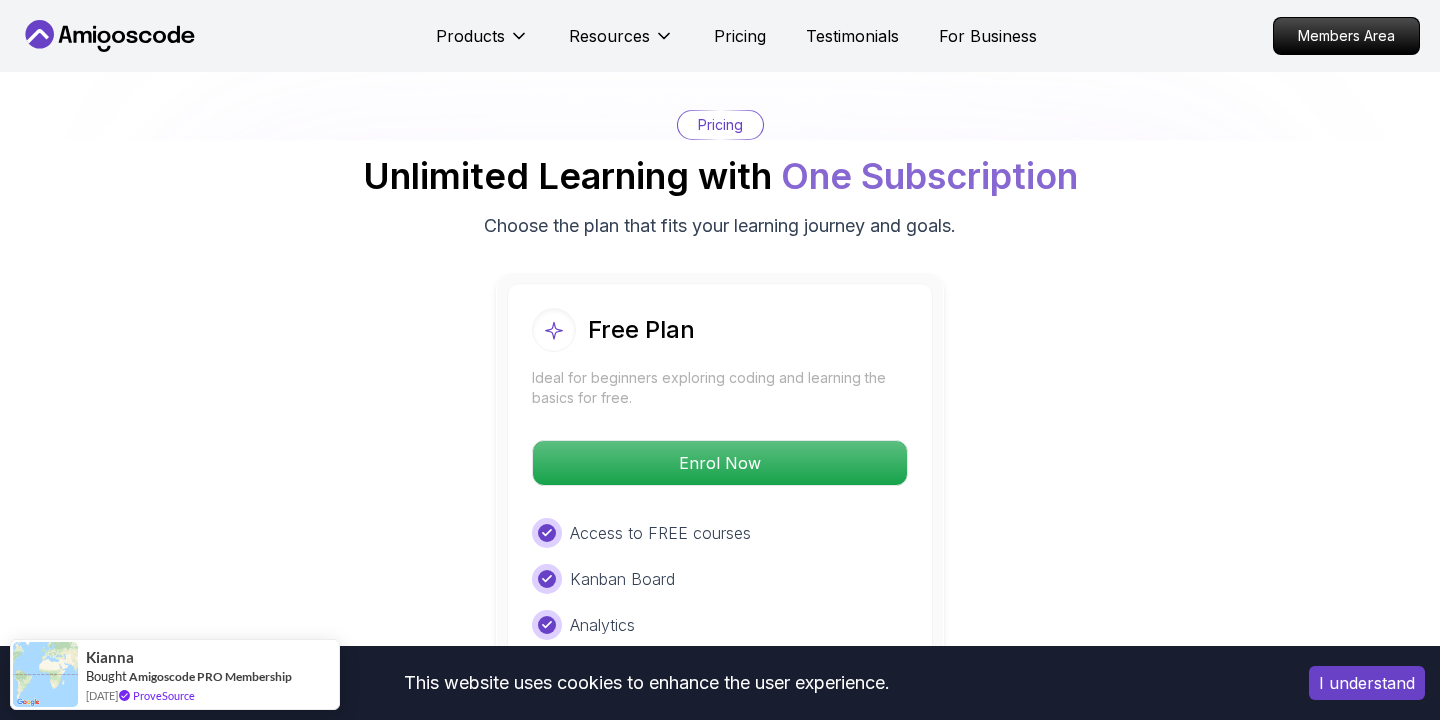 scroll, scrollTop: 3873, scrollLeft: 0, axis: vertical 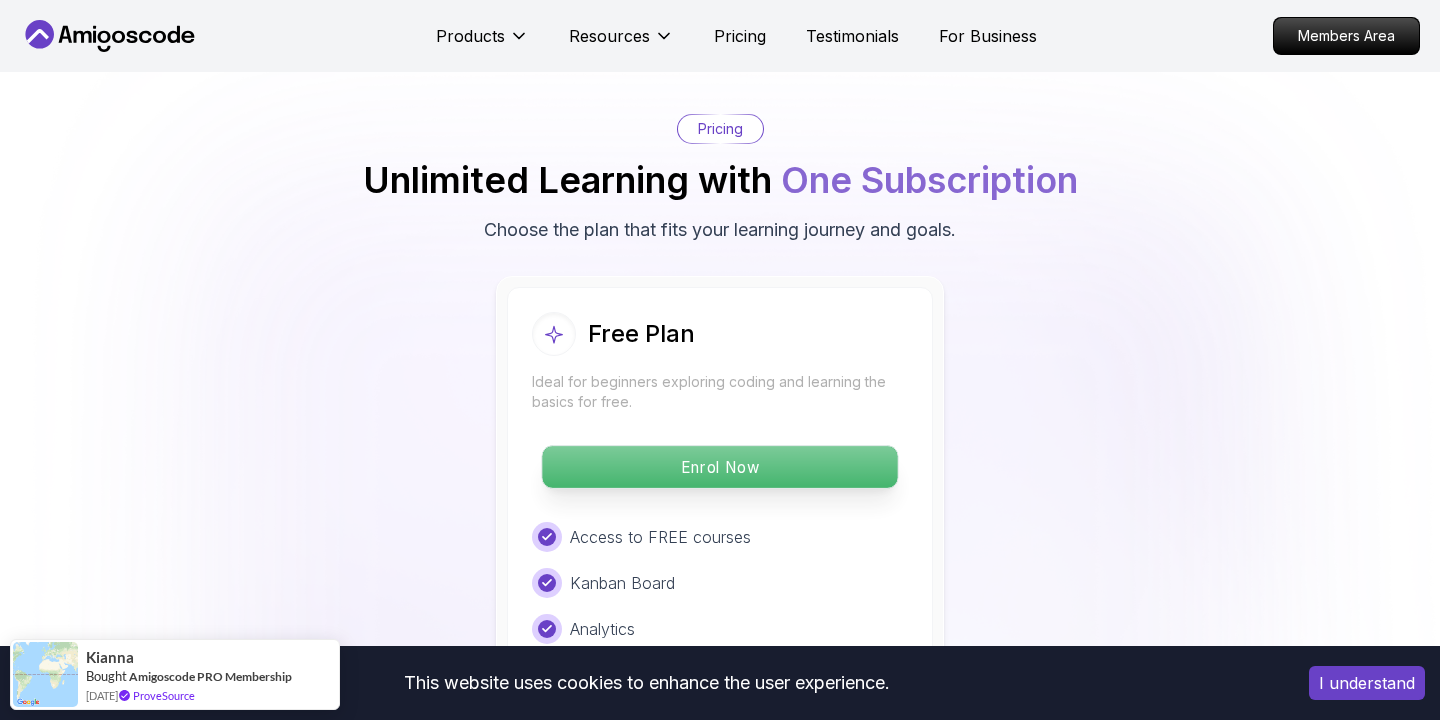 click on "Enrol Now" at bounding box center [719, 467] 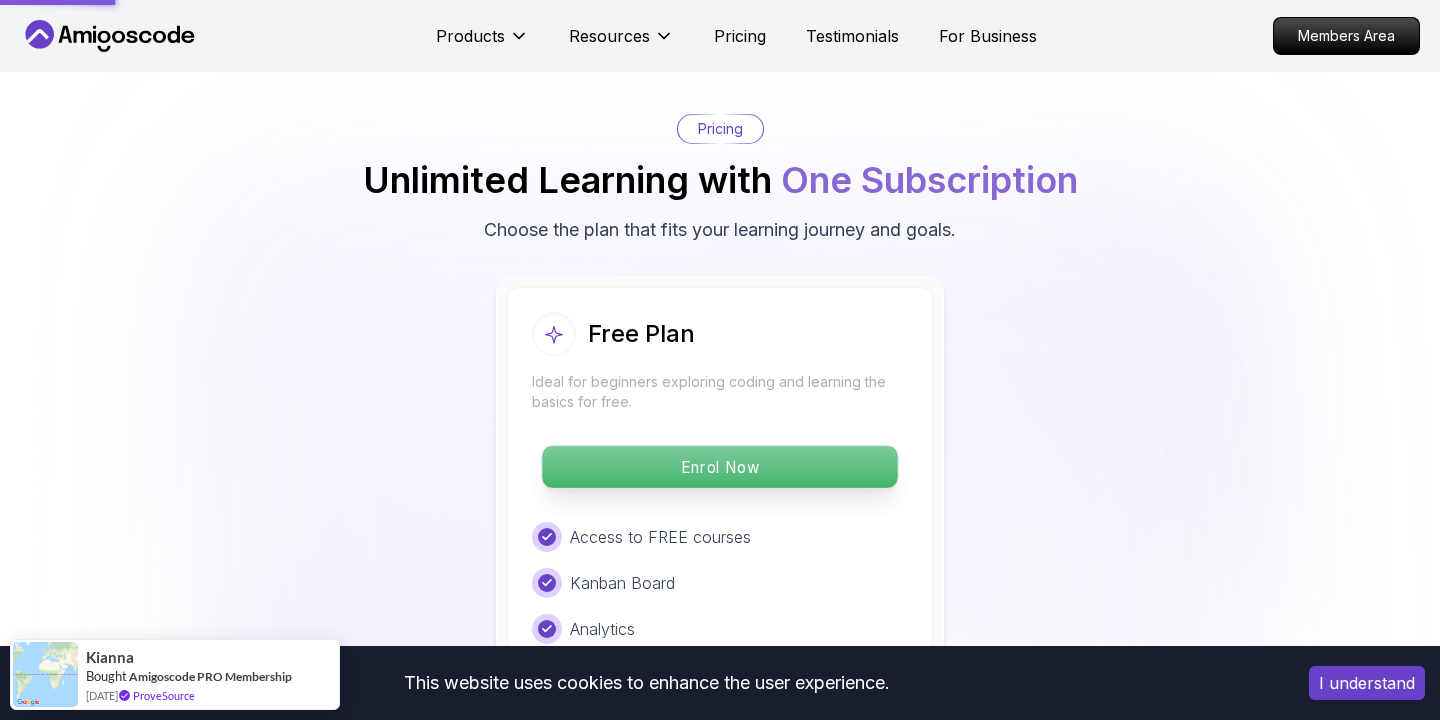 scroll, scrollTop: 0, scrollLeft: 0, axis: both 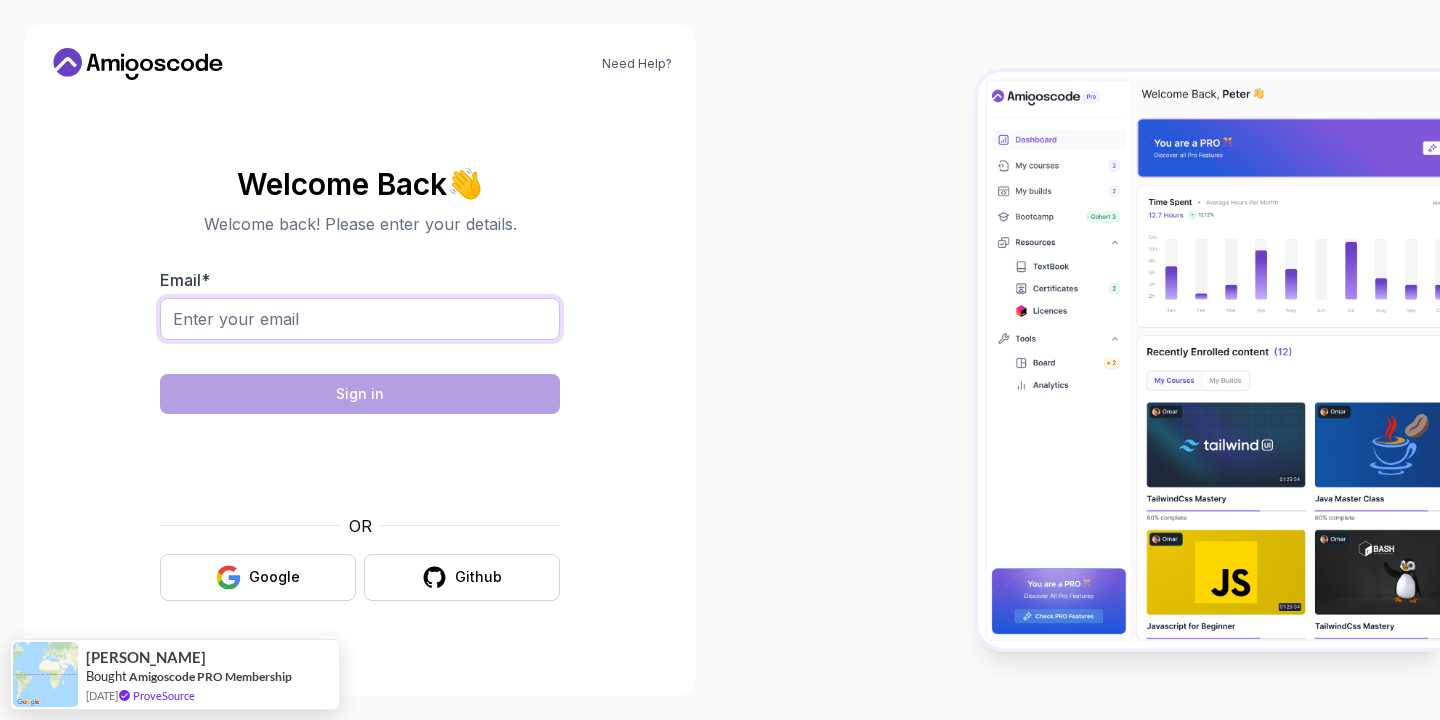 click on "Email *" at bounding box center (360, 319) 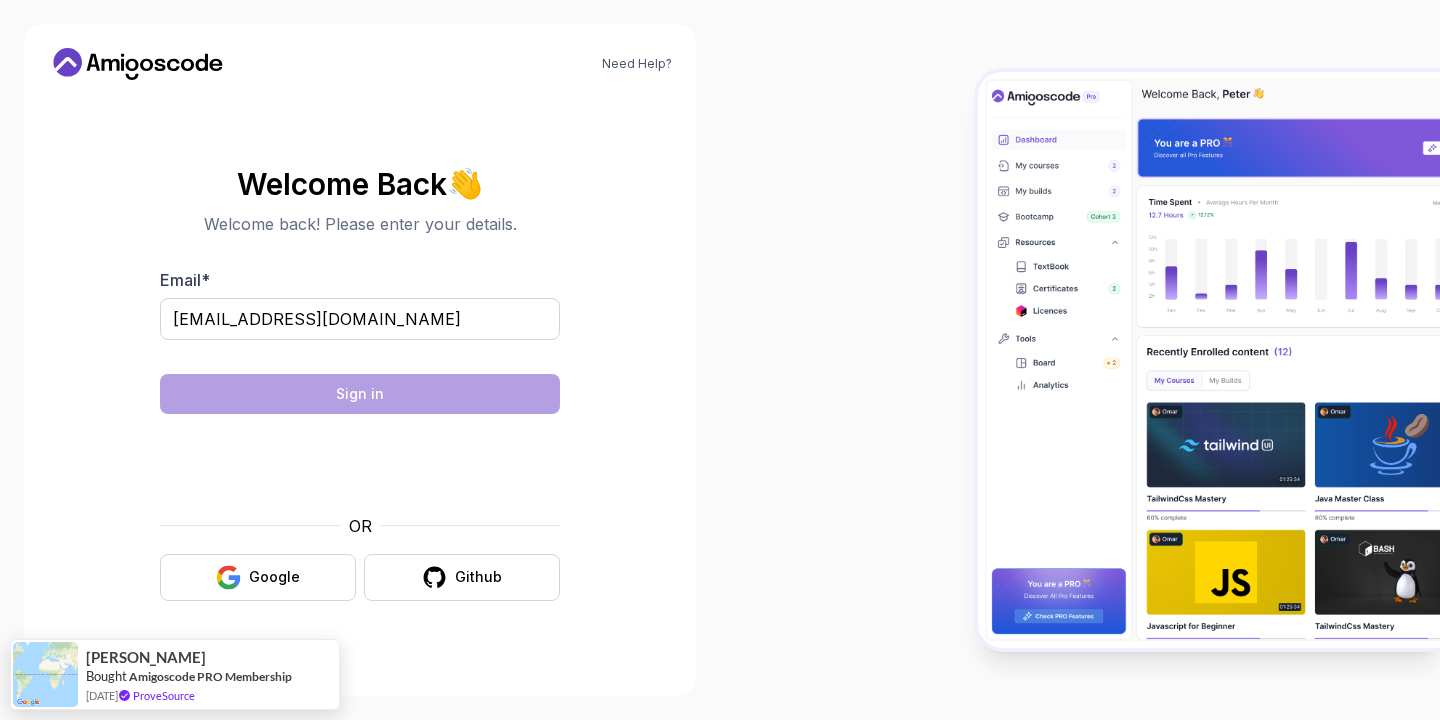 click on "Welcome Back 👋 Welcome back! Please enter your details. Email * archusaro97@gmail.com Sign in OR Google Github" at bounding box center (360, 384) 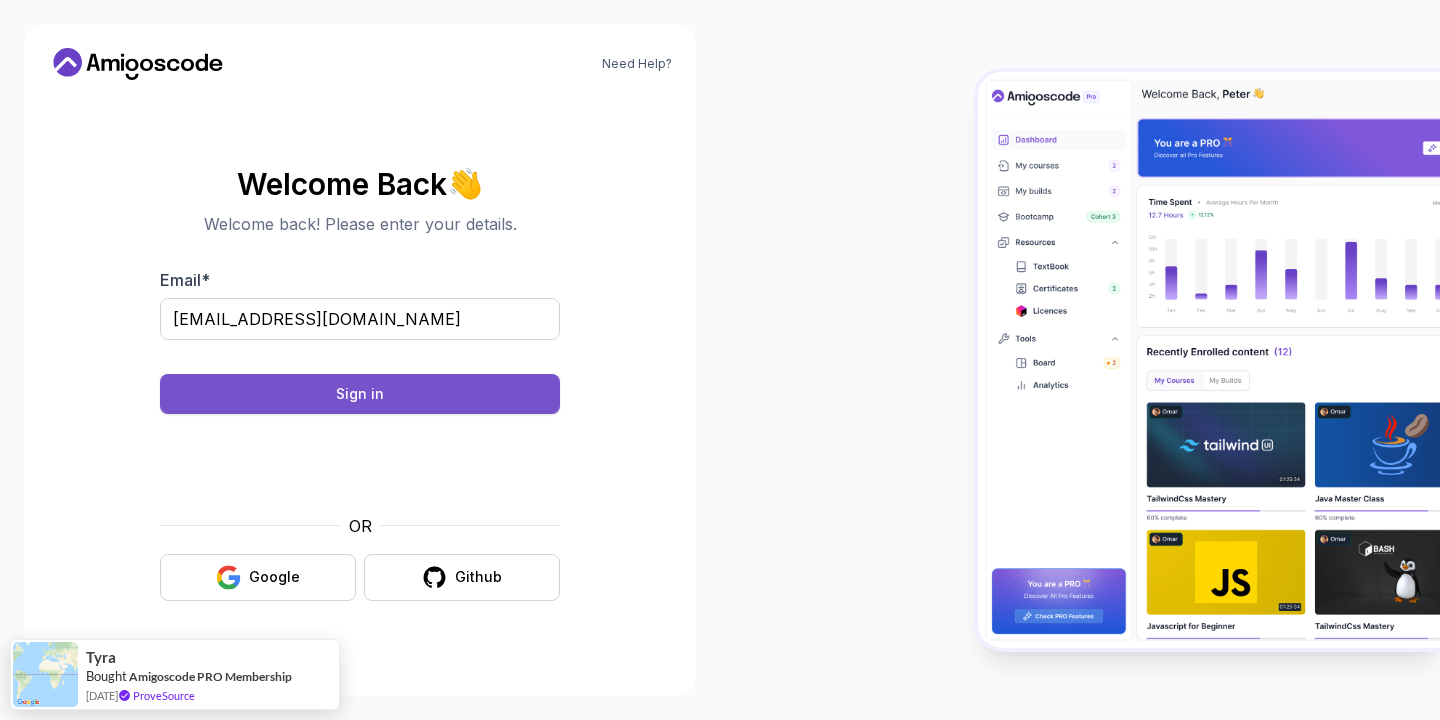 click on "Sign in" at bounding box center (360, 394) 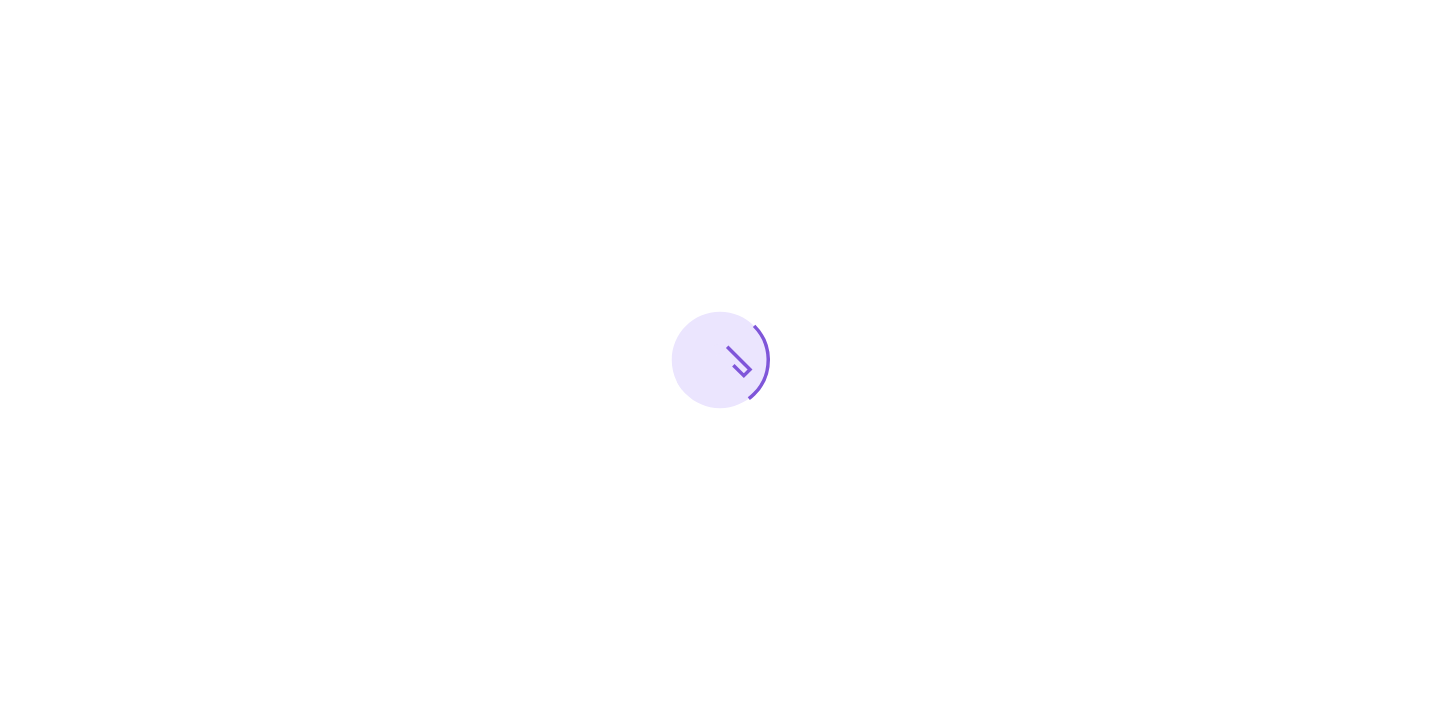 scroll, scrollTop: 0, scrollLeft: 0, axis: both 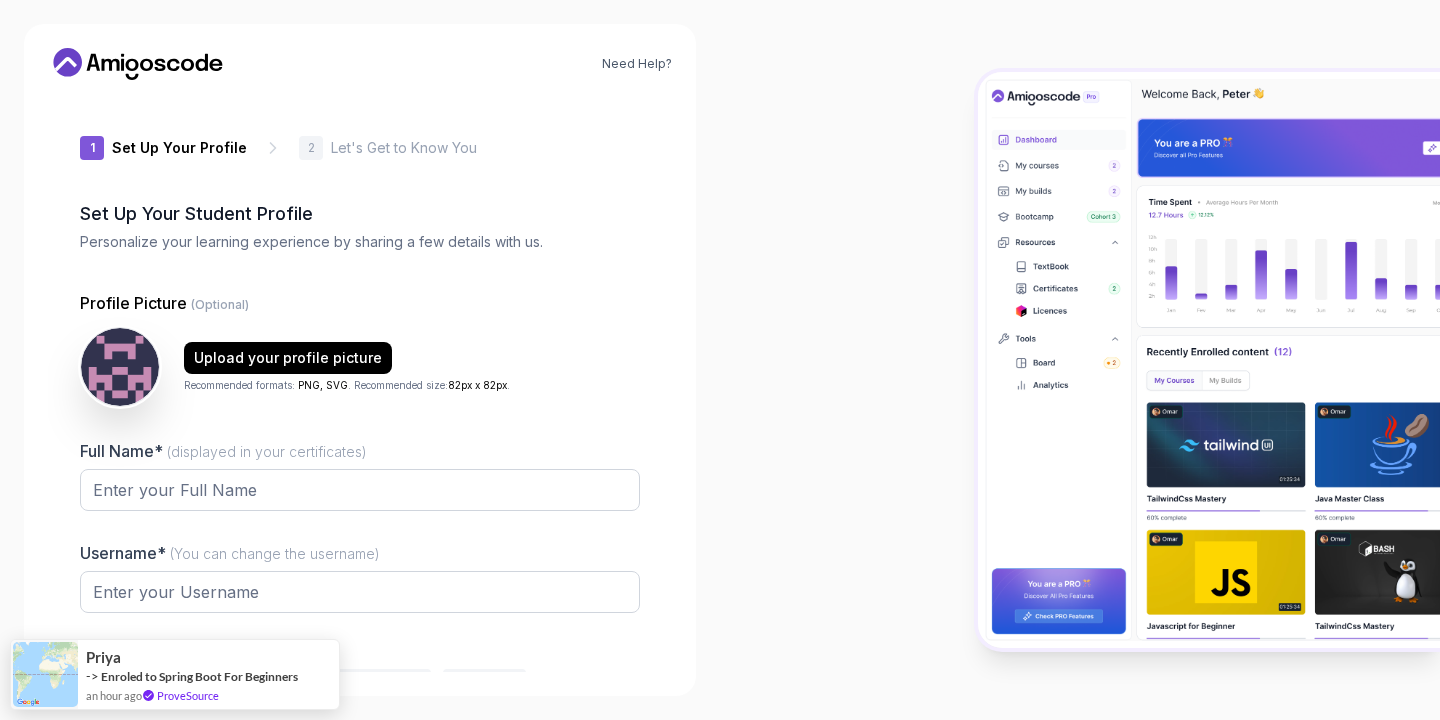 type on "briskquokkae1308" 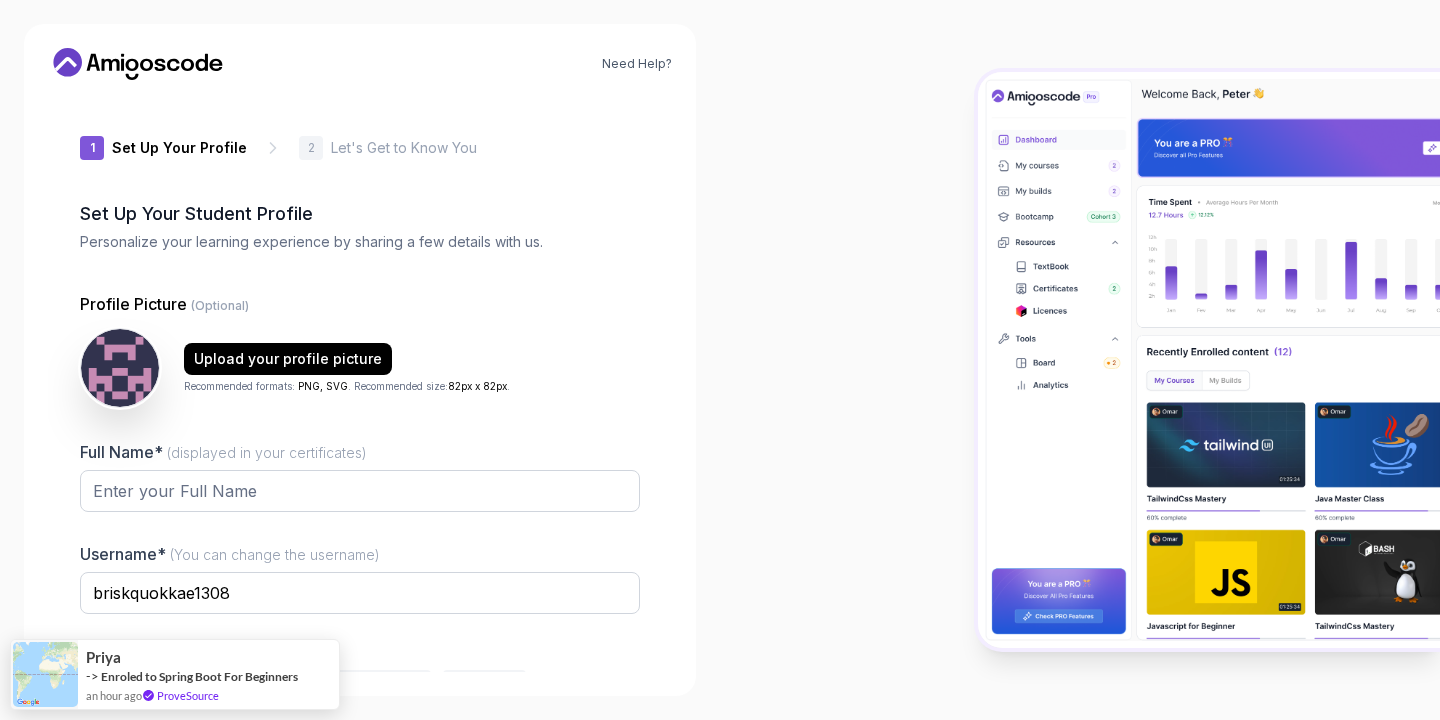 scroll, scrollTop: 114, scrollLeft: 0, axis: vertical 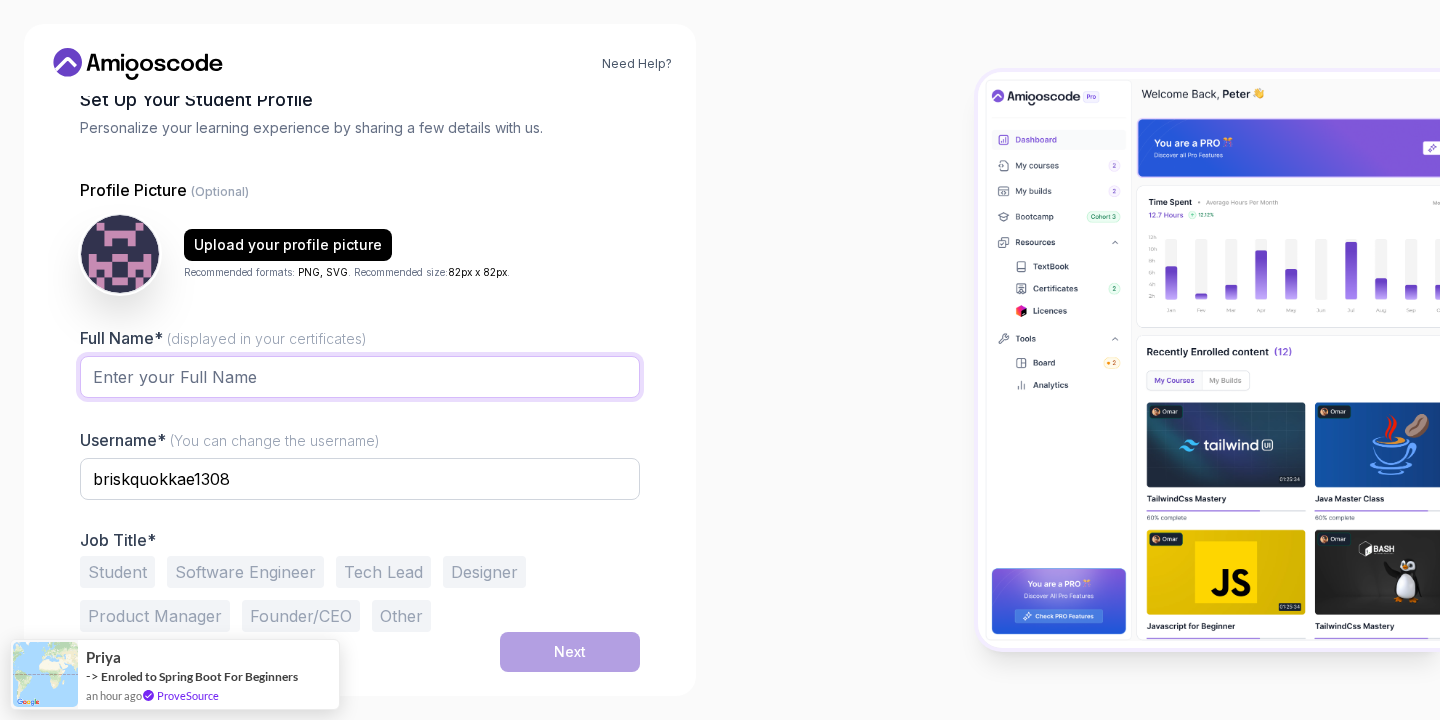 click on "Full Name*   (displayed in your certificates)" at bounding box center [360, 377] 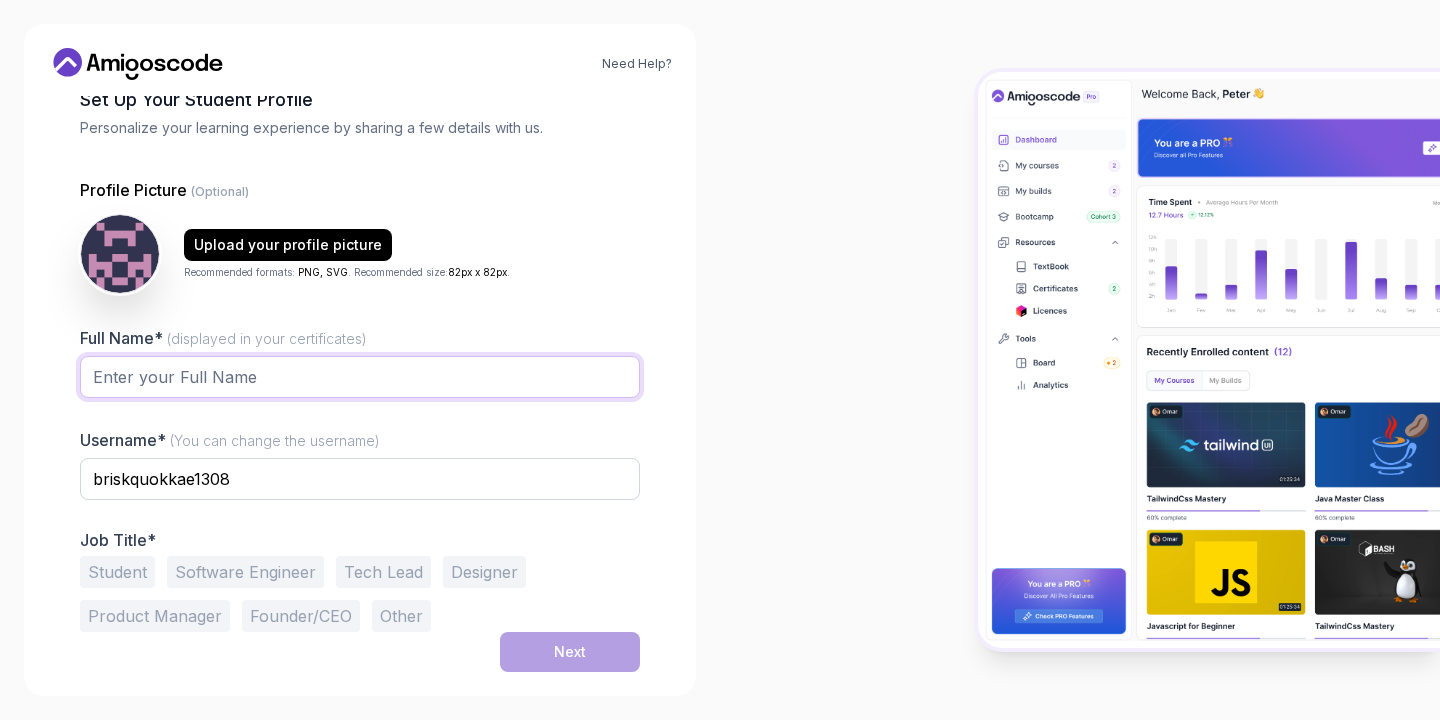 type on "Archana" 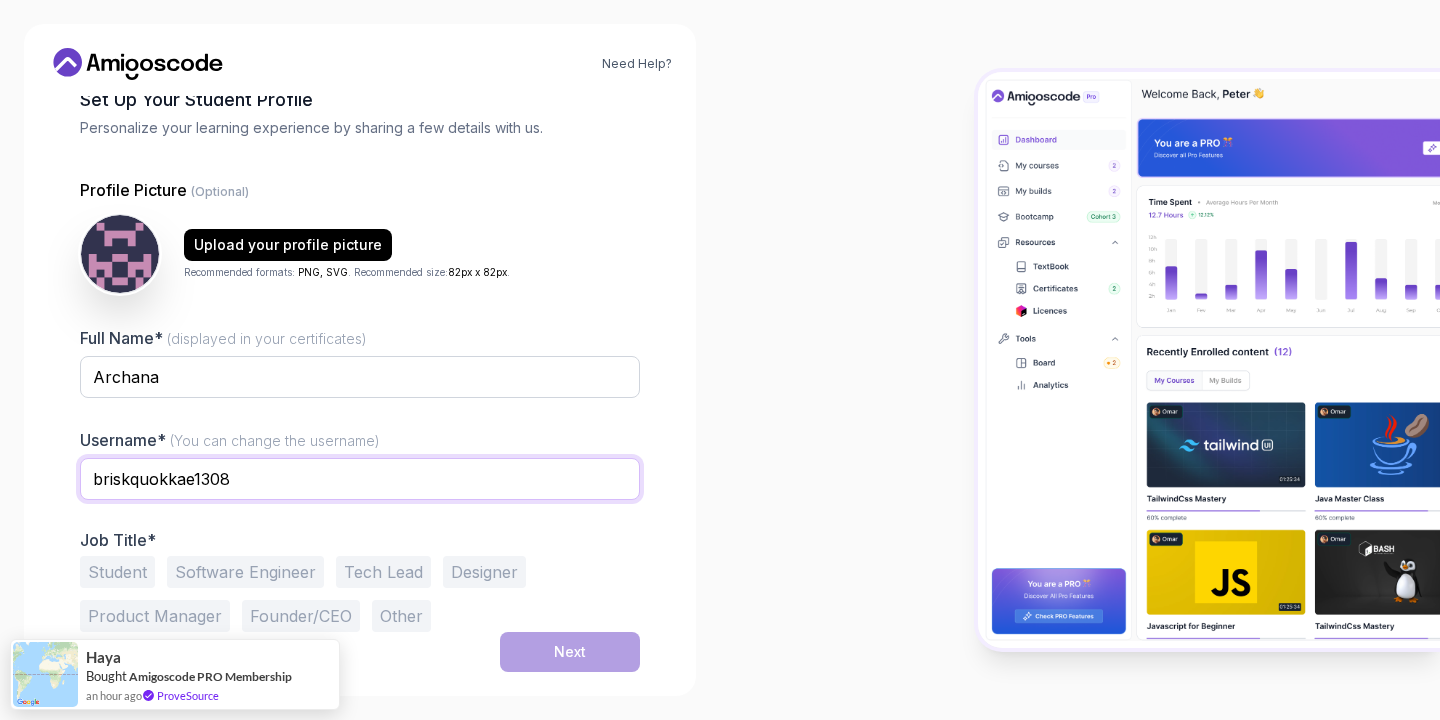 drag, startPoint x: 245, startPoint y: 481, endPoint x: 76, endPoint y: 484, distance: 169.02663 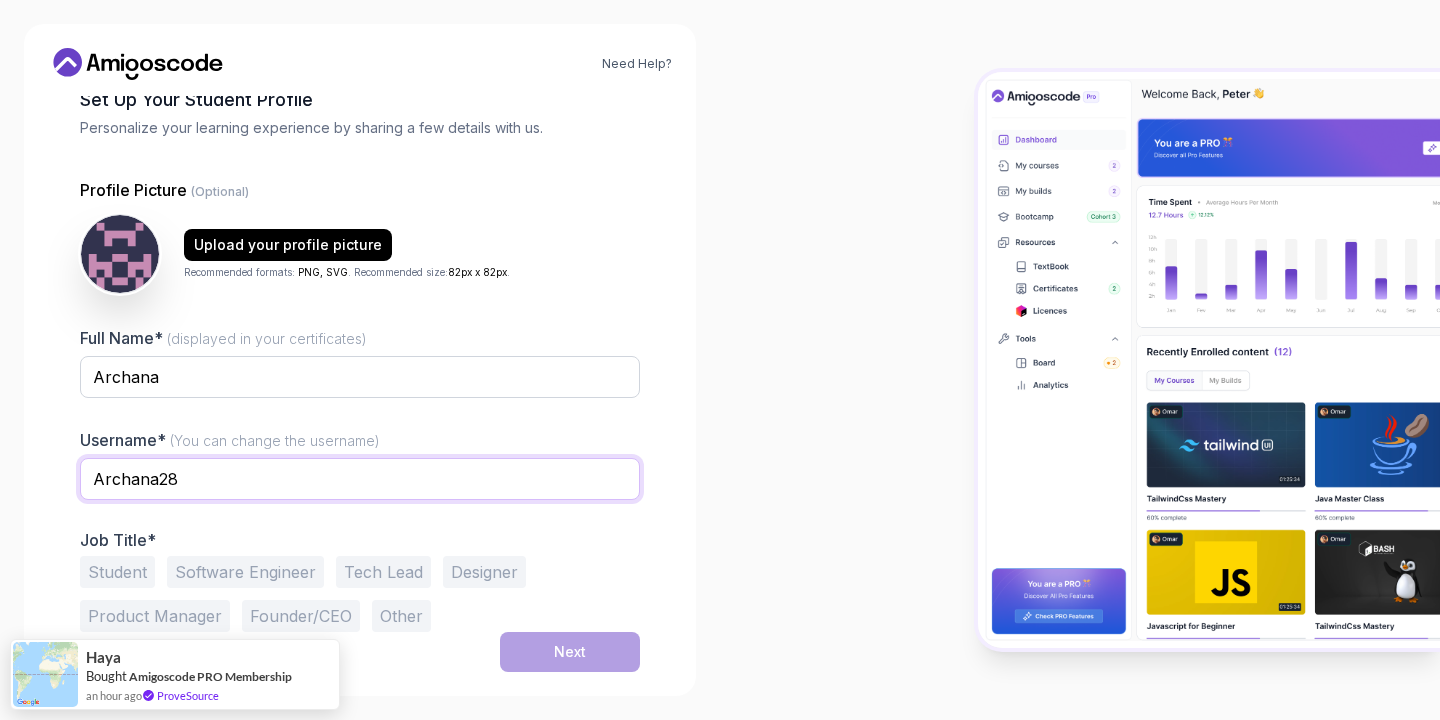click on "Archana28" at bounding box center (360, 479) 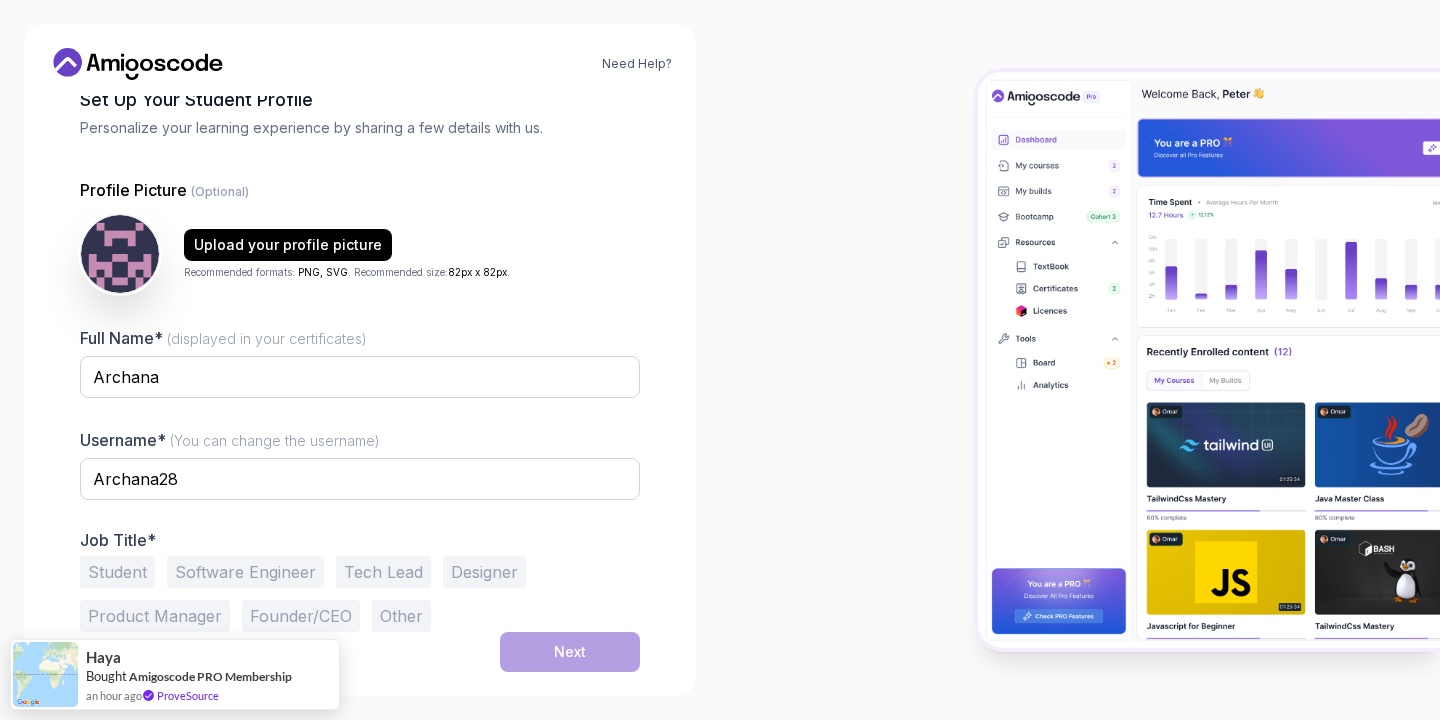 click on "Job Title*" at bounding box center (360, 540) 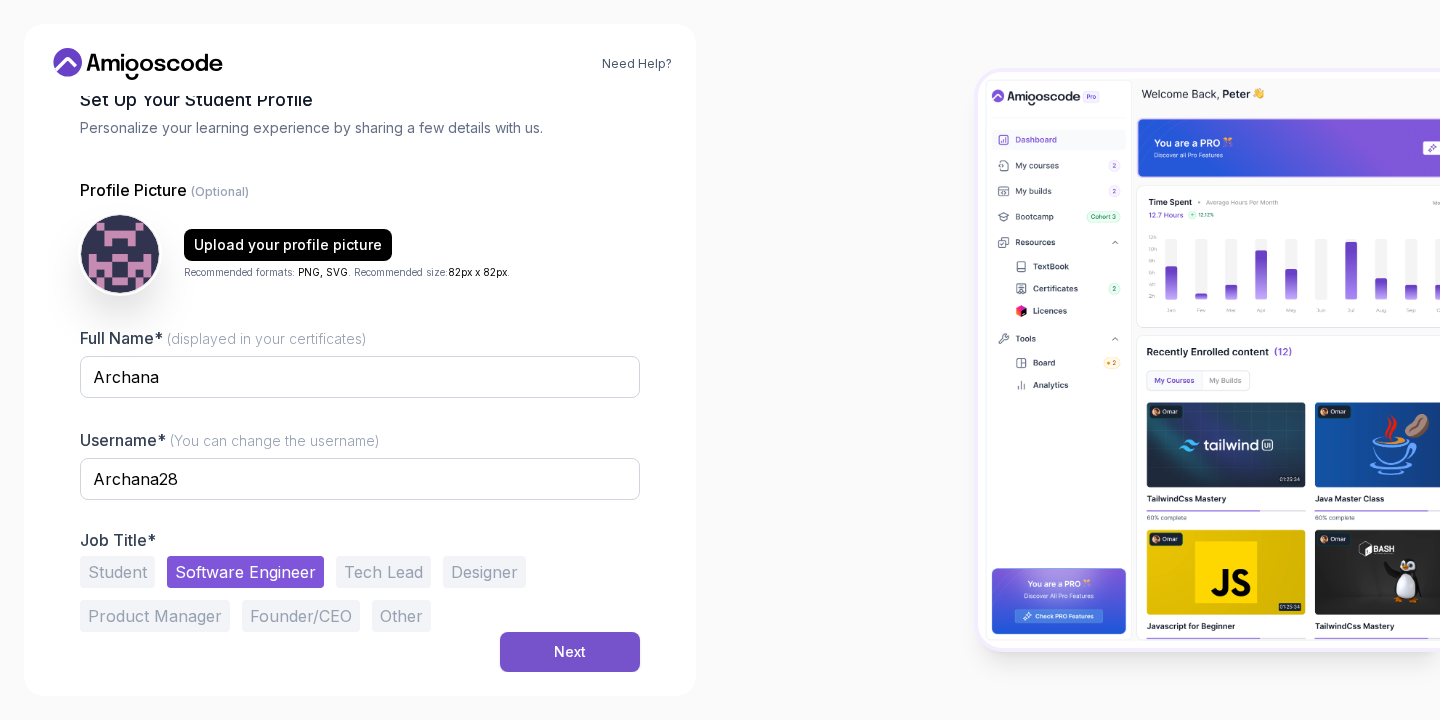 click on "Next" at bounding box center [570, 652] 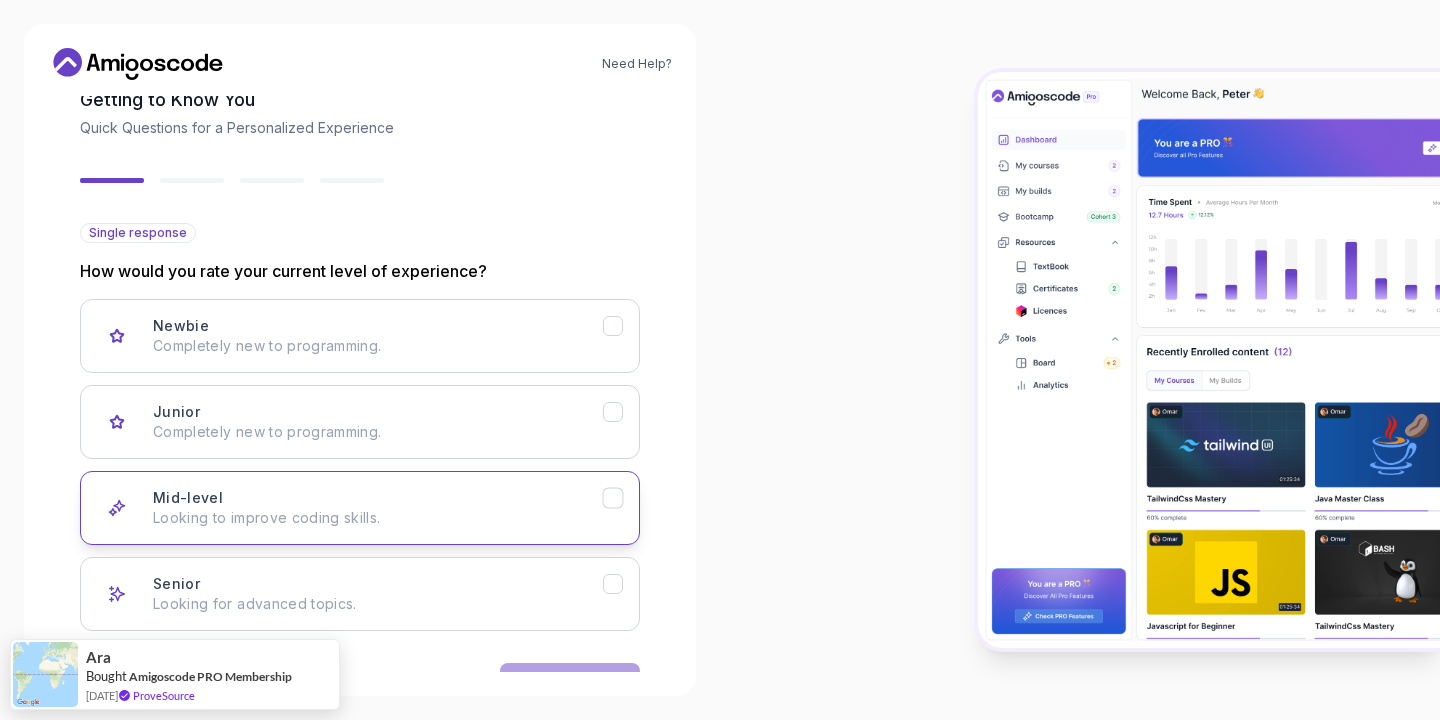 click on "Looking to improve coding skills." at bounding box center [378, 518] 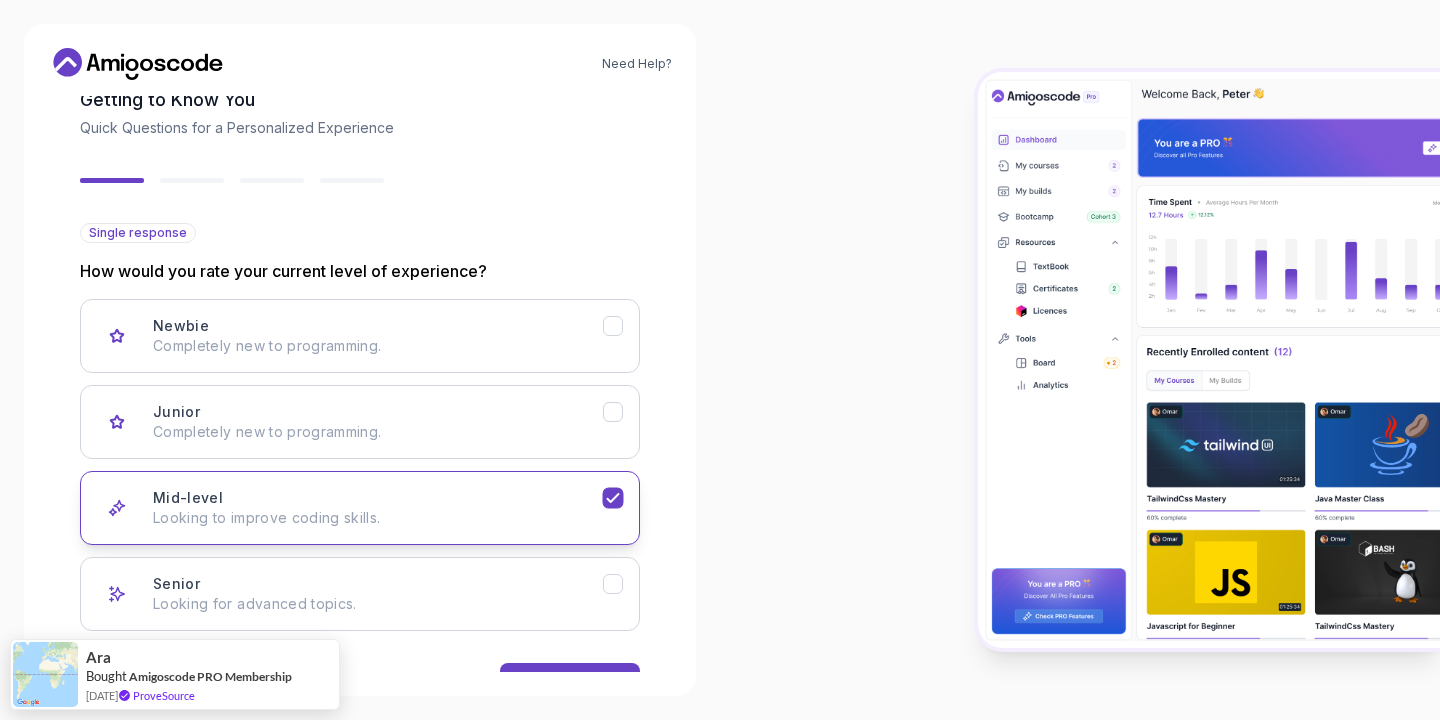 scroll, scrollTop: 177, scrollLeft: 0, axis: vertical 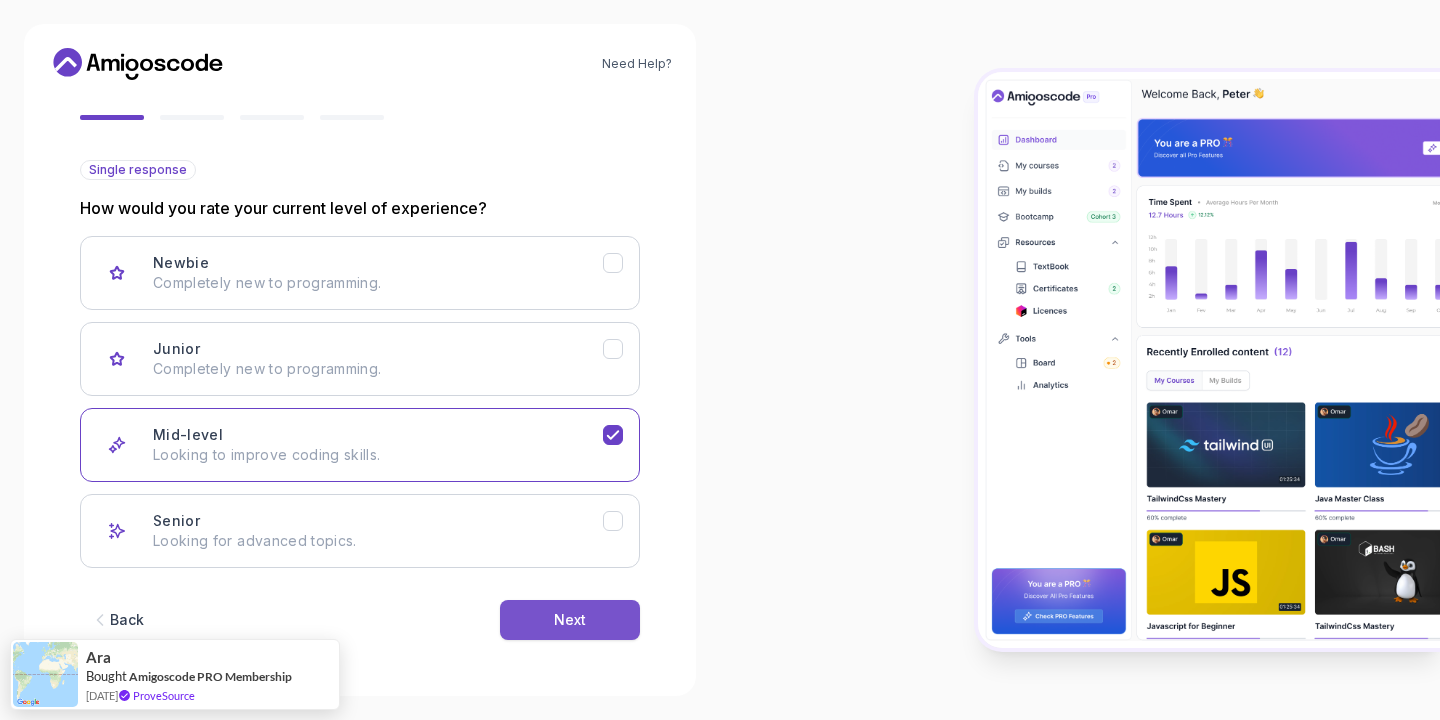 click on "Next" at bounding box center (570, 620) 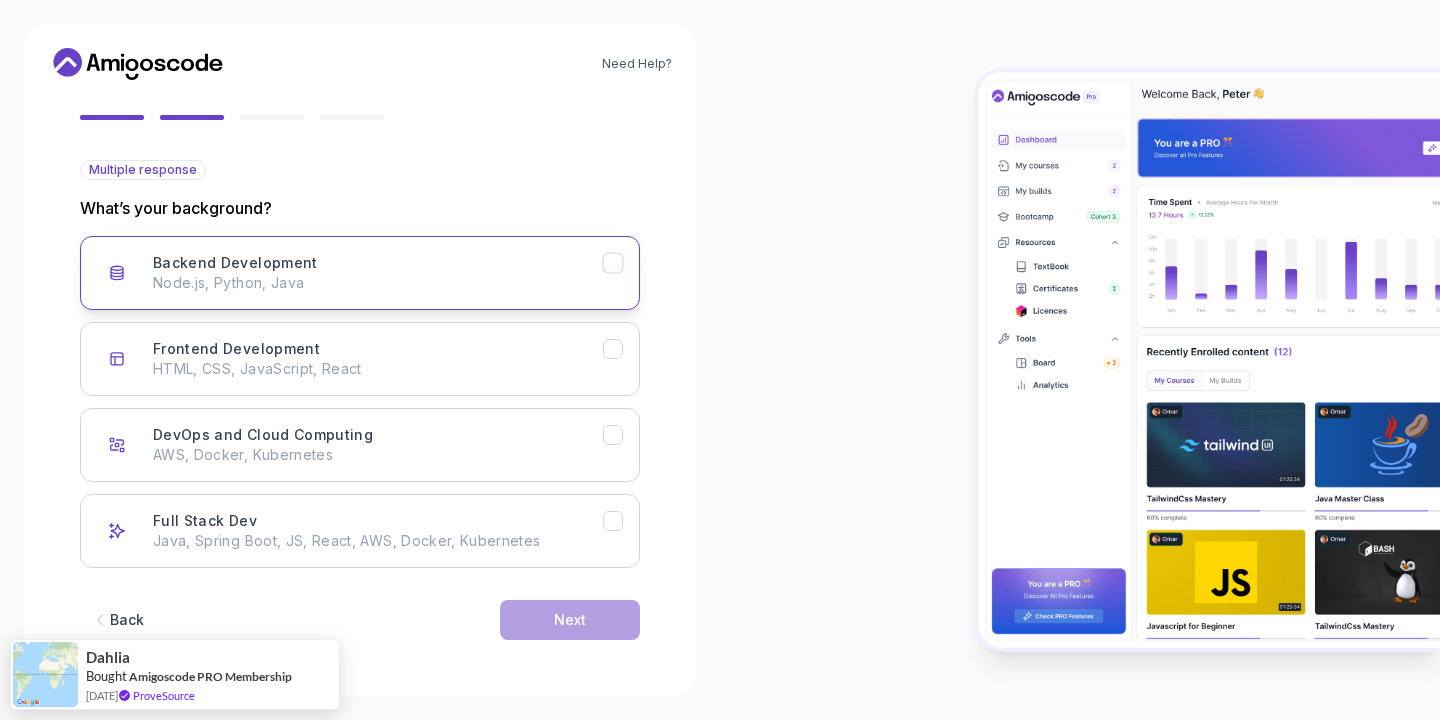 click on "Node.js, Python, Java" at bounding box center (378, 283) 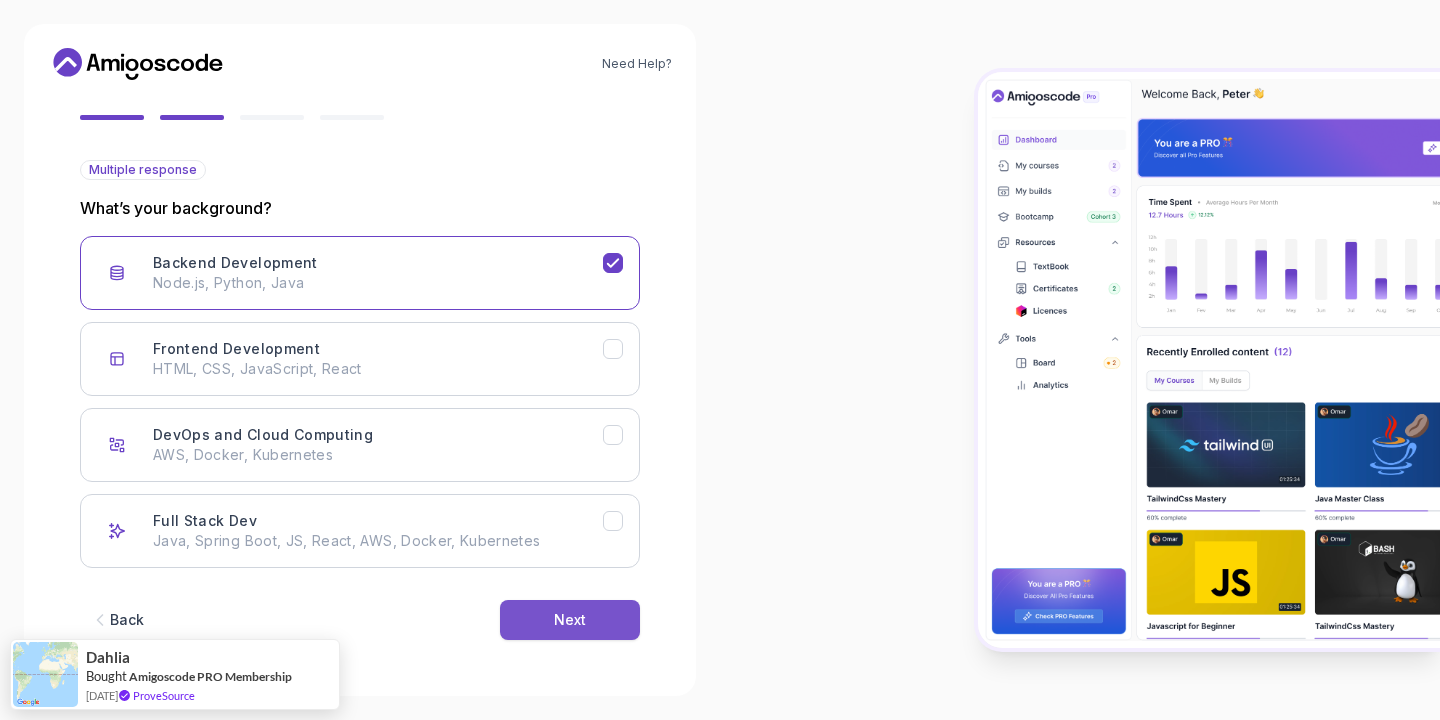 click on "Next" at bounding box center (570, 620) 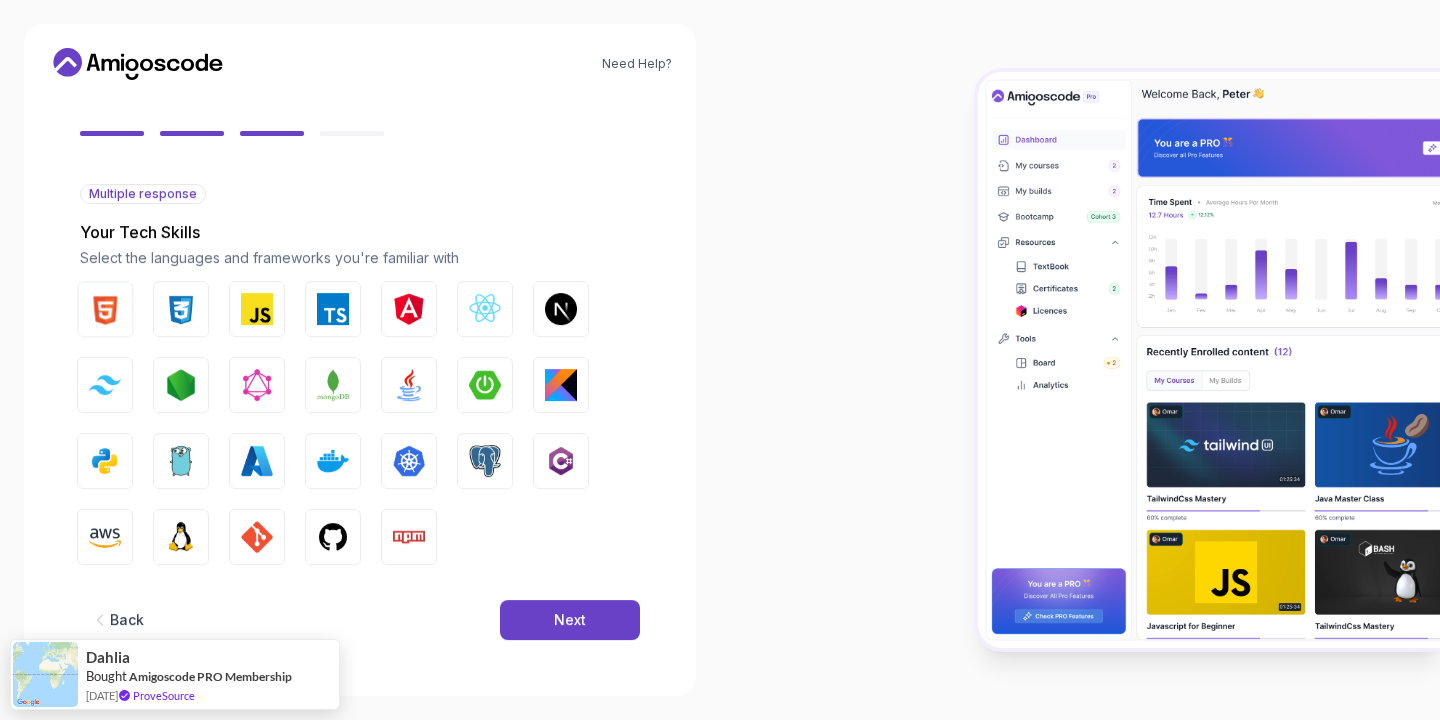 scroll, scrollTop: 153, scrollLeft: 0, axis: vertical 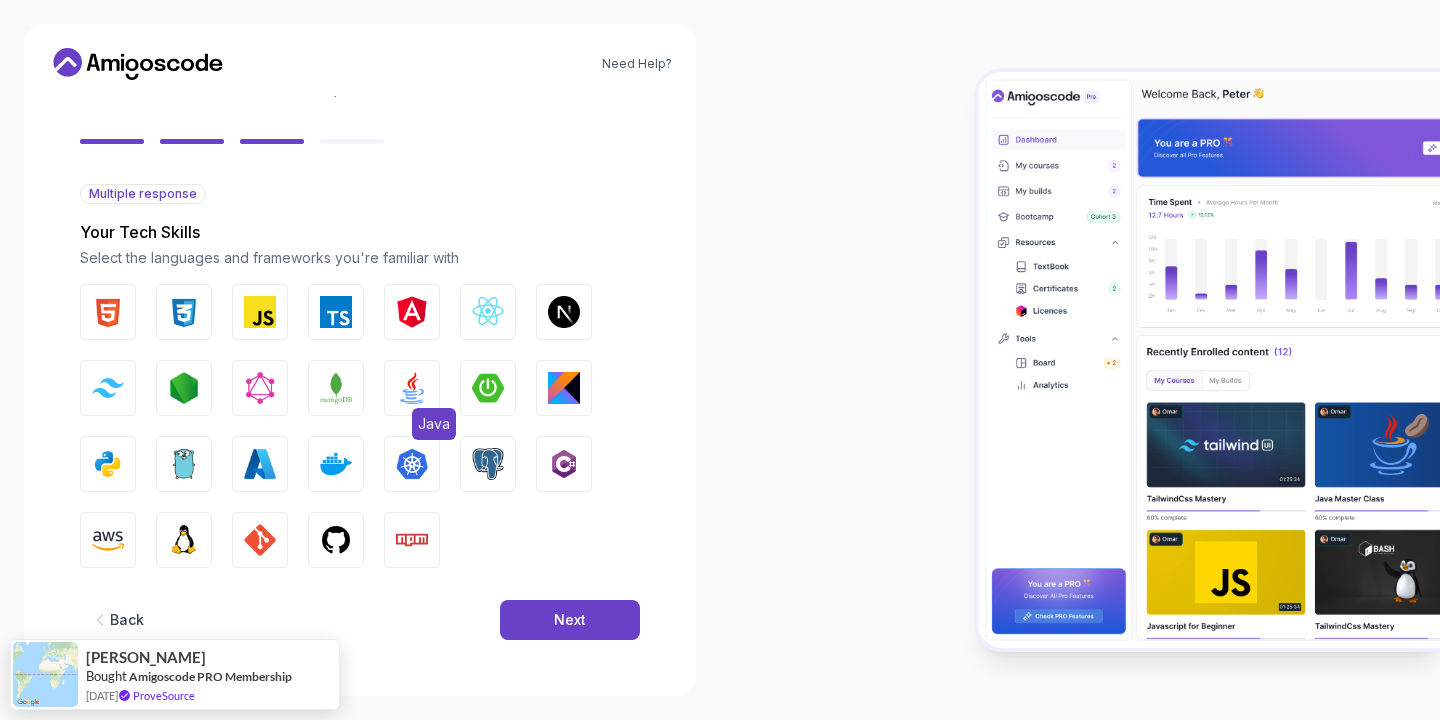 click on "Java" at bounding box center [412, 388] 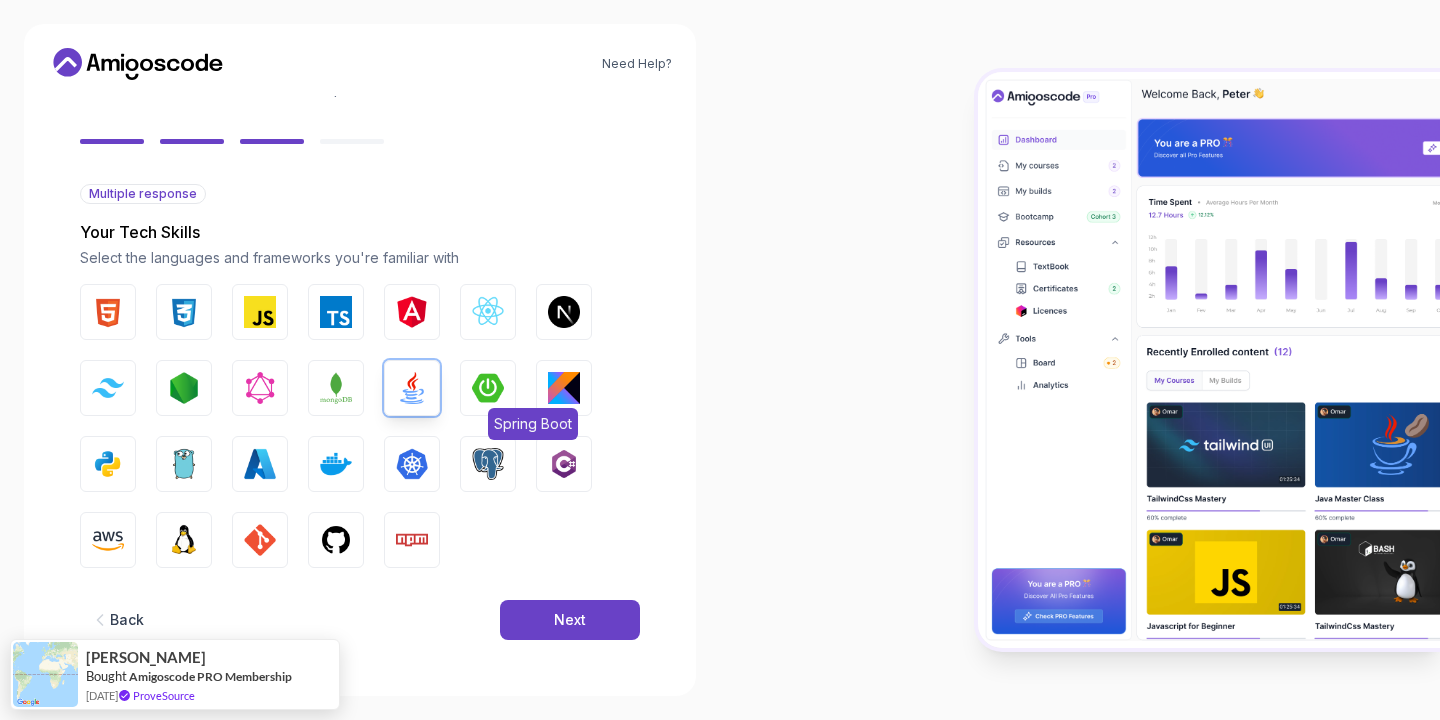 click at bounding box center (488, 388) 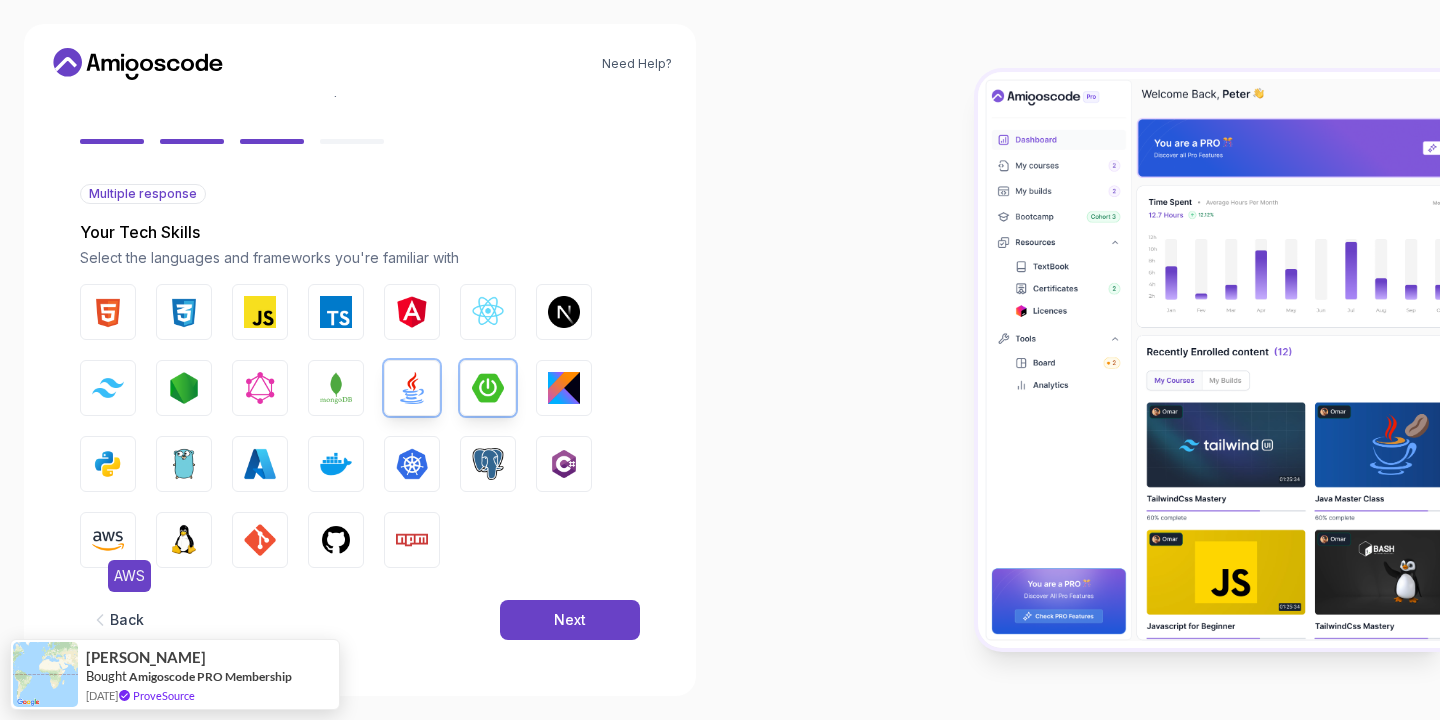 click at bounding box center [108, 540] 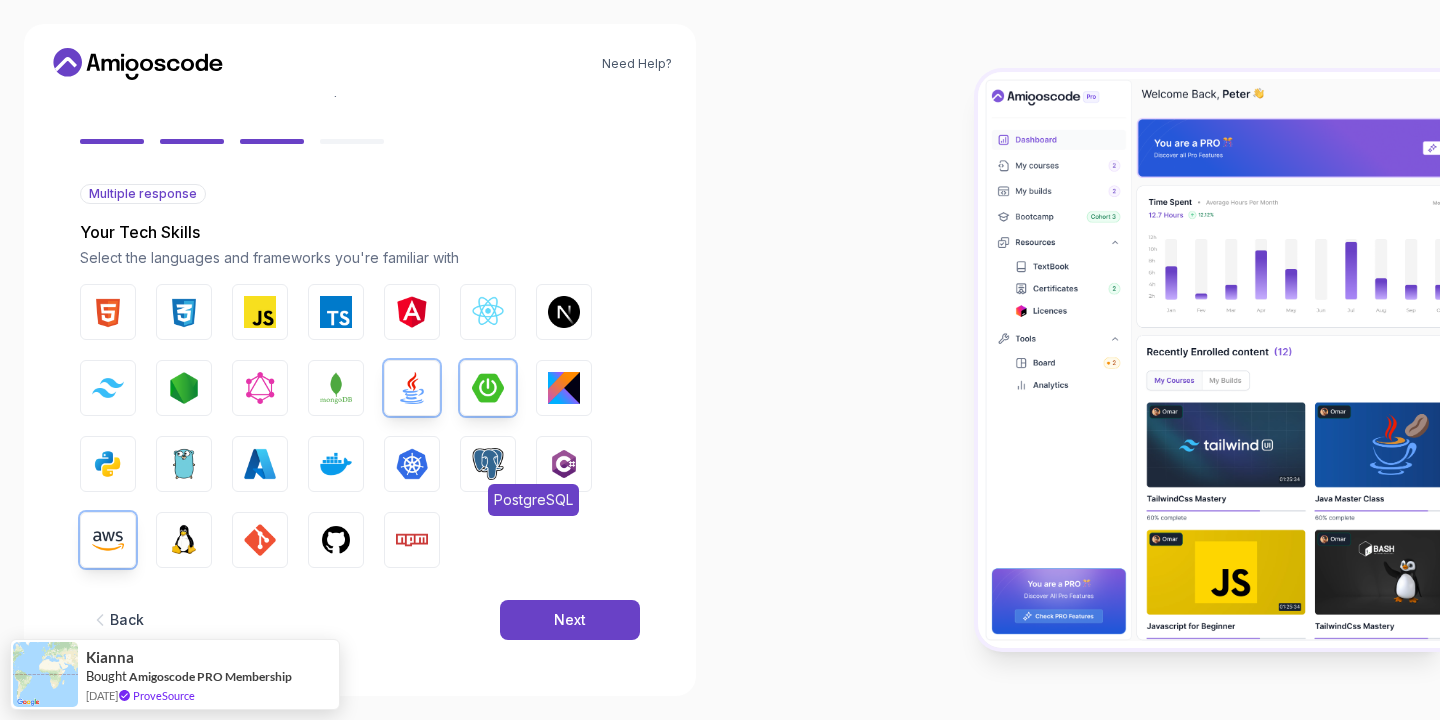 click at bounding box center [488, 464] 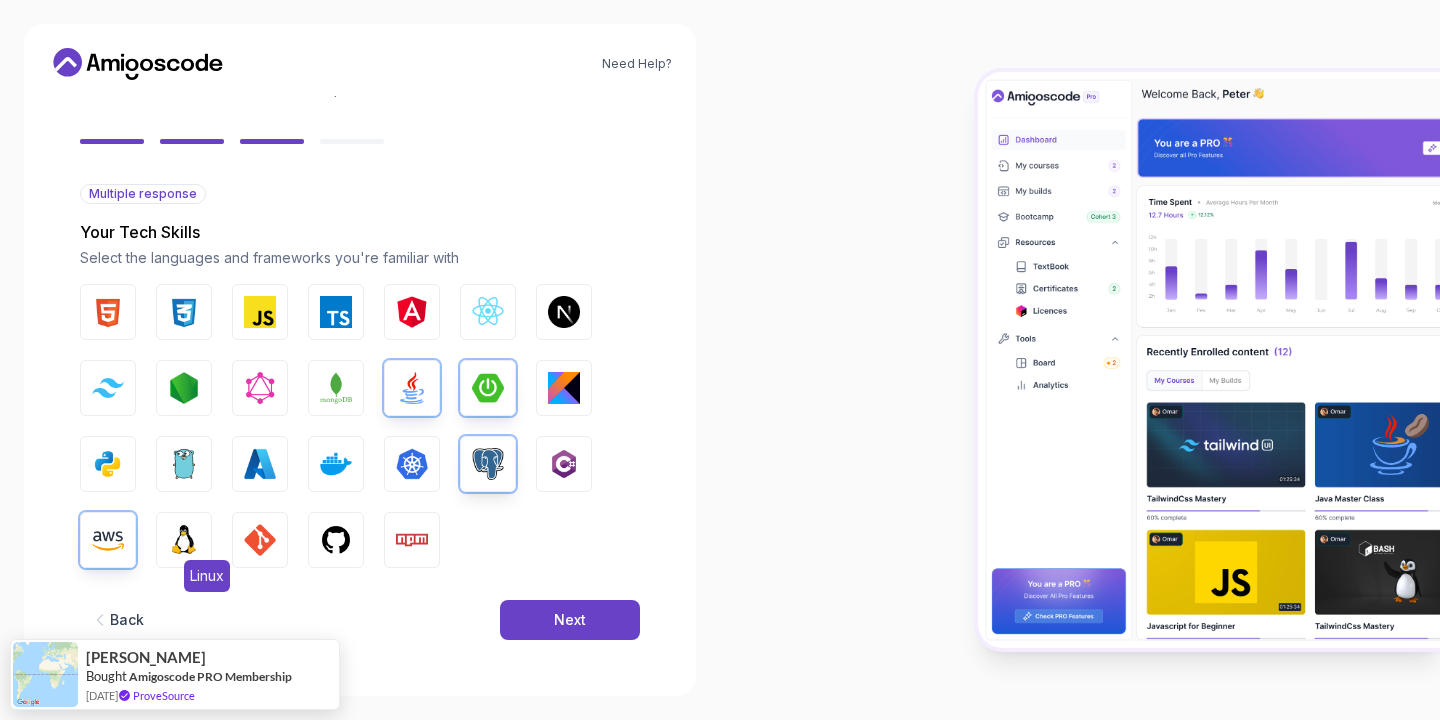 click at bounding box center (184, 540) 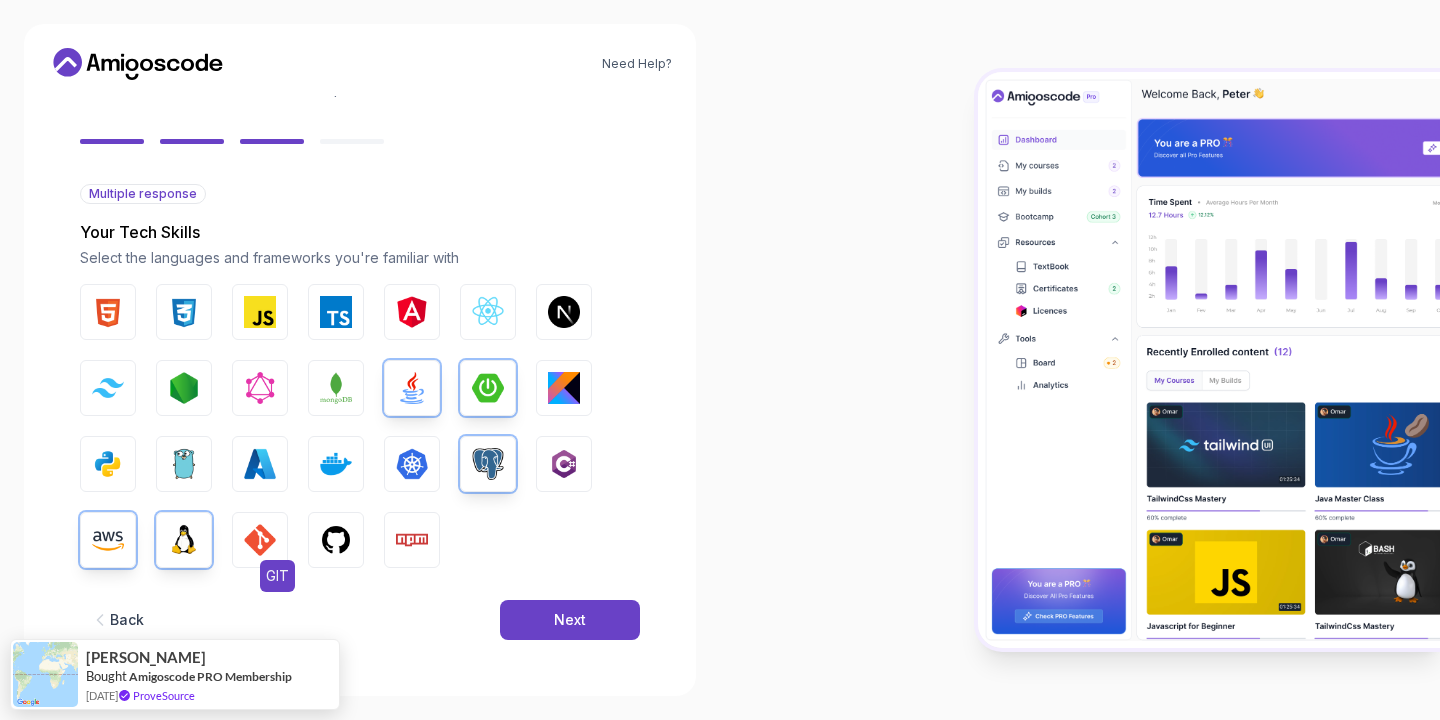 click at bounding box center (260, 540) 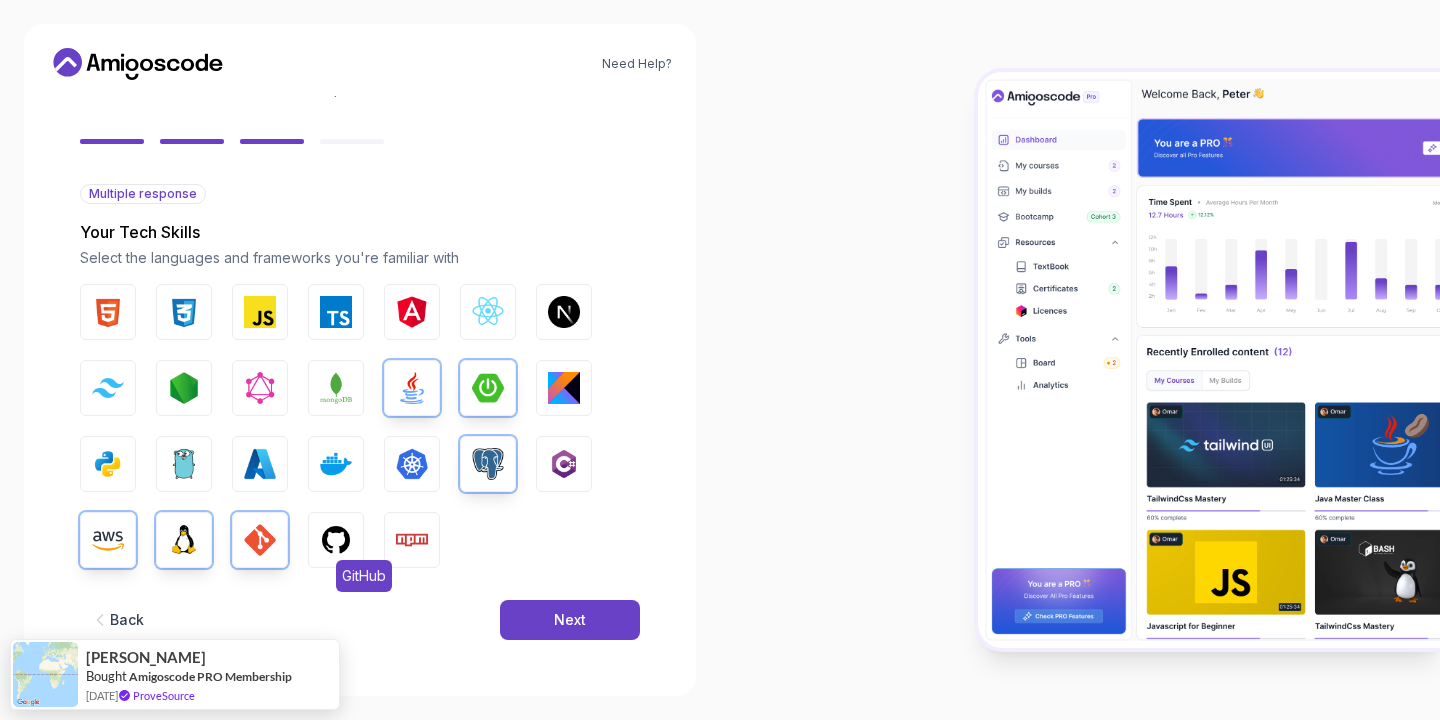 click at bounding box center (336, 540) 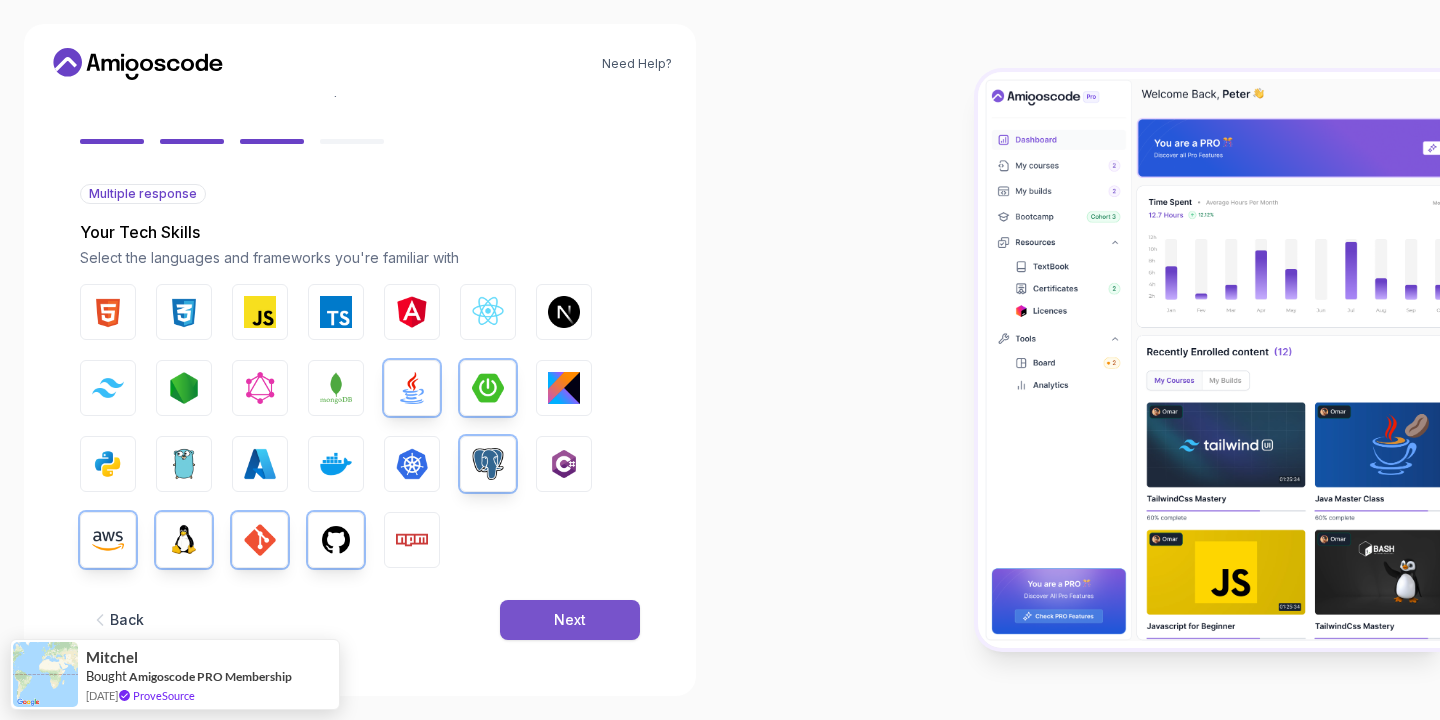 click on "Next" at bounding box center (570, 620) 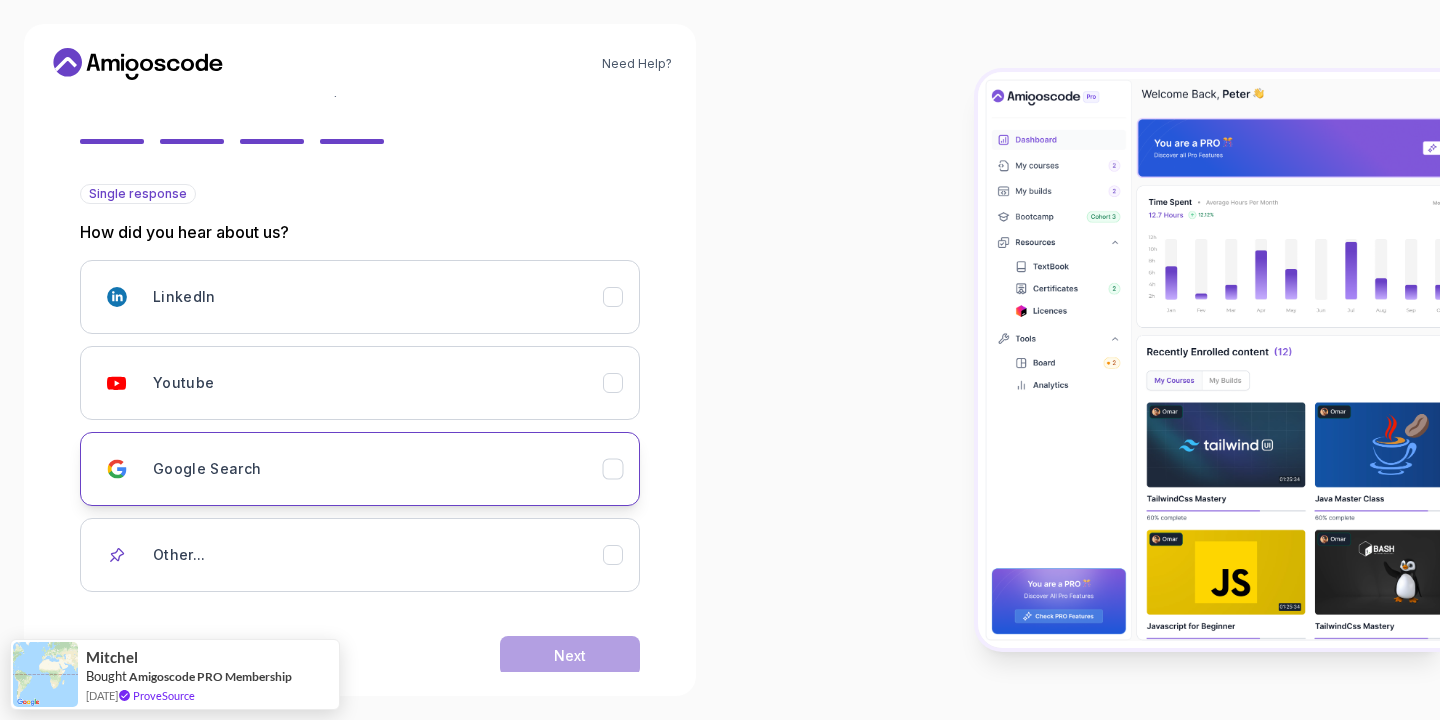 click on "Google Search" at bounding box center (378, 469) 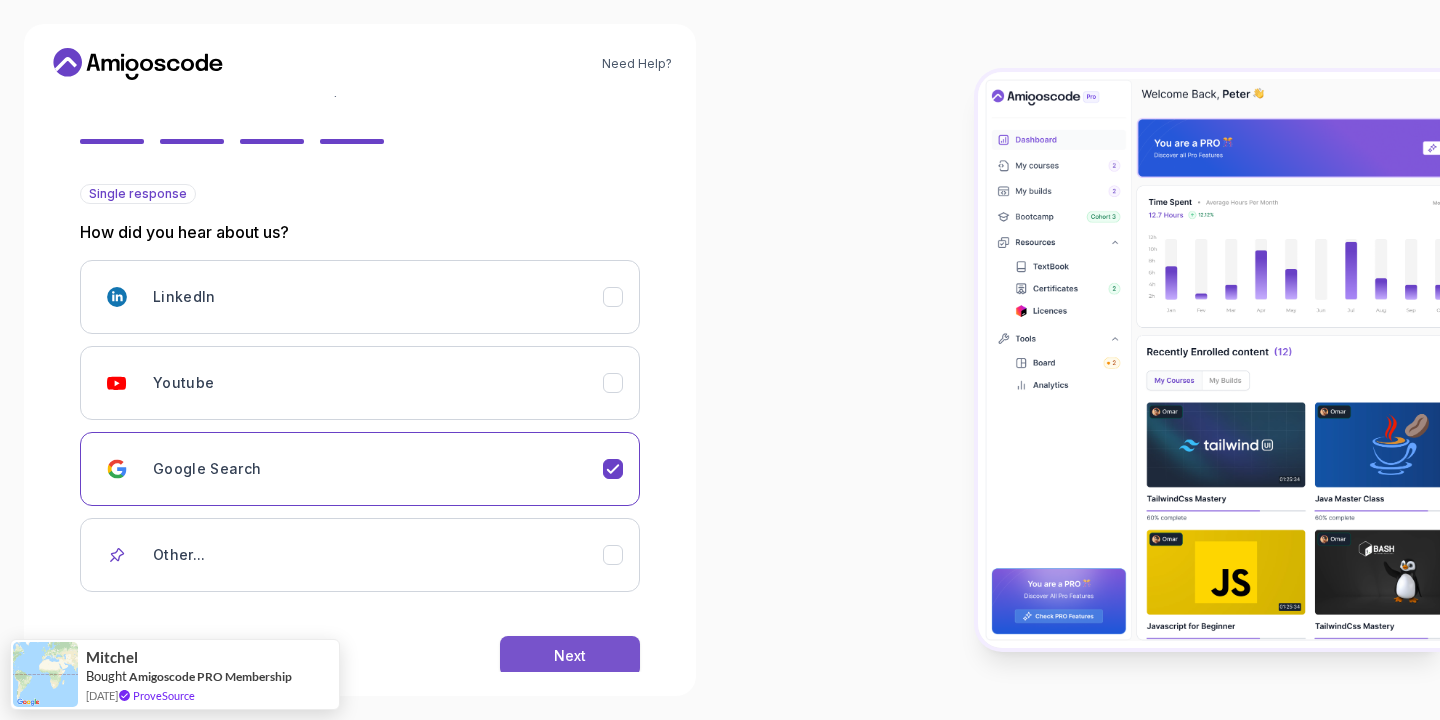 click on "Next" at bounding box center (570, 656) 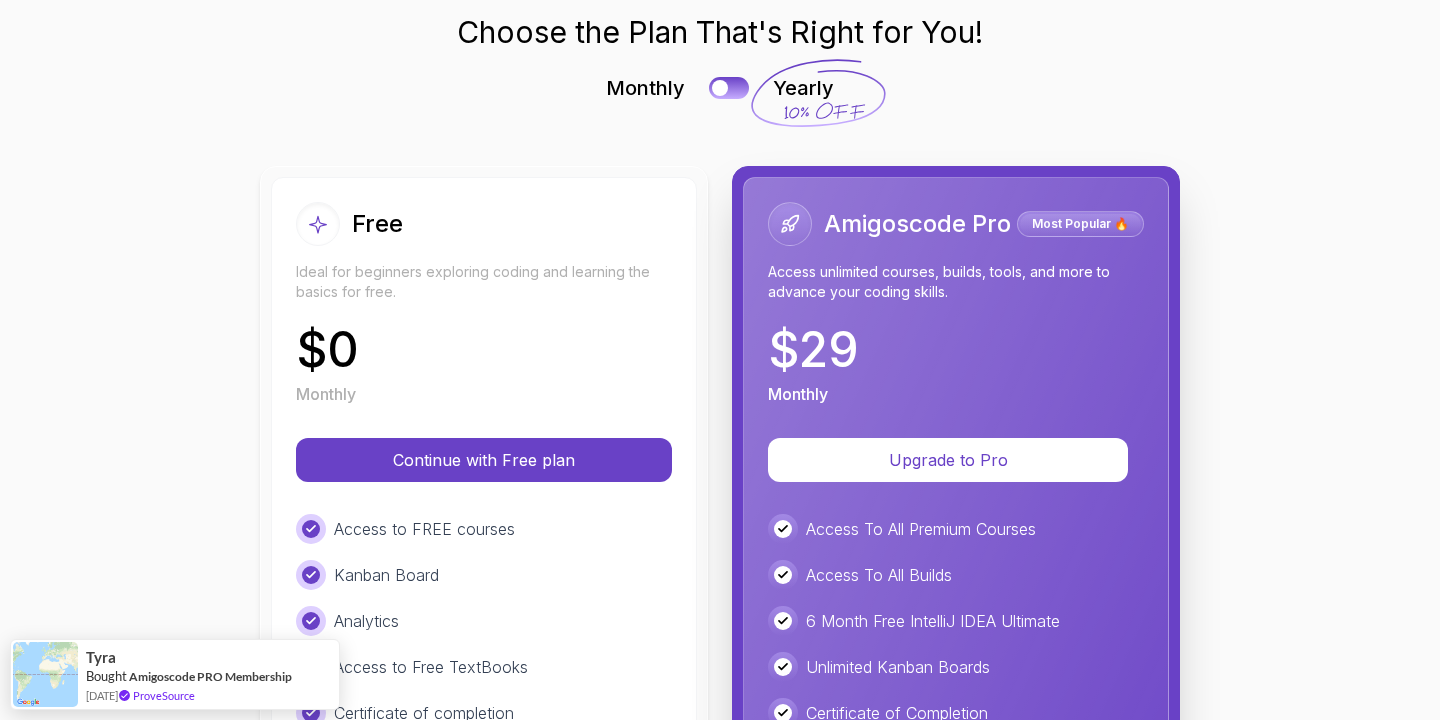 scroll, scrollTop: 48, scrollLeft: 0, axis: vertical 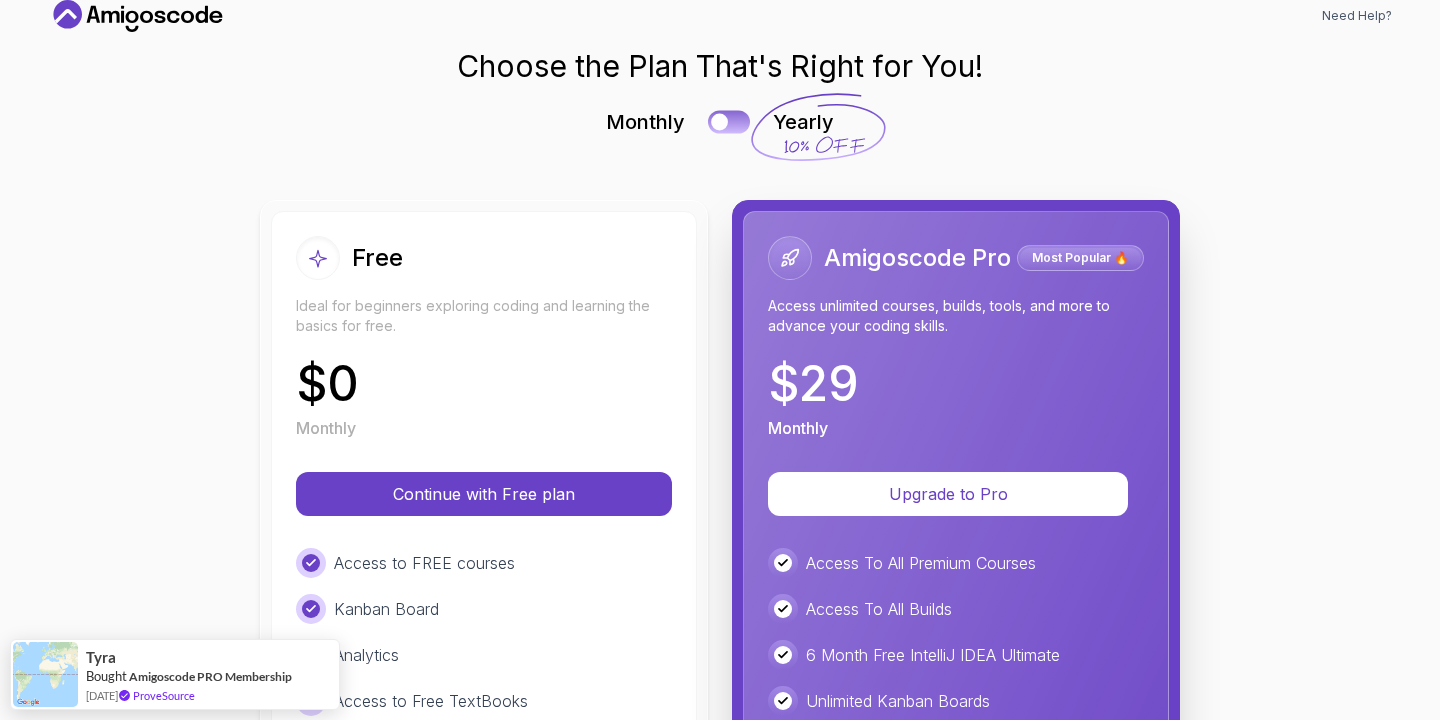click at bounding box center [729, 121] 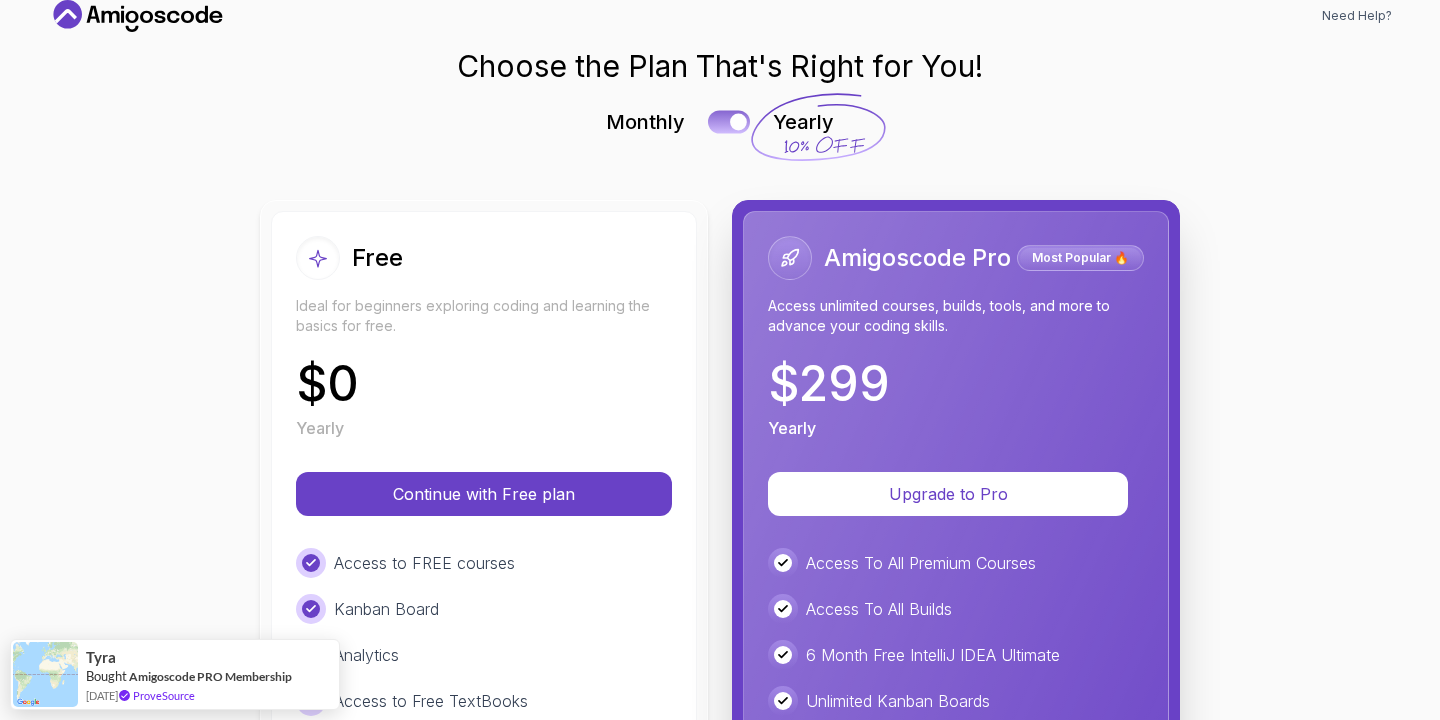 click at bounding box center (729, 121) 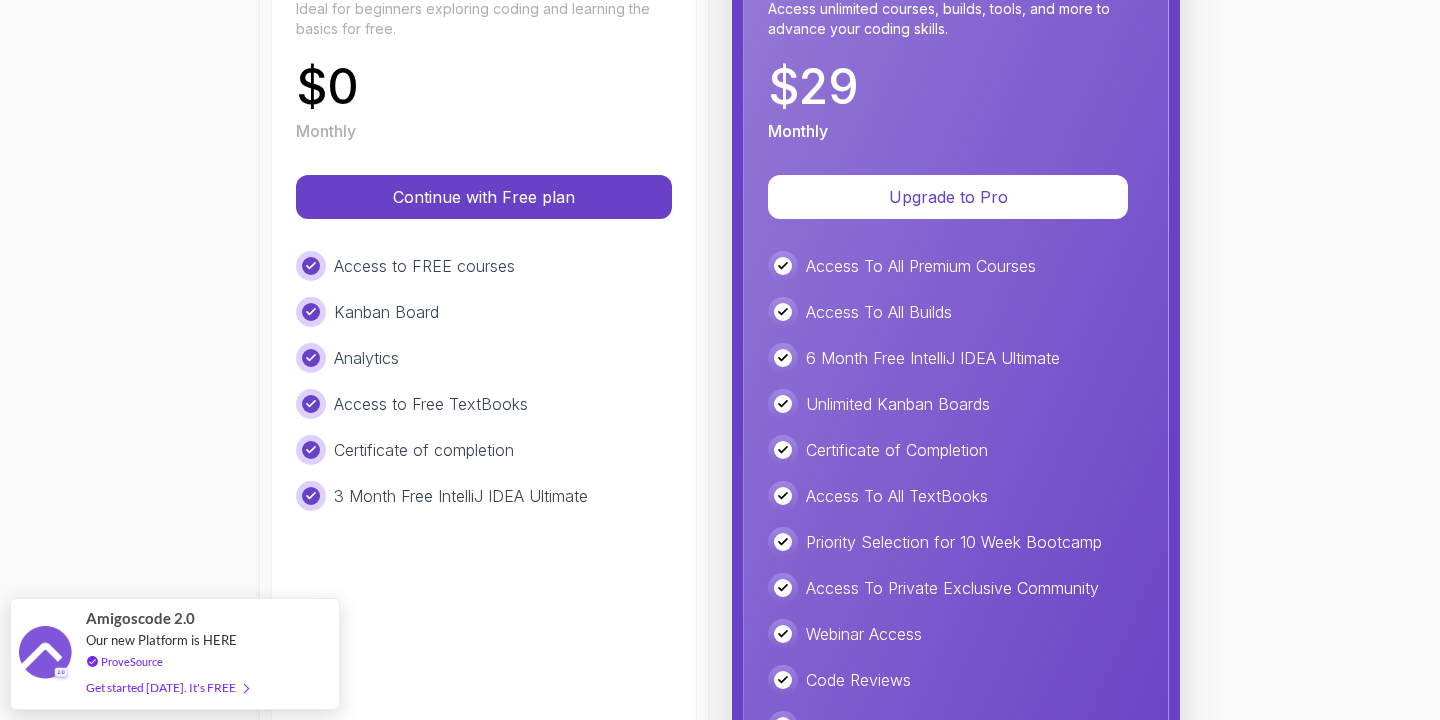 scroll, scrollTop: 292, scrollLeft: 0, axis: vertical 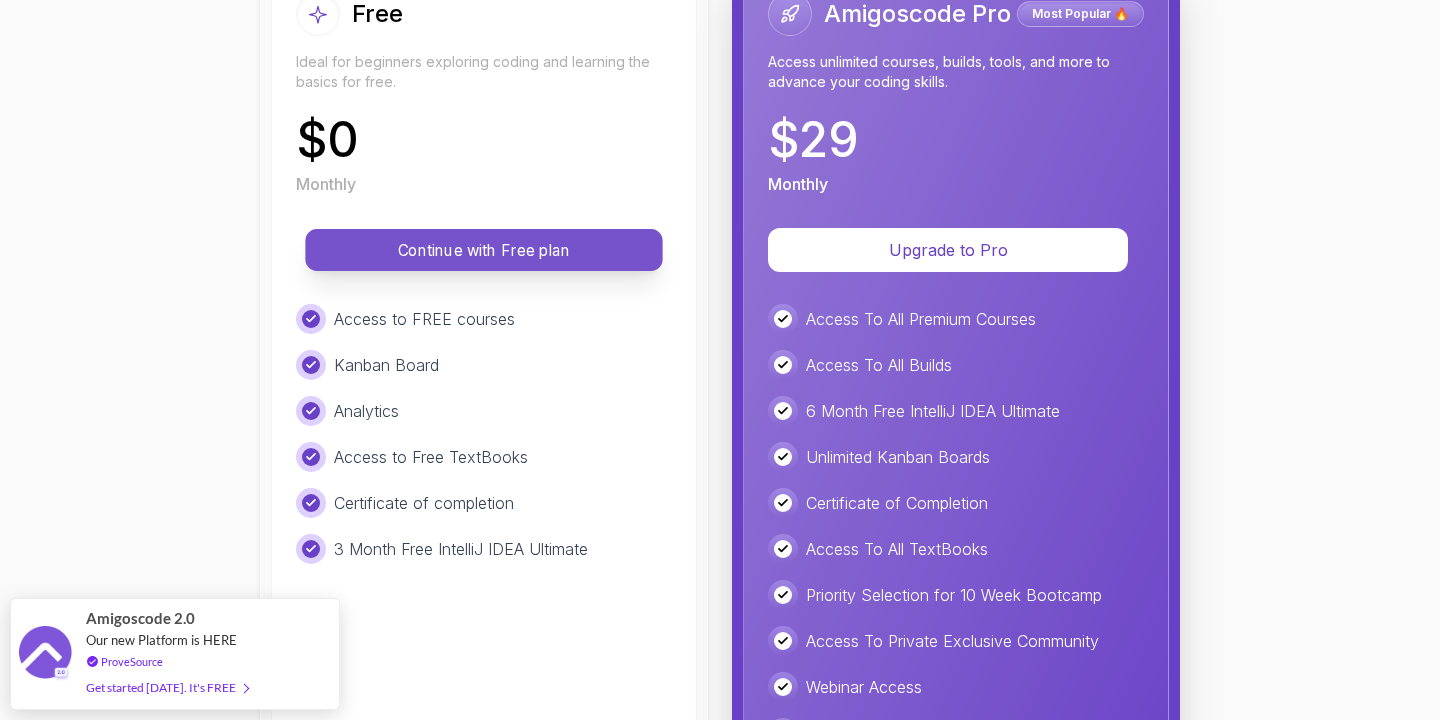 click on "Continue with Free plan" at bounding box center (484, 250) 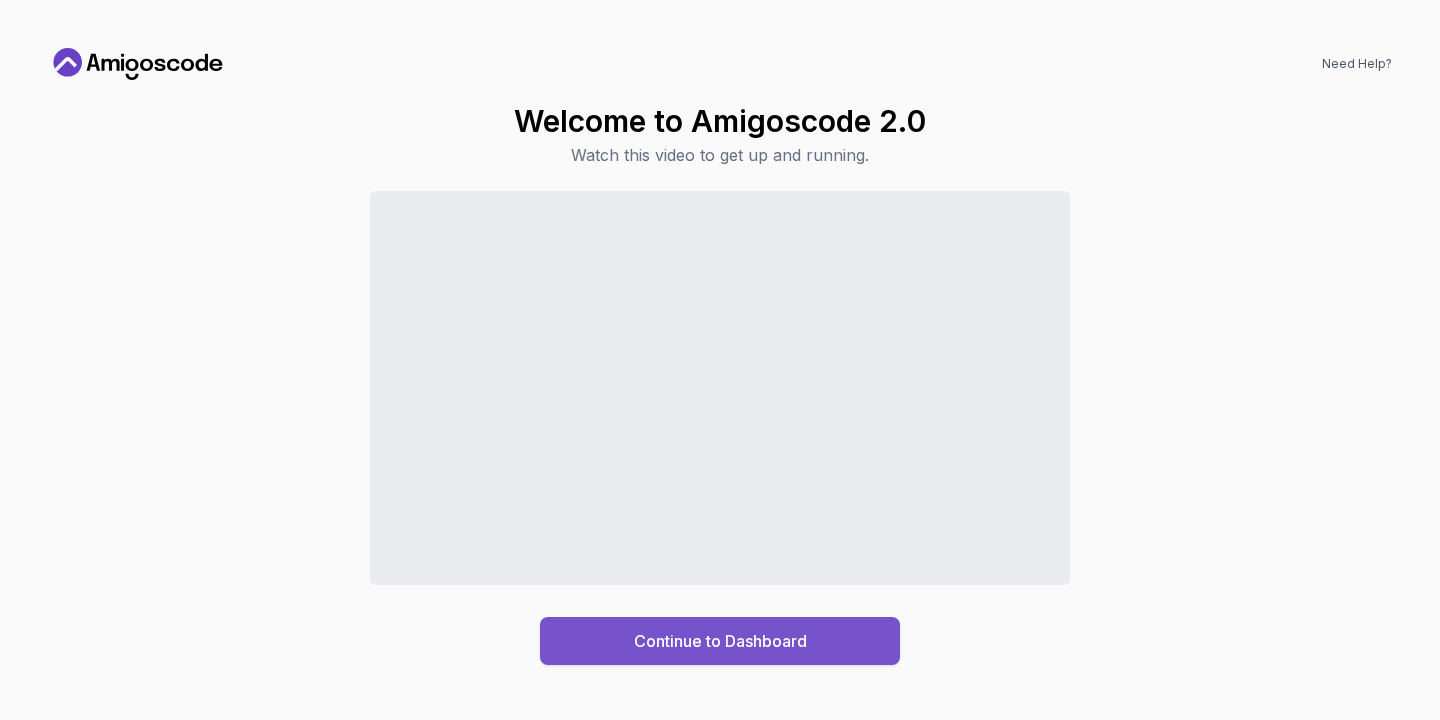 click on "Continue to Dashboard" at bounding box center (720, 641) 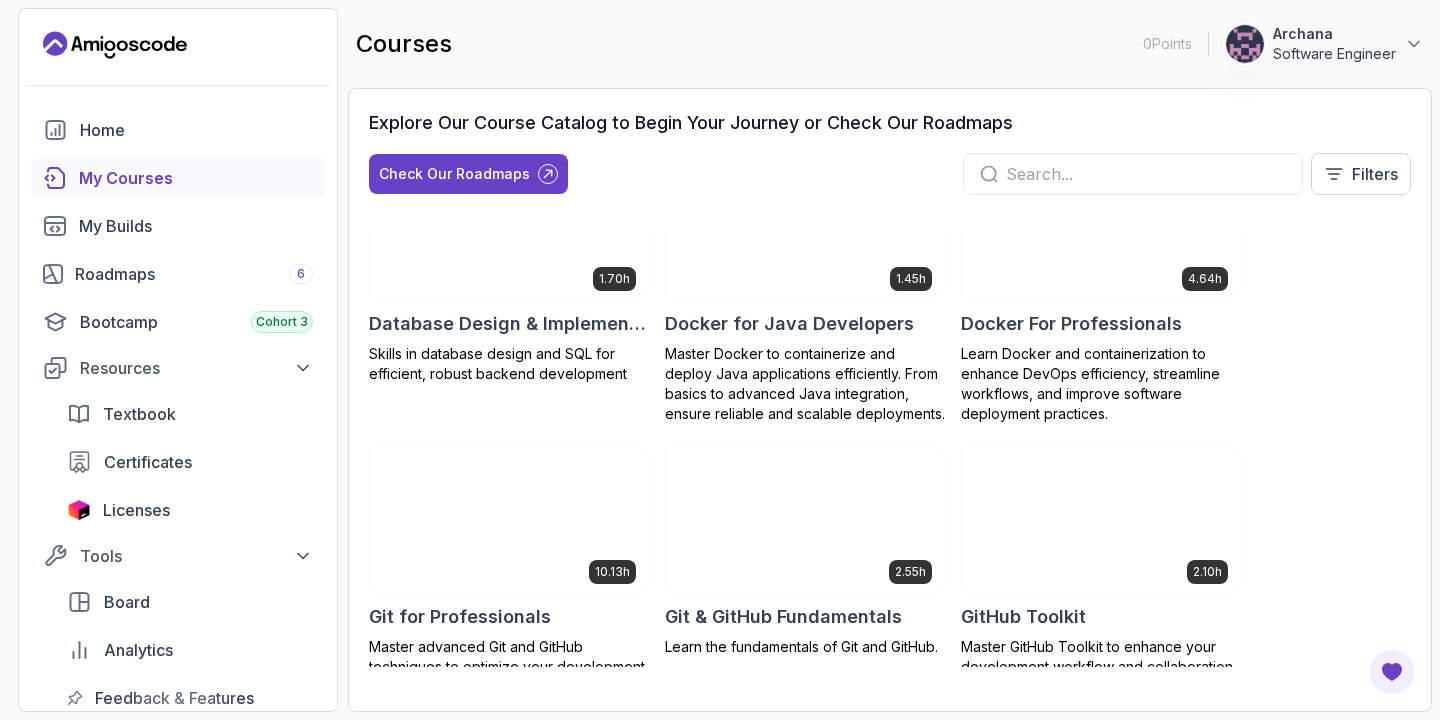 scroll, scrollTop: 672, scrollLeft: 0, axis: vertical 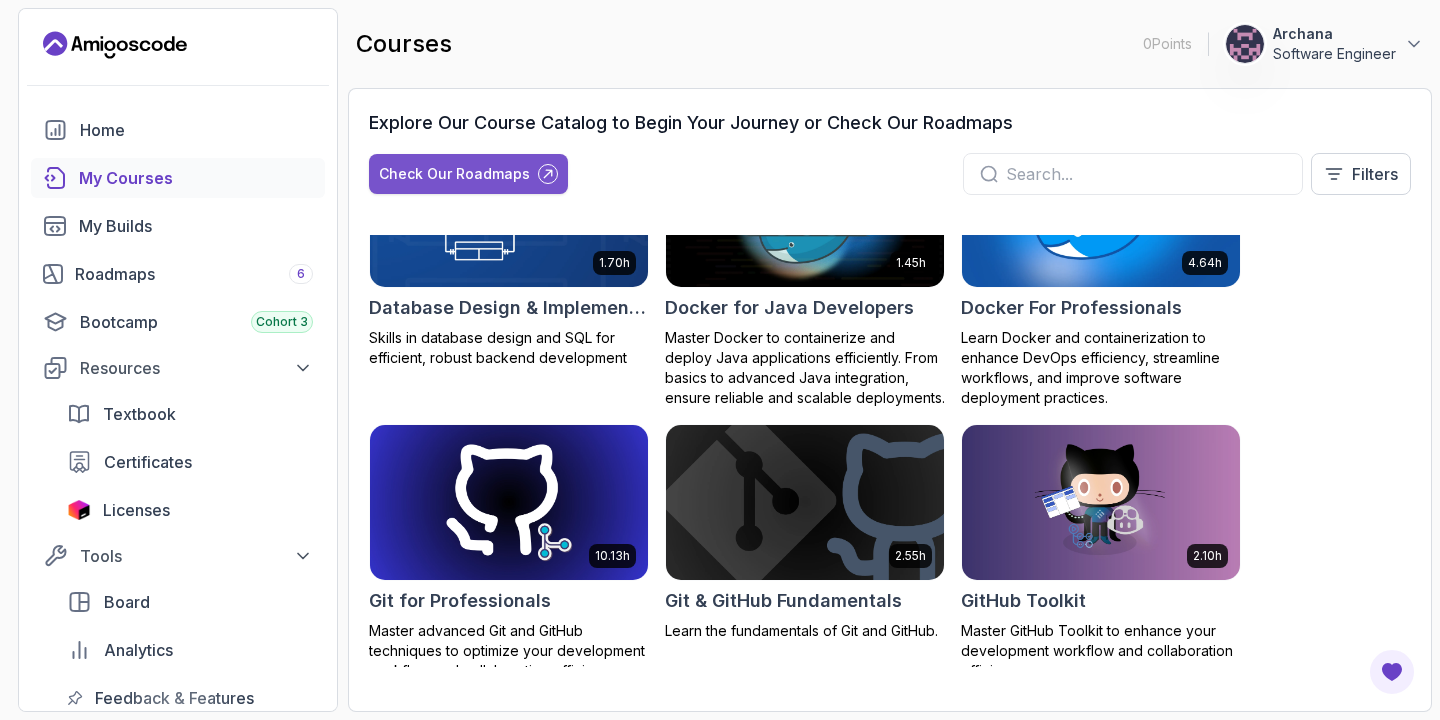 click at bounding box center (548, 174) 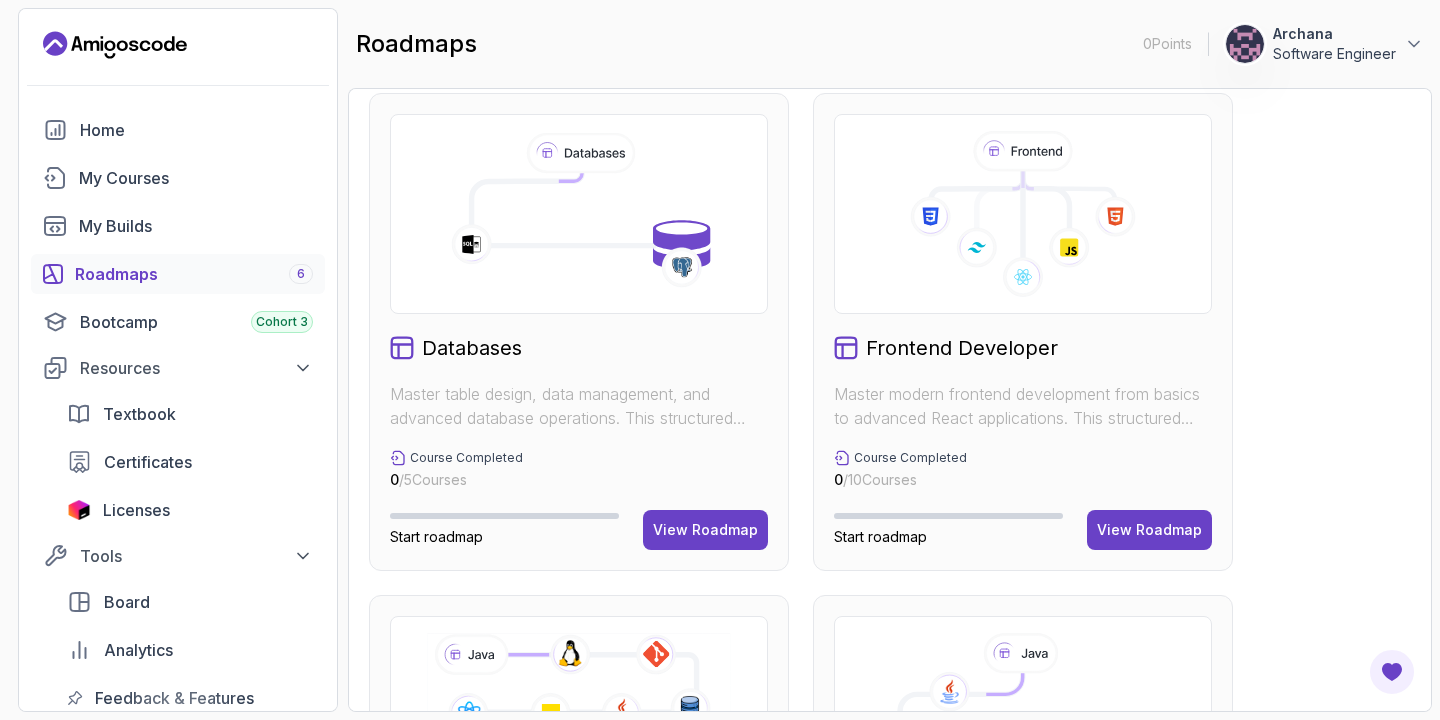 scroll, scrollTop: 25, scrollLeft: 0, axis: vertical 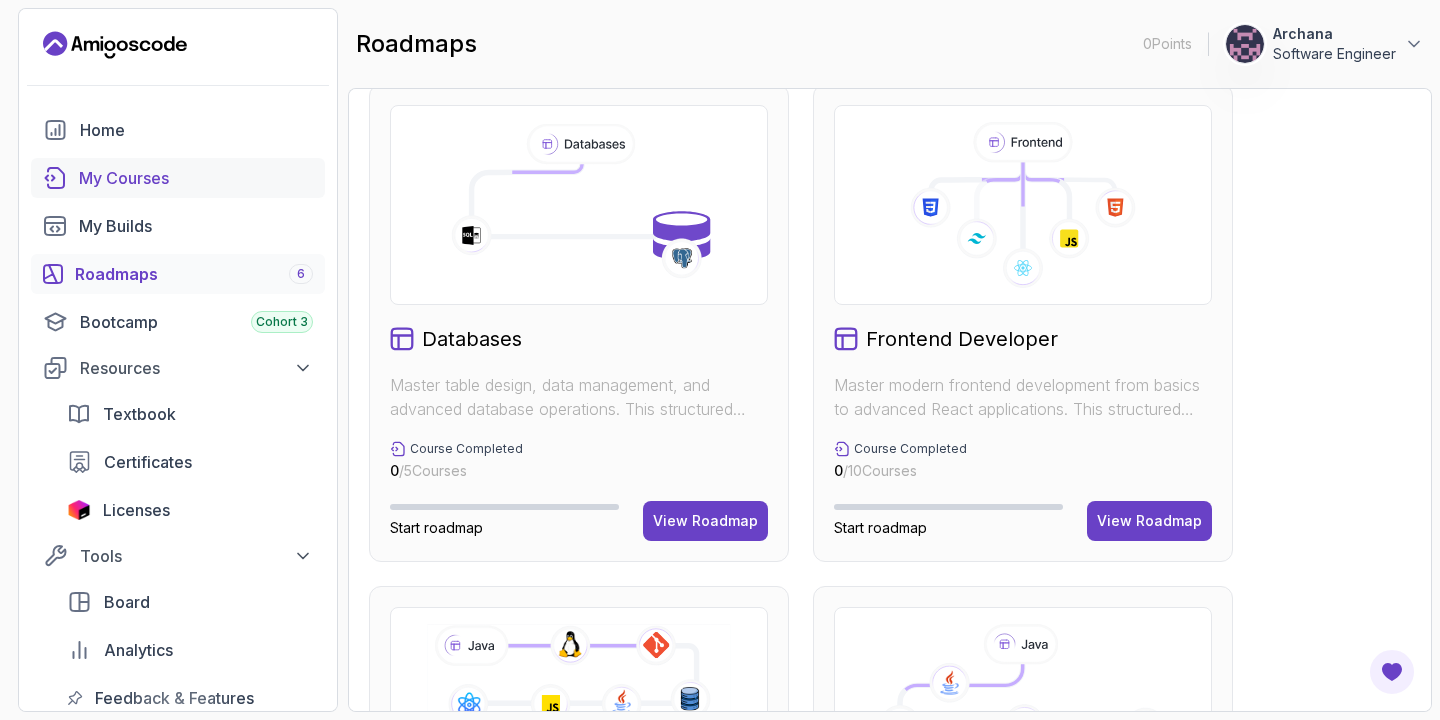 click on "My Courses" at bounding box center [196, 178] 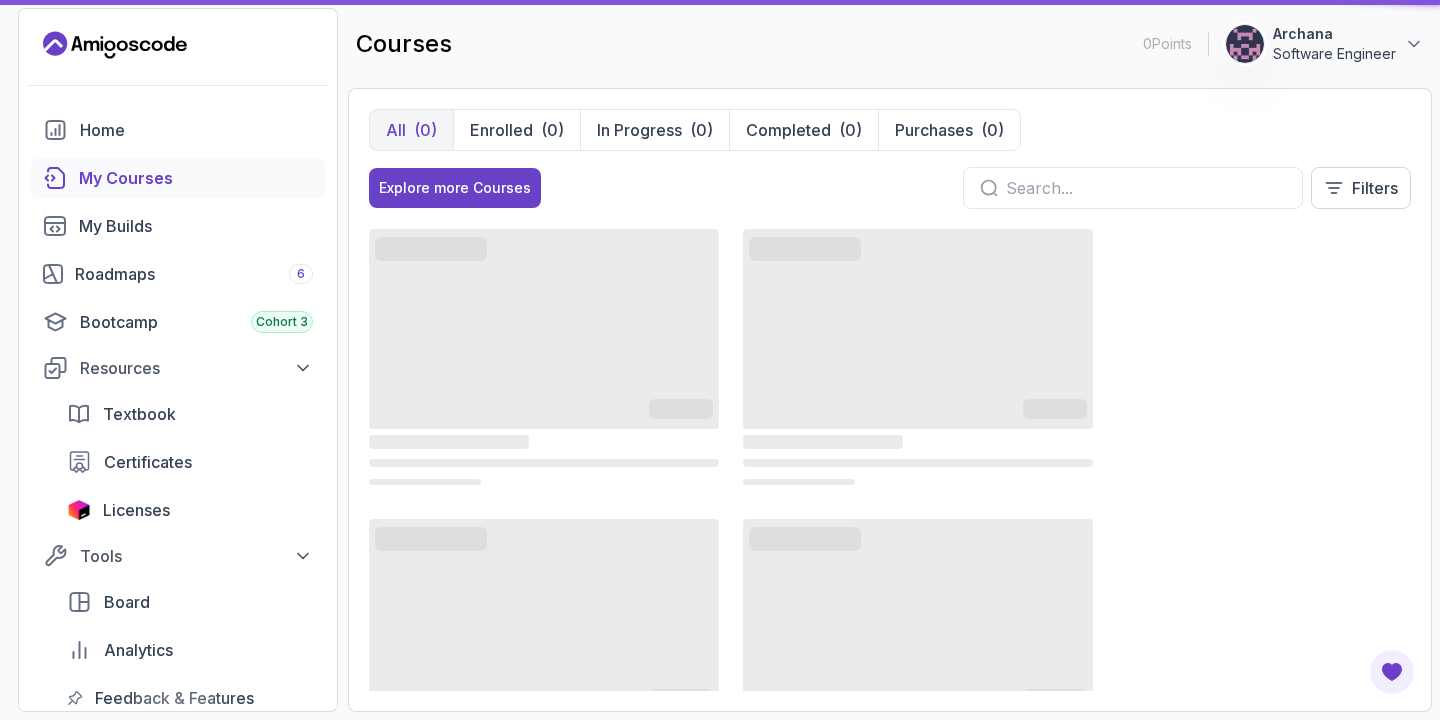 scroll, scrollTop: 0, scrollLeft: 0, axis: both 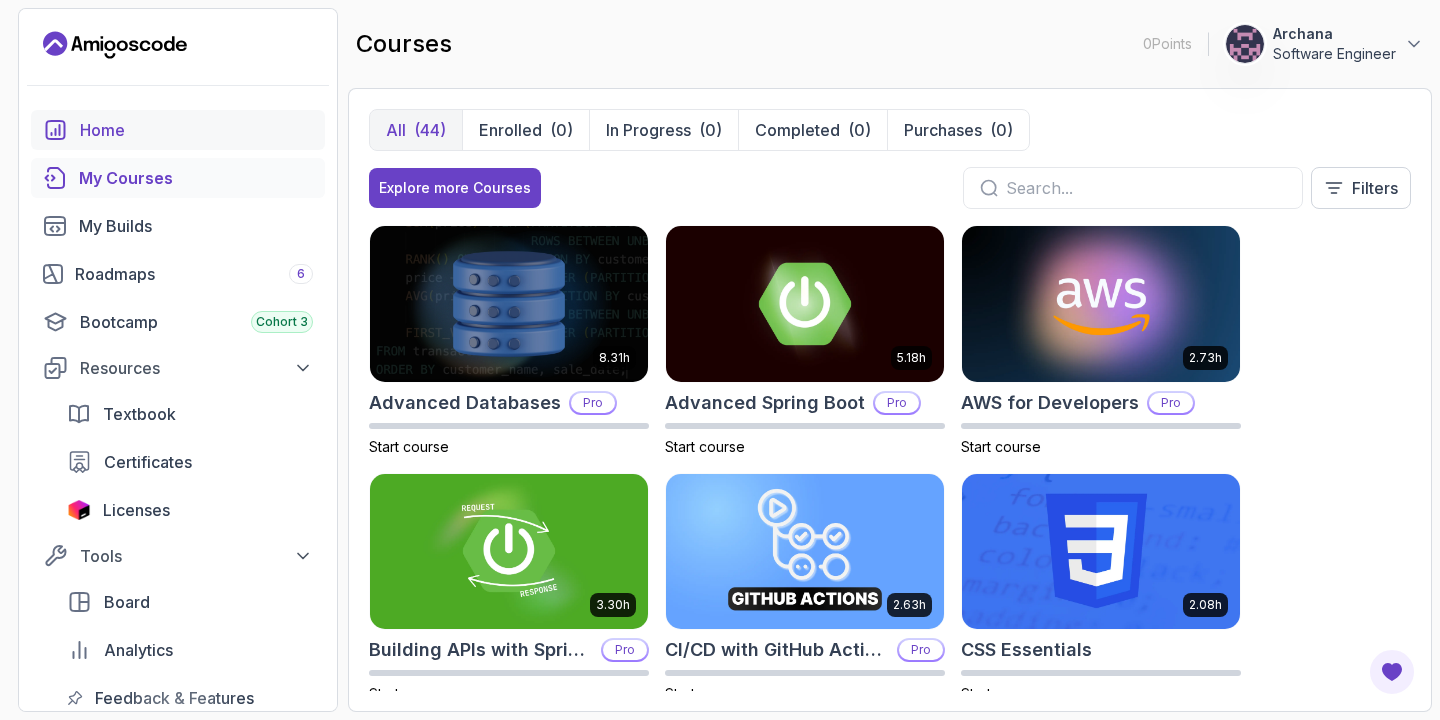 click on "Home" at bounding box center [196, 130] 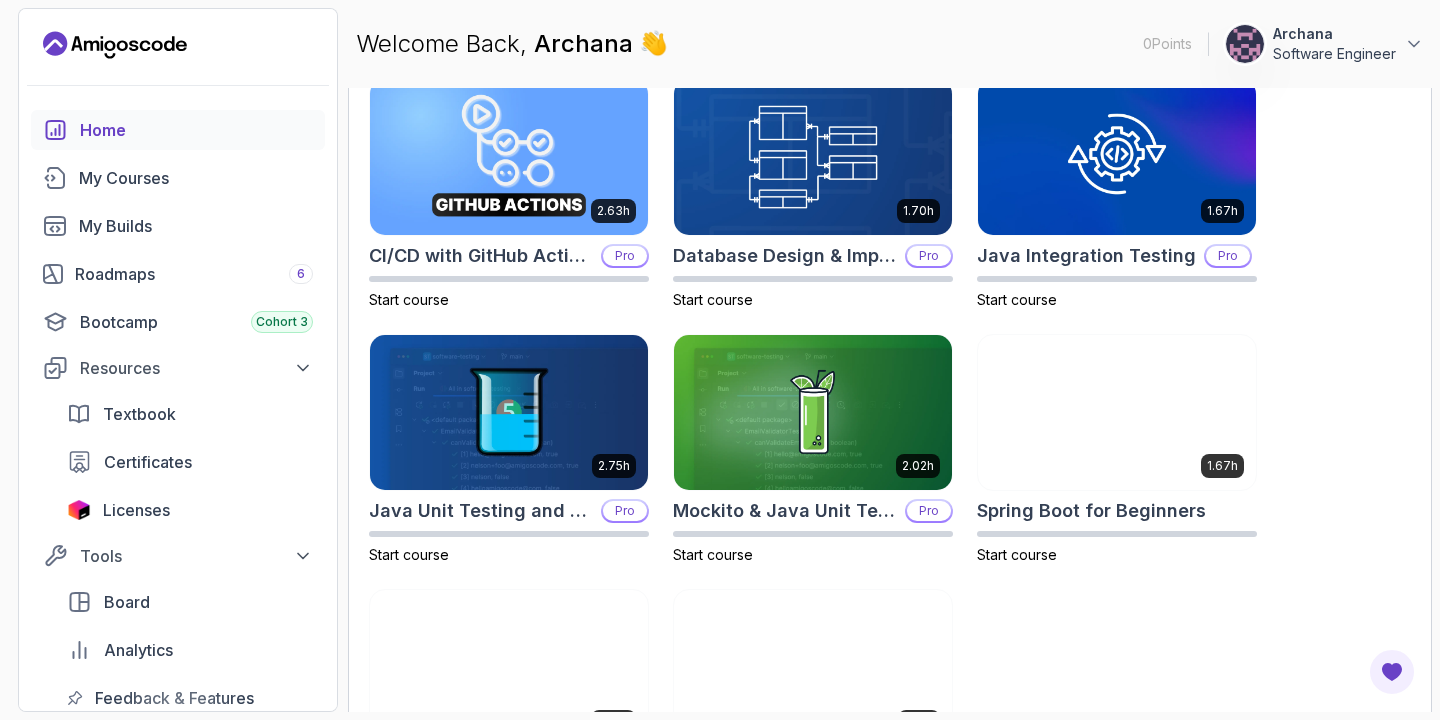 scroll, scrollTop: 728, scrollLeft: 0, axis: vertical 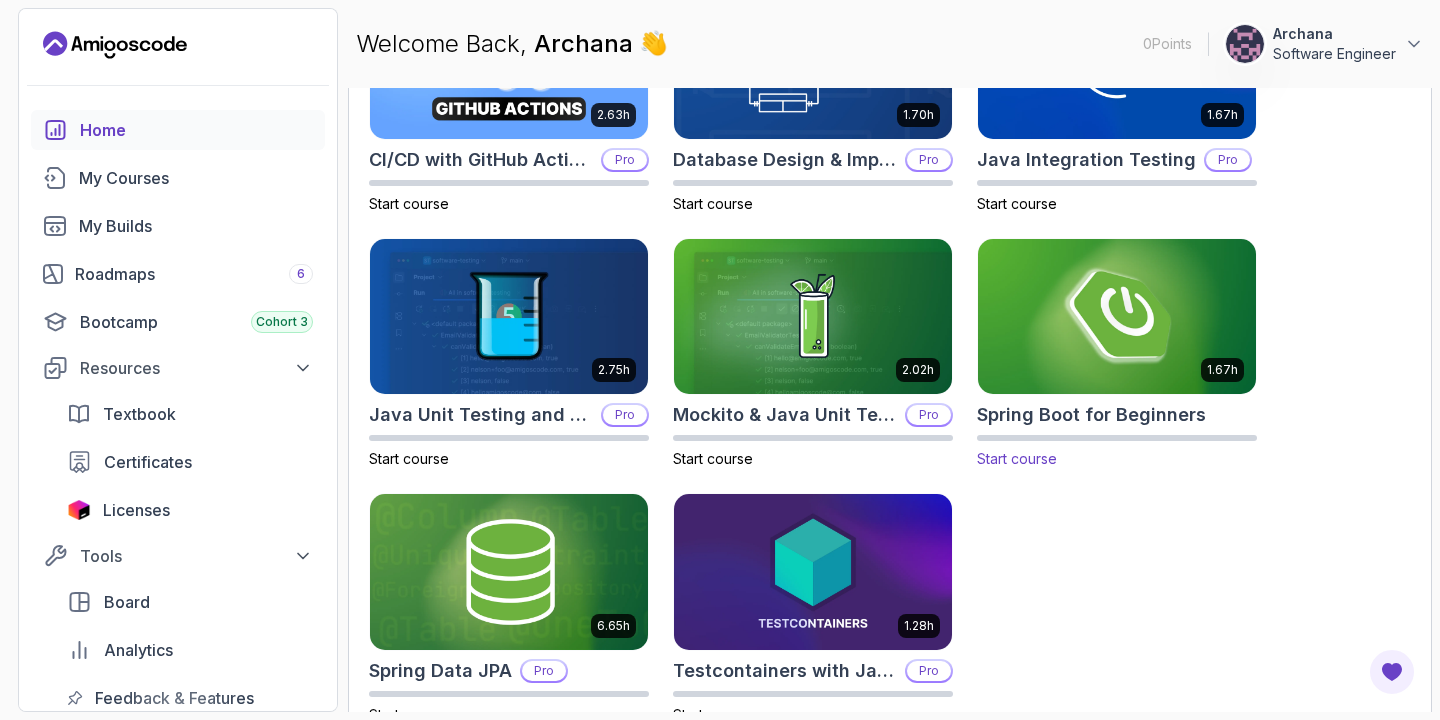 click at bounding box center [1117, 316] 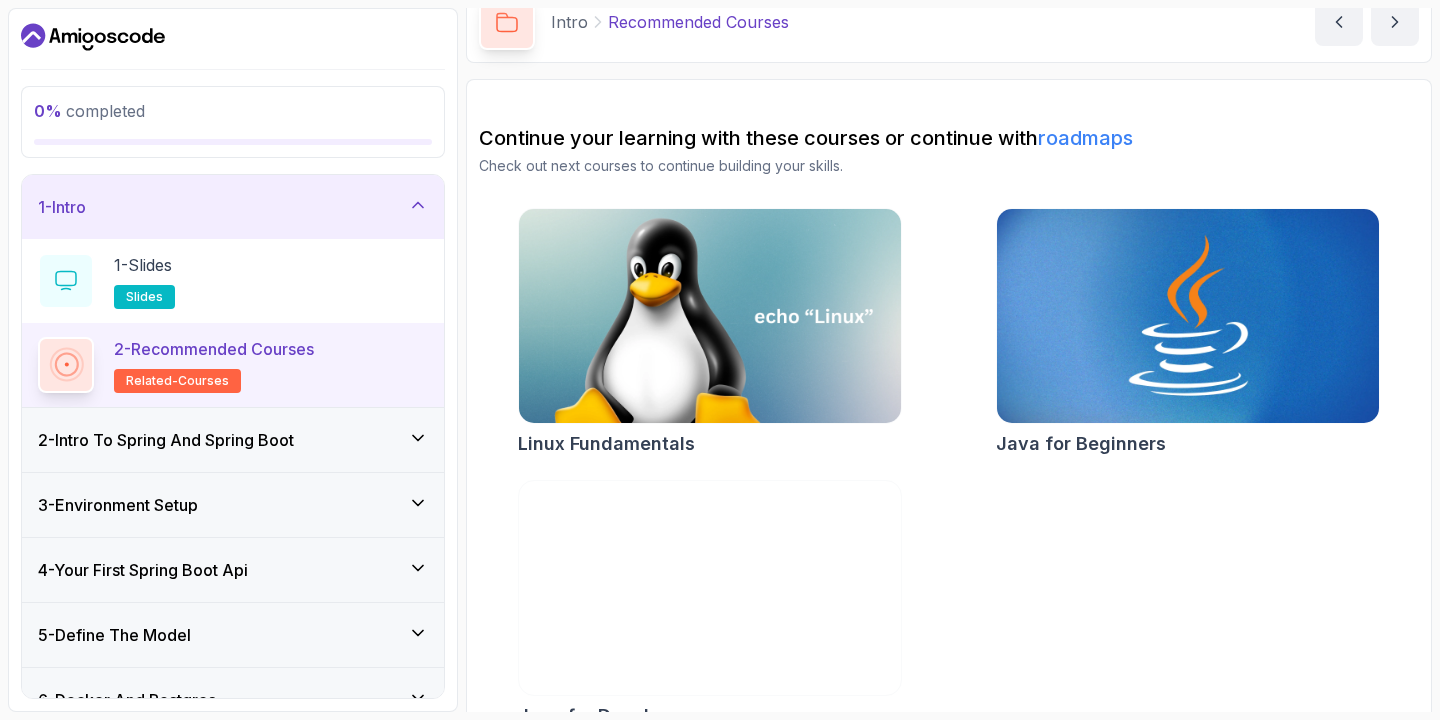 scroll, scrollTop: 136, scrollLeft: 0, axis: vertical 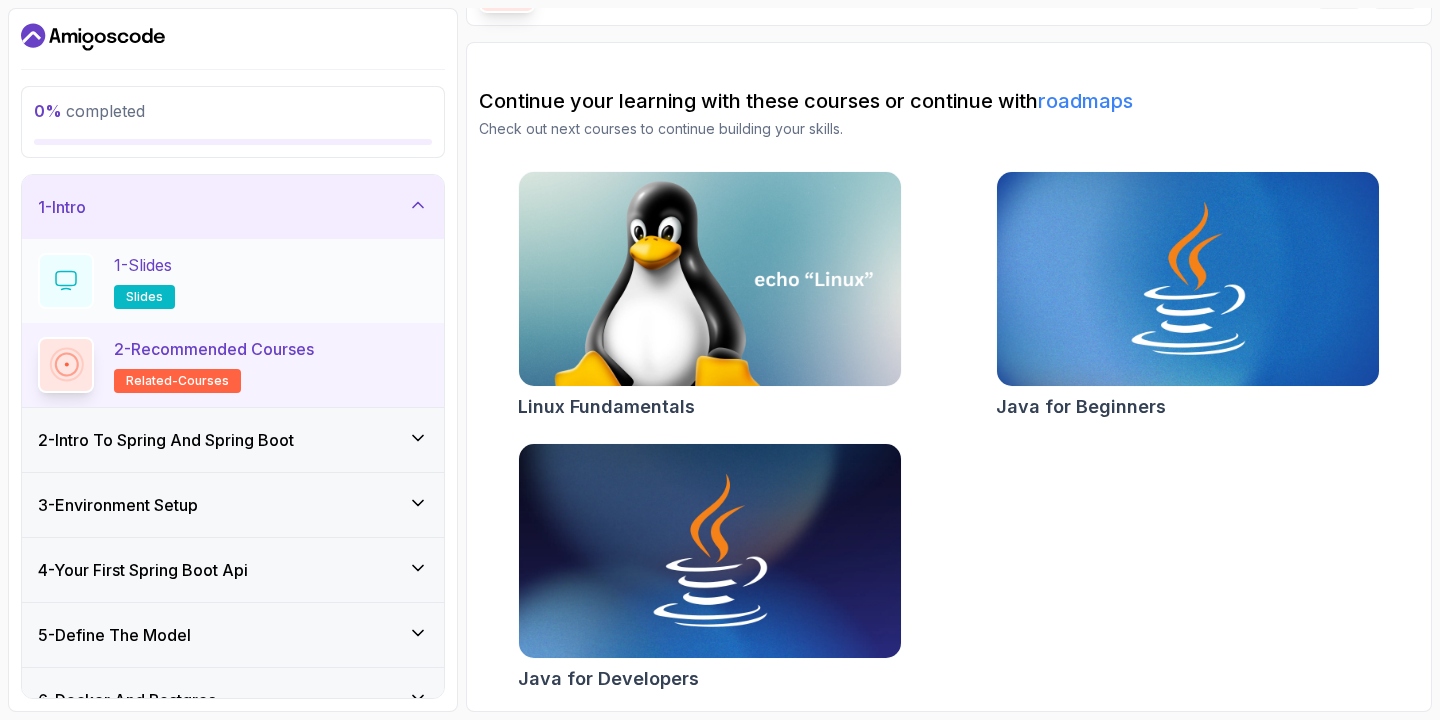 click on "1  -  Slides slides" at bounding box center [233, 281] 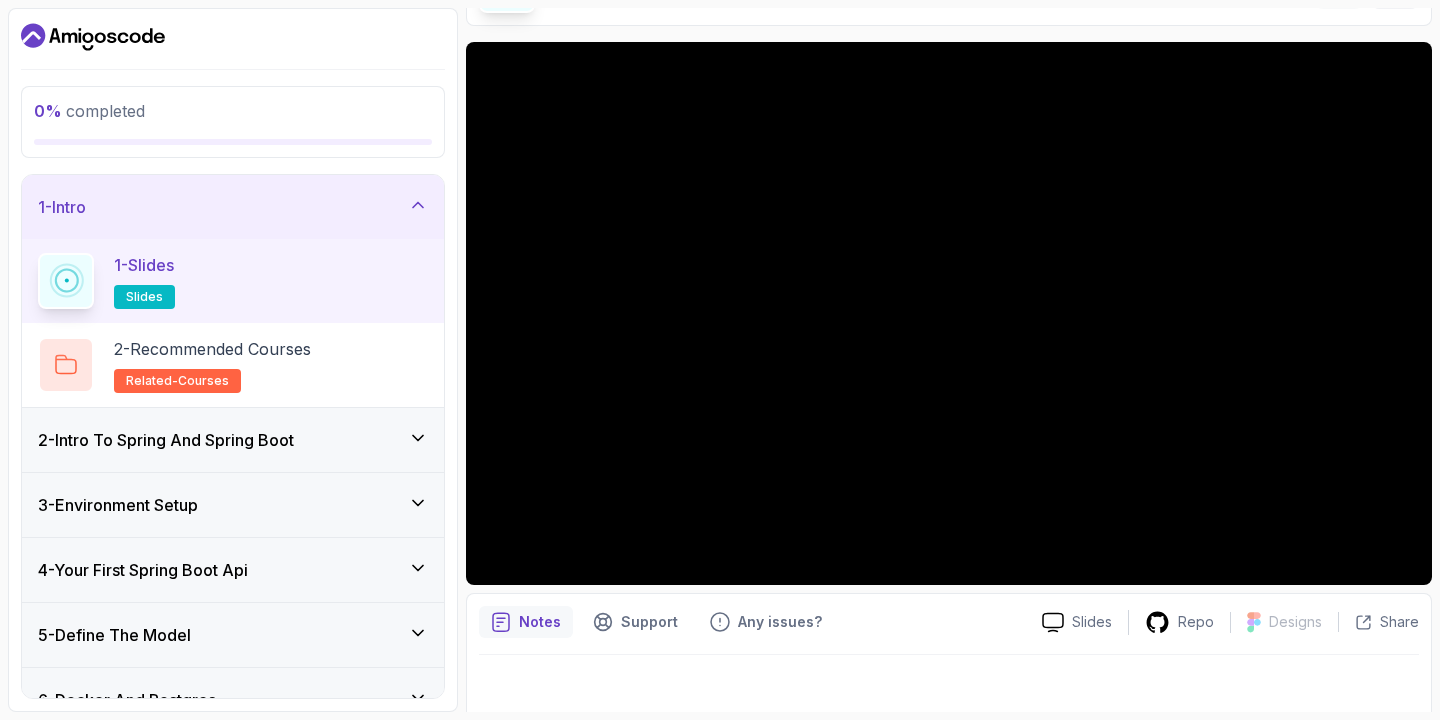 scroll, scrollTop: 148, scrollLeft: 0, axis: vertical 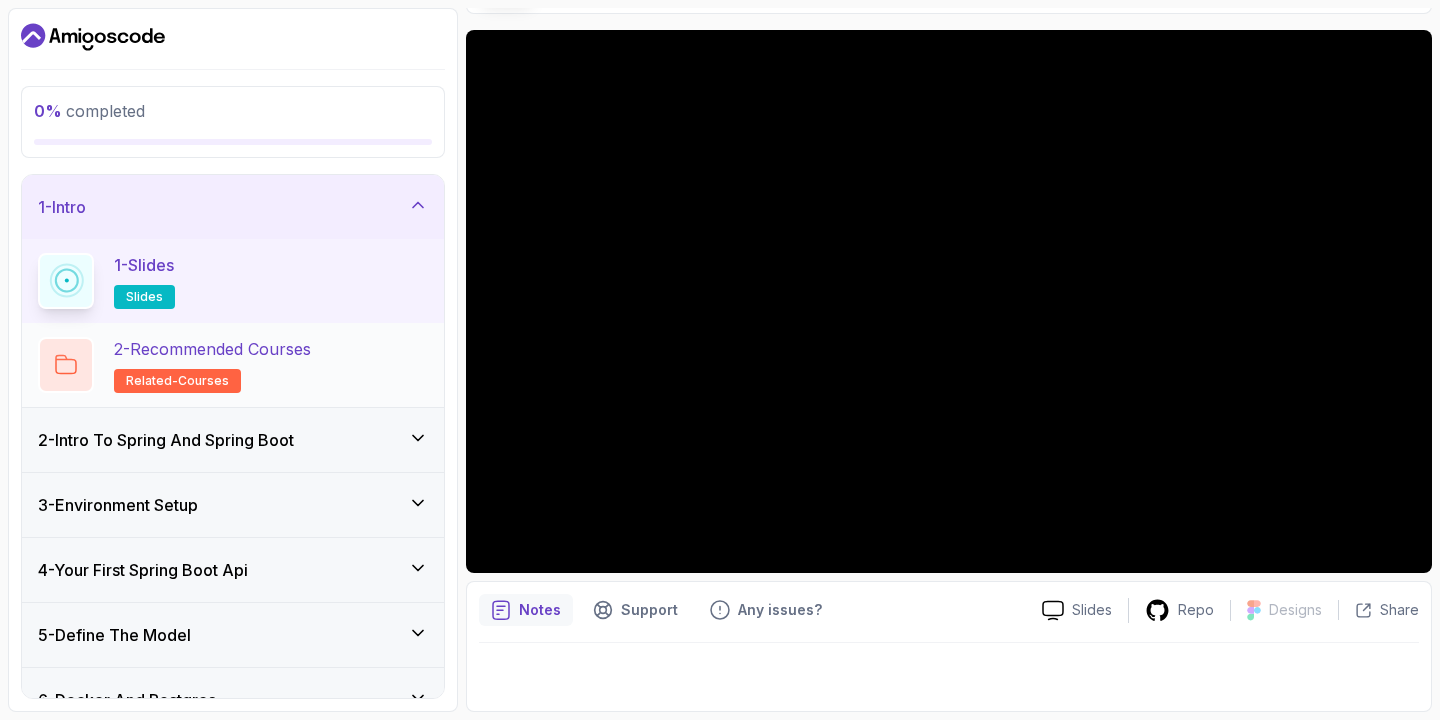 click on "2  -  Recommended Courses related-courses" at bounding box center [212, 365] 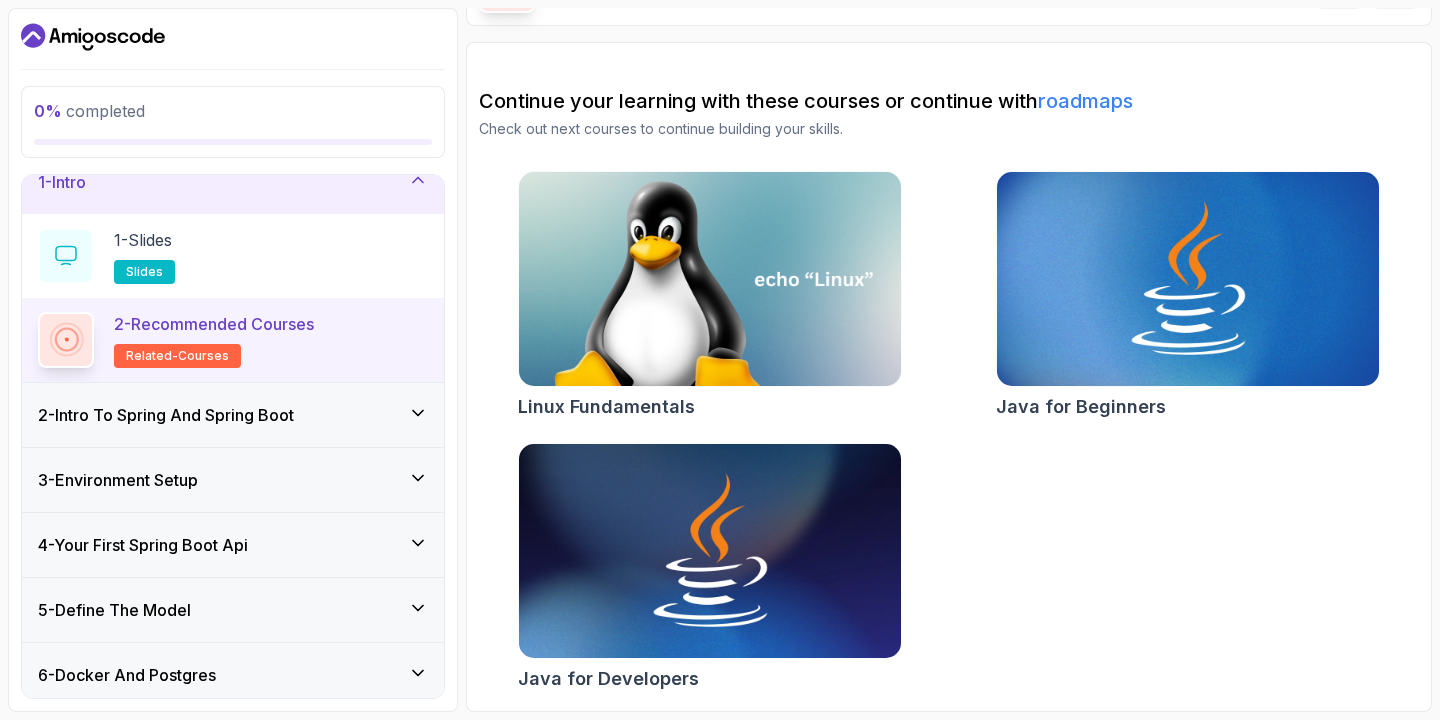 scroll, scrollTop: 26, scrollLeft: 0, axis: vertical 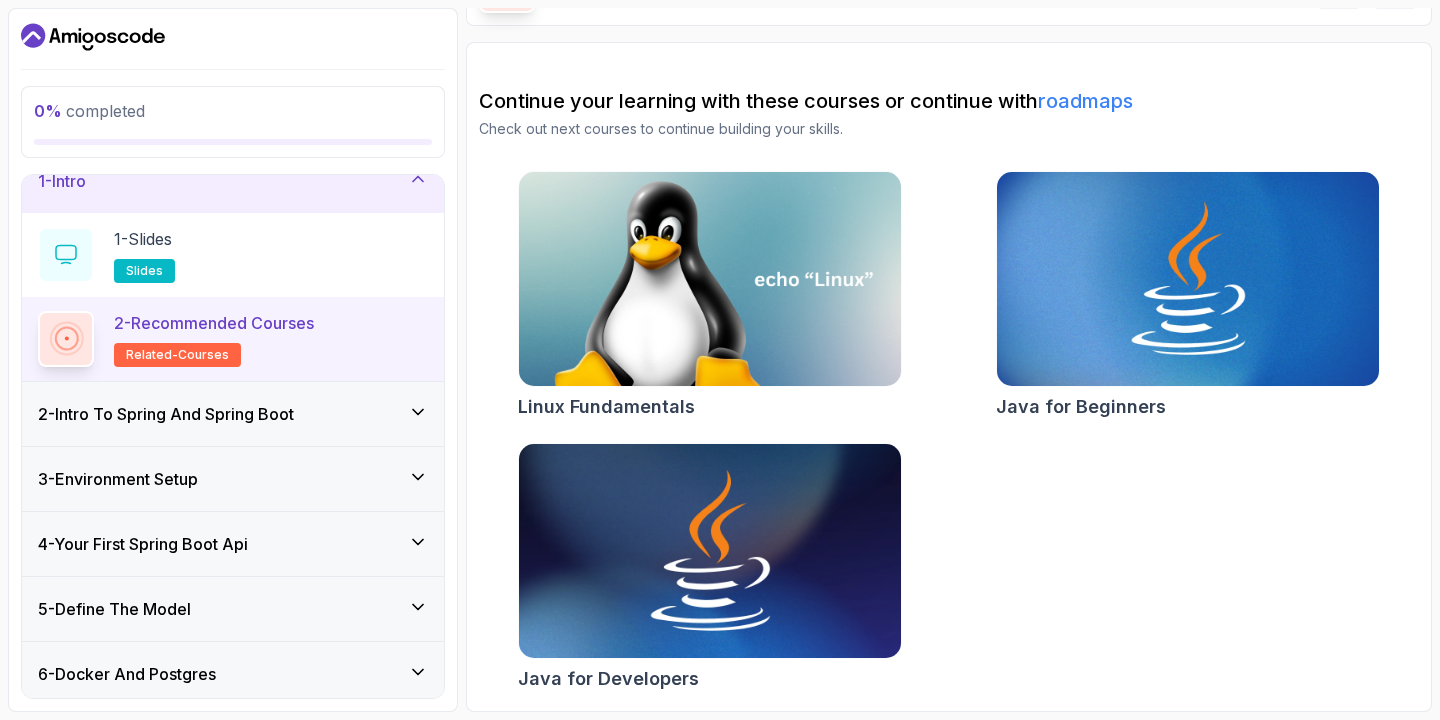 click at bounding box center [709, 551] 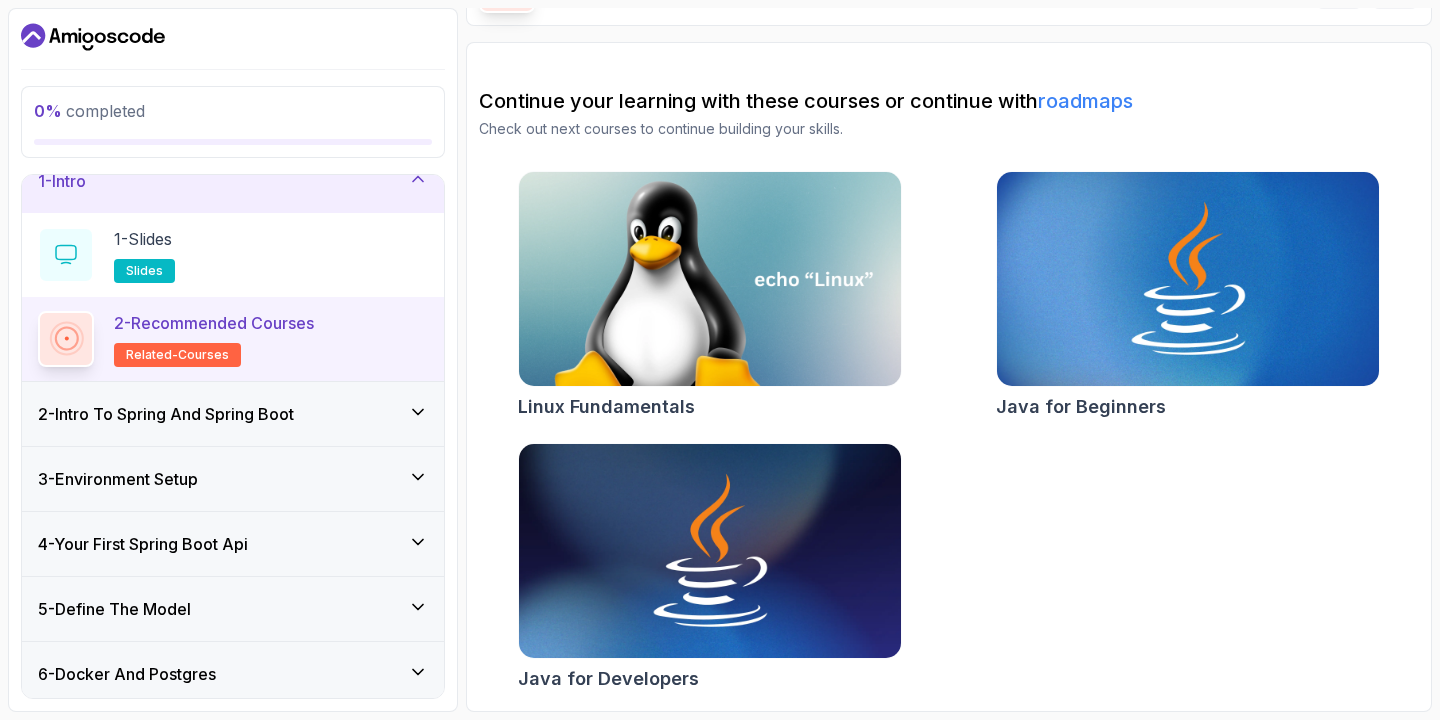 click on "2  -  Intro To Spring And Spring Boot" at bounding box center [233, 414] 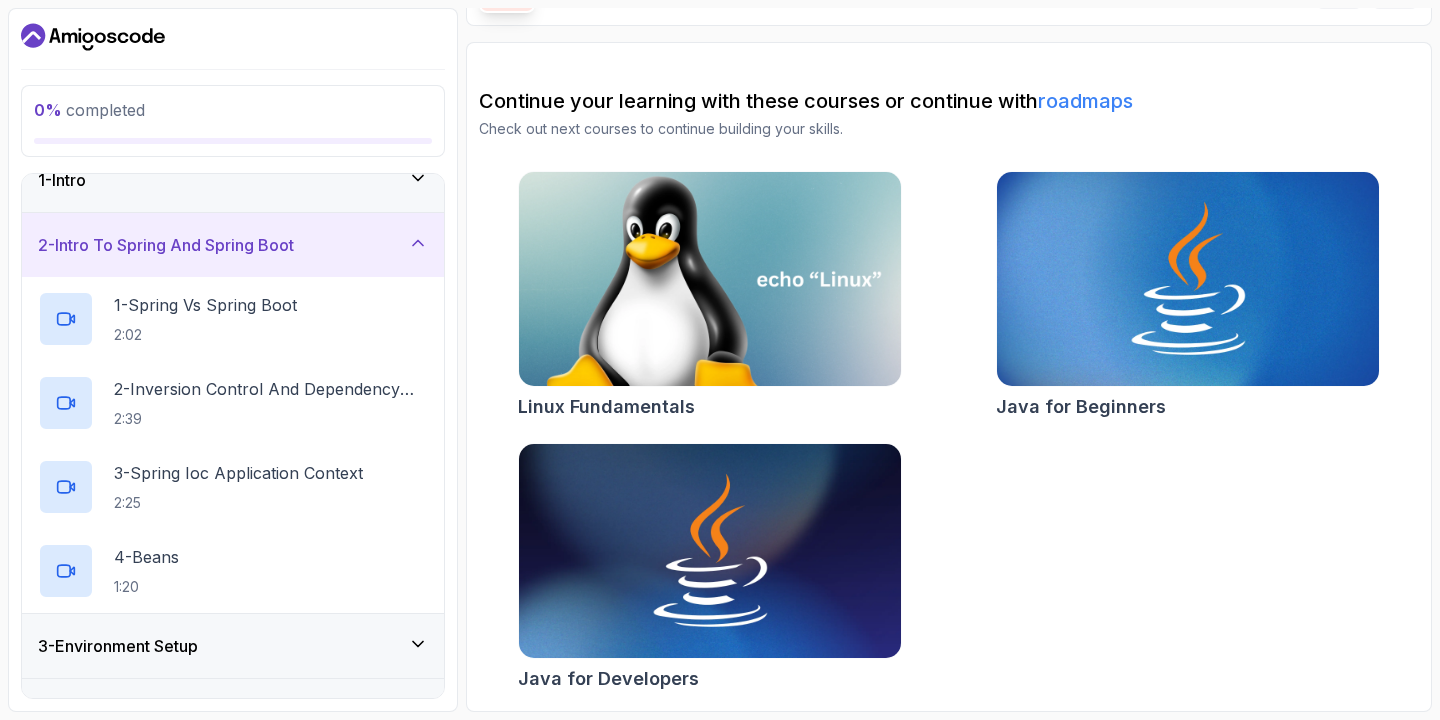 click on "Linux Fundamentals" at bounding box center (710, 296) 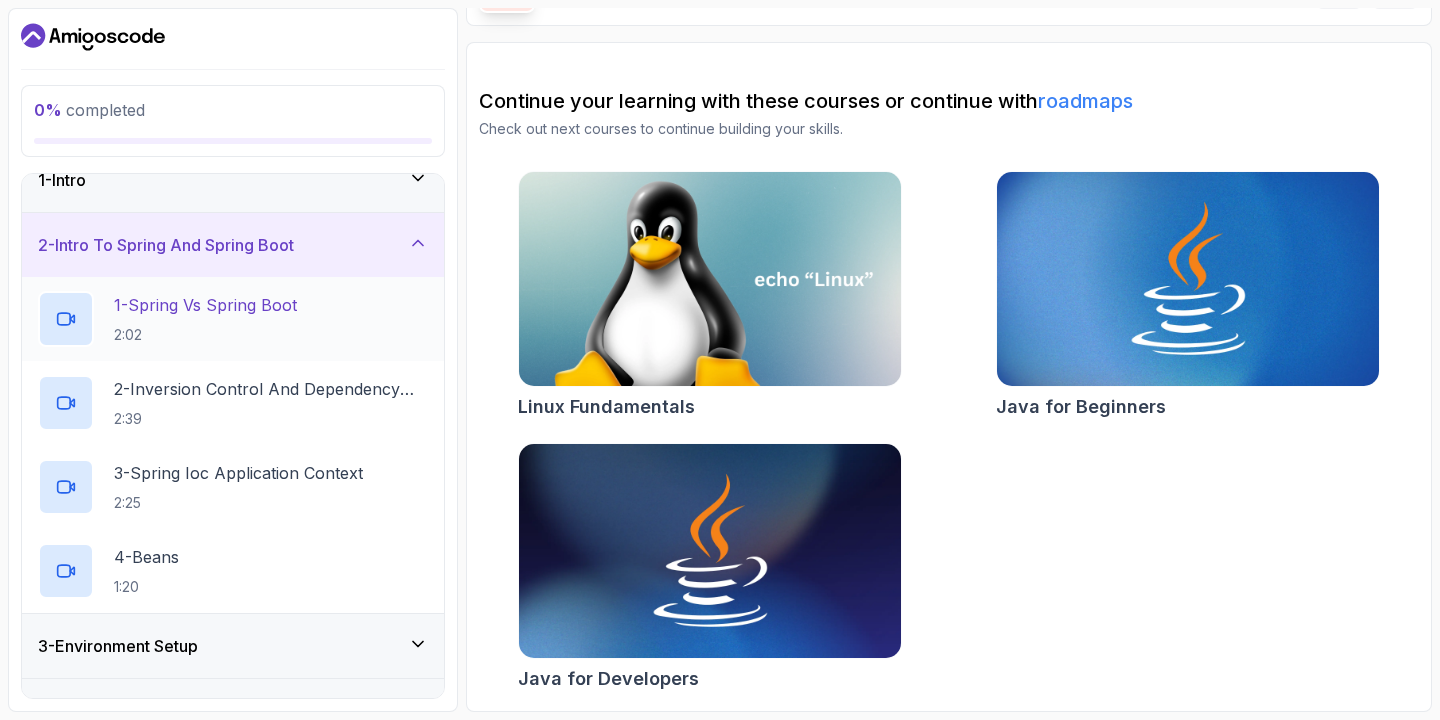 click on "2:02" at bounding box center (205, 335) 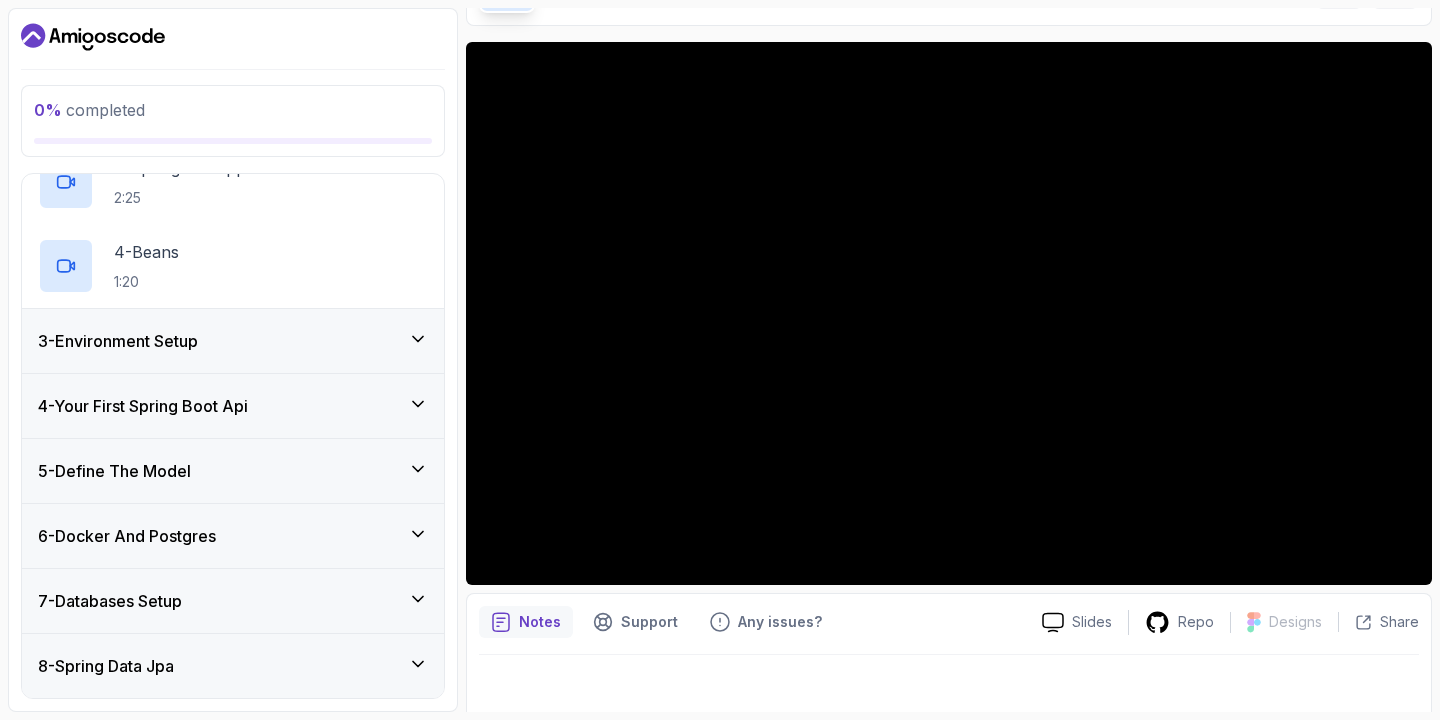 scroll, scrollTop: 332, scrollLeft: 0, axis: vertical 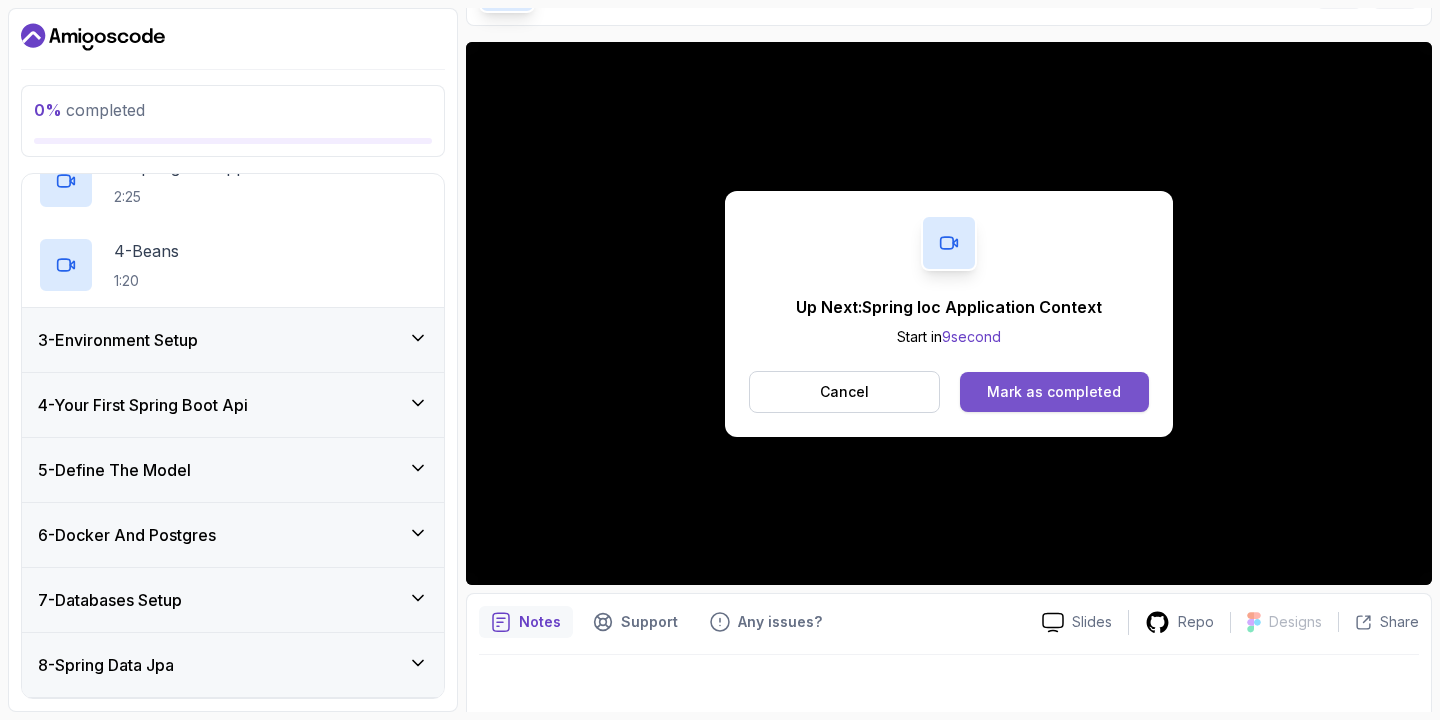 click on "Mark as completed" at bounding box center (1054, 392) 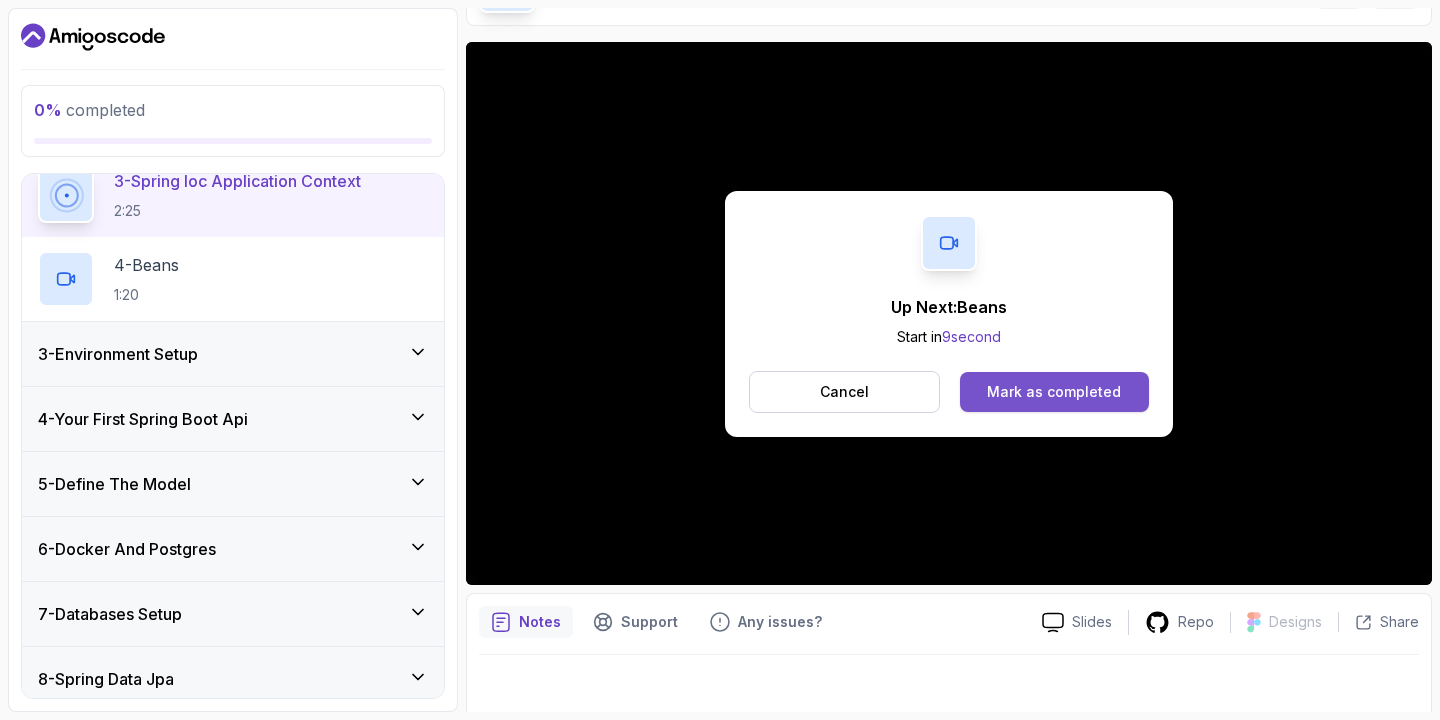 click on "Mark as completed" at bounding box center (1054, 392) 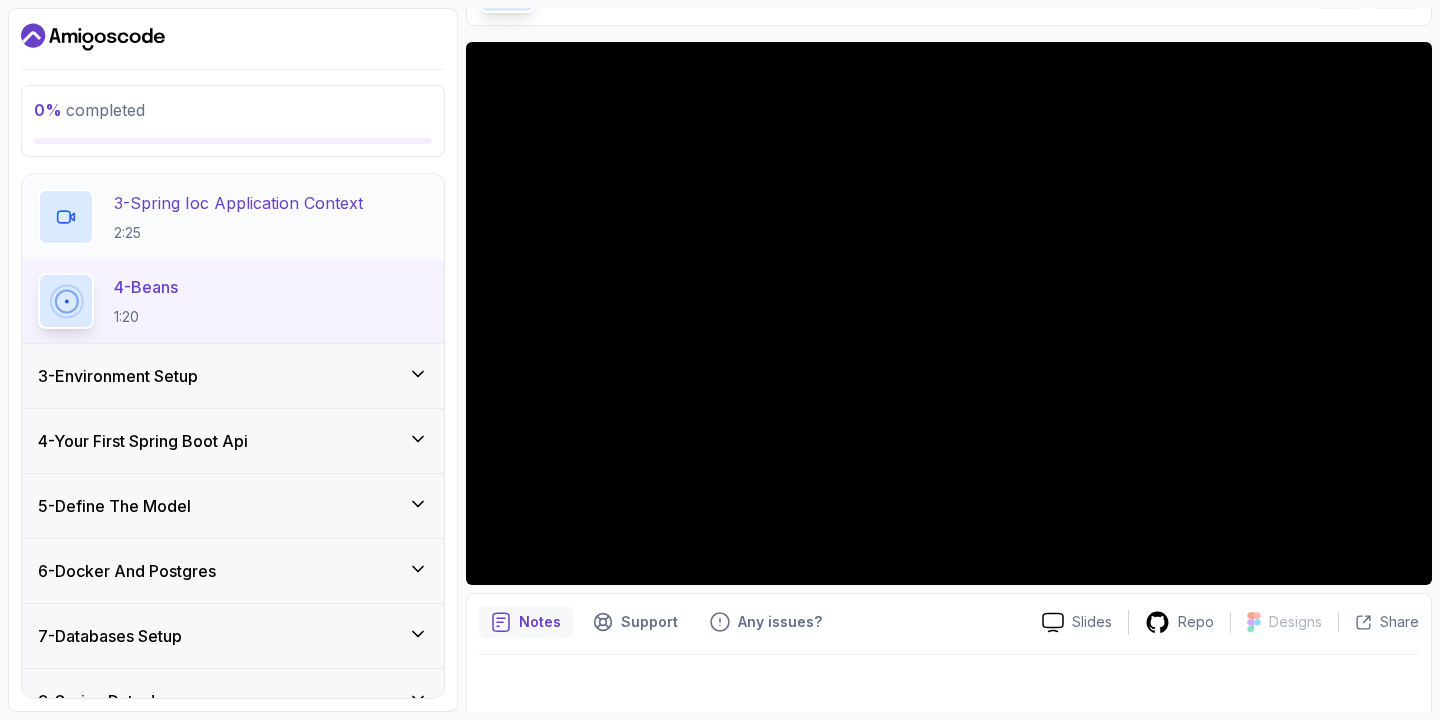 scroll, scrollTop: 290, scrollLeft: 0, axis: vertical 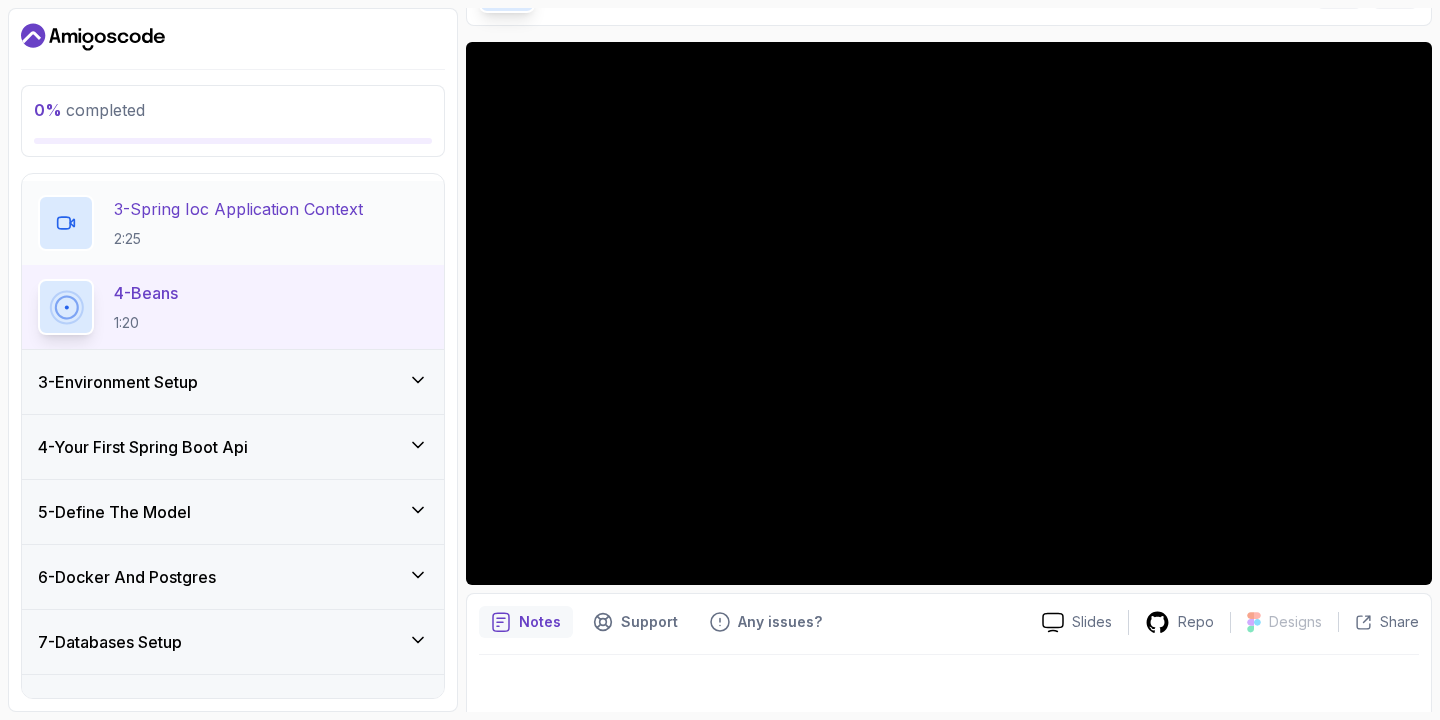 click on "3  -  Spring Ioc Application Context" at bounding box center [238, 209] 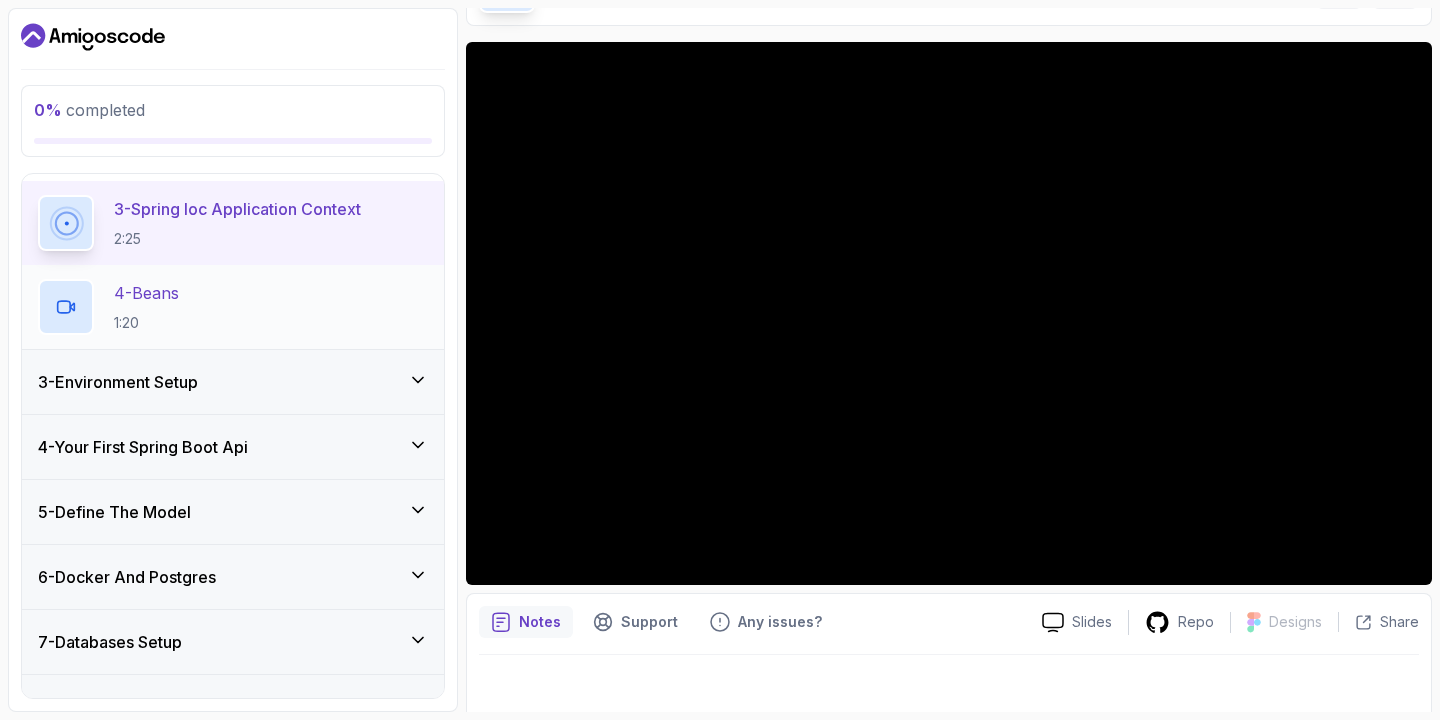 click on "4  -  Beans 1:20" at bounding box center [233, 307] 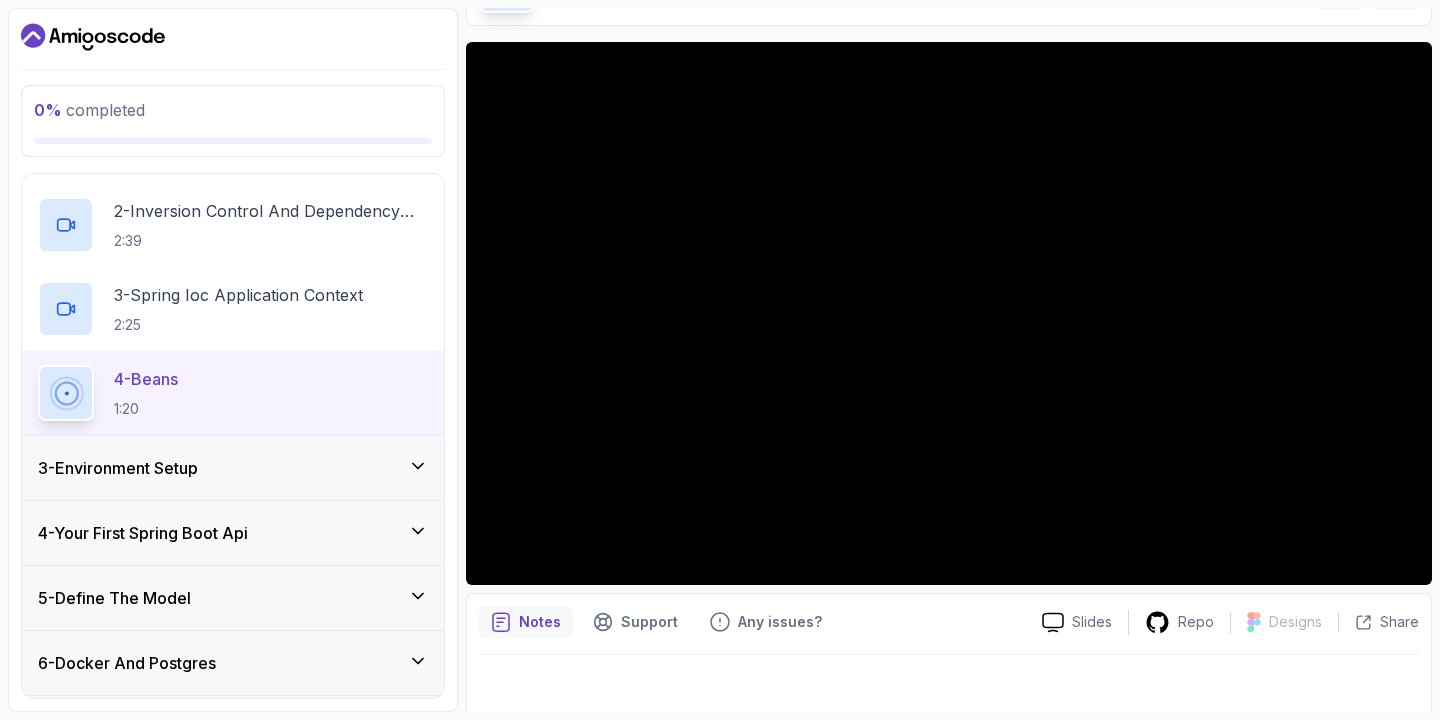 scroll, scrollTop: 205, scrollLeft: 0, axis: vertical 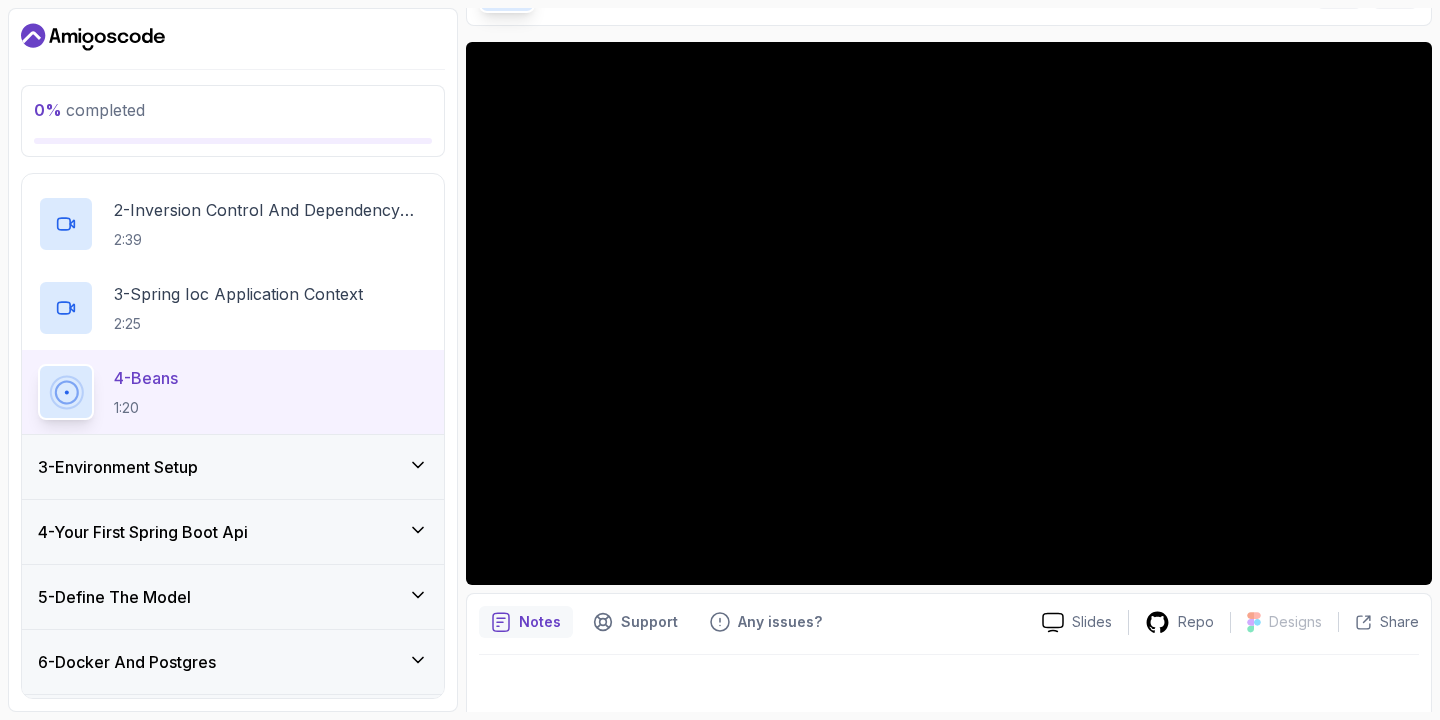 type 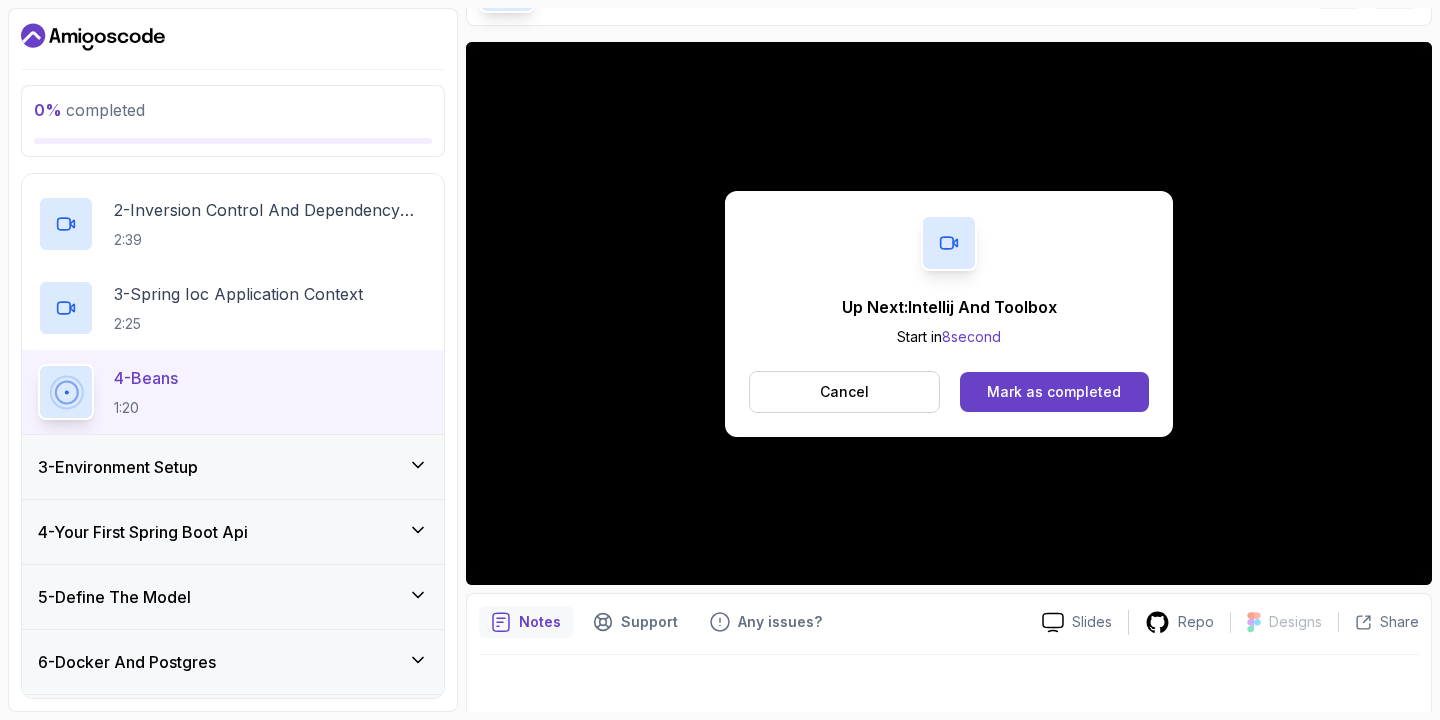 click on "4  -  Beans 1:20" at bounding box center [233, 392] 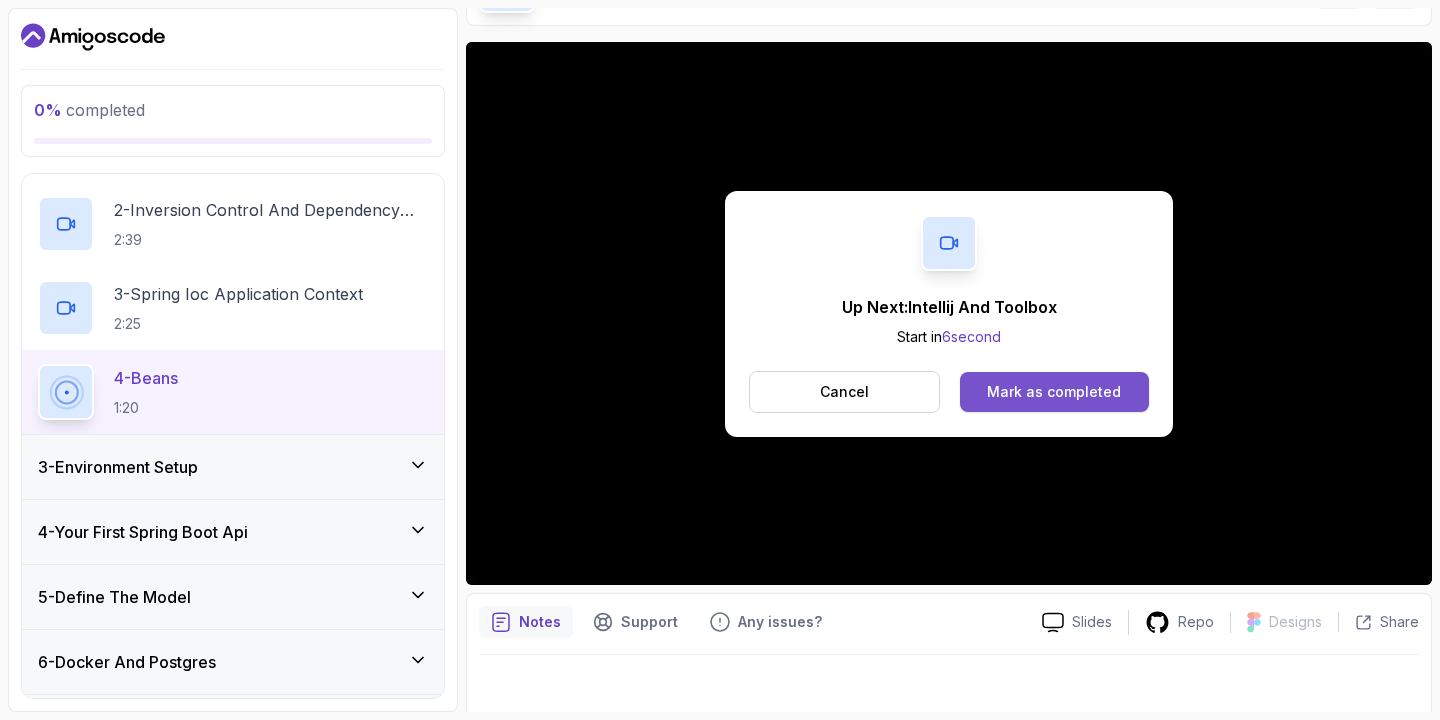 click on "Mark as completed" at bounding box center (1054, 392) 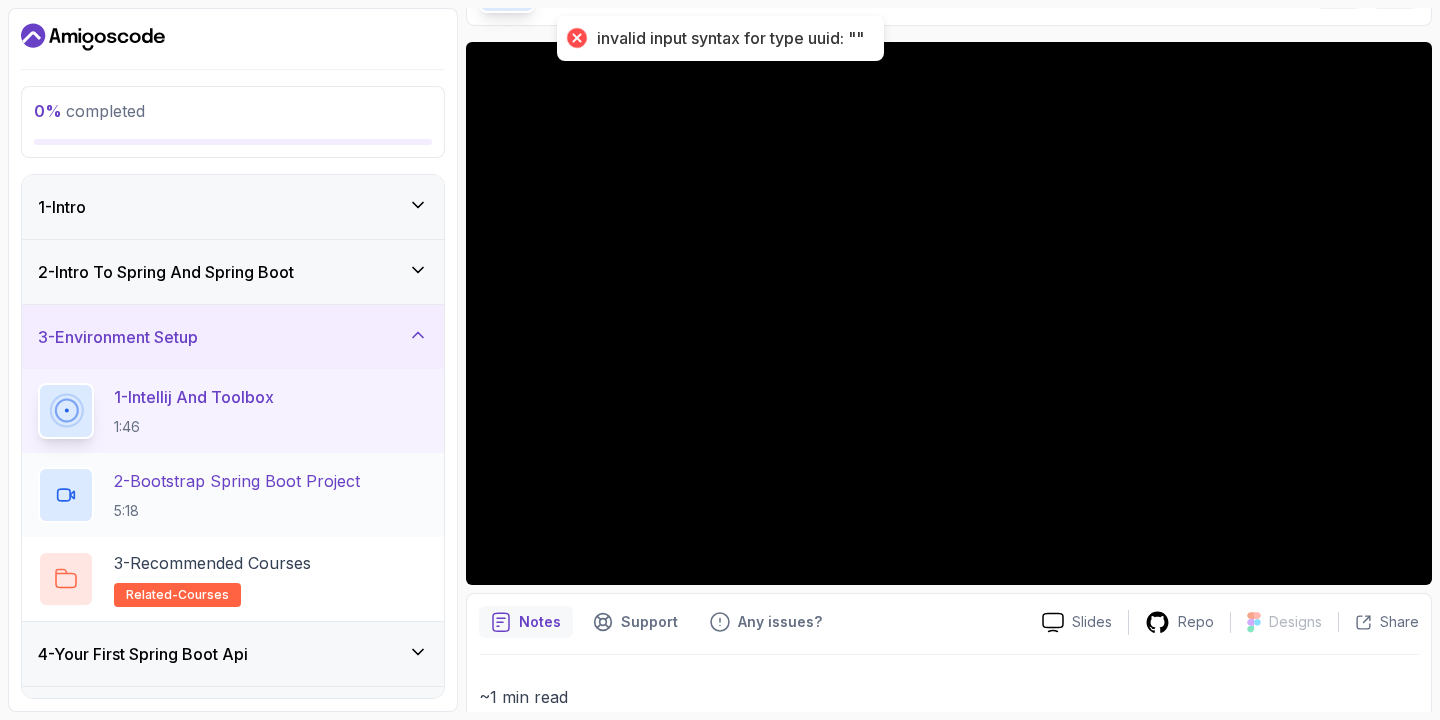 scroll, scrollTop: 1, scrollLeft: 0, axis: vertical 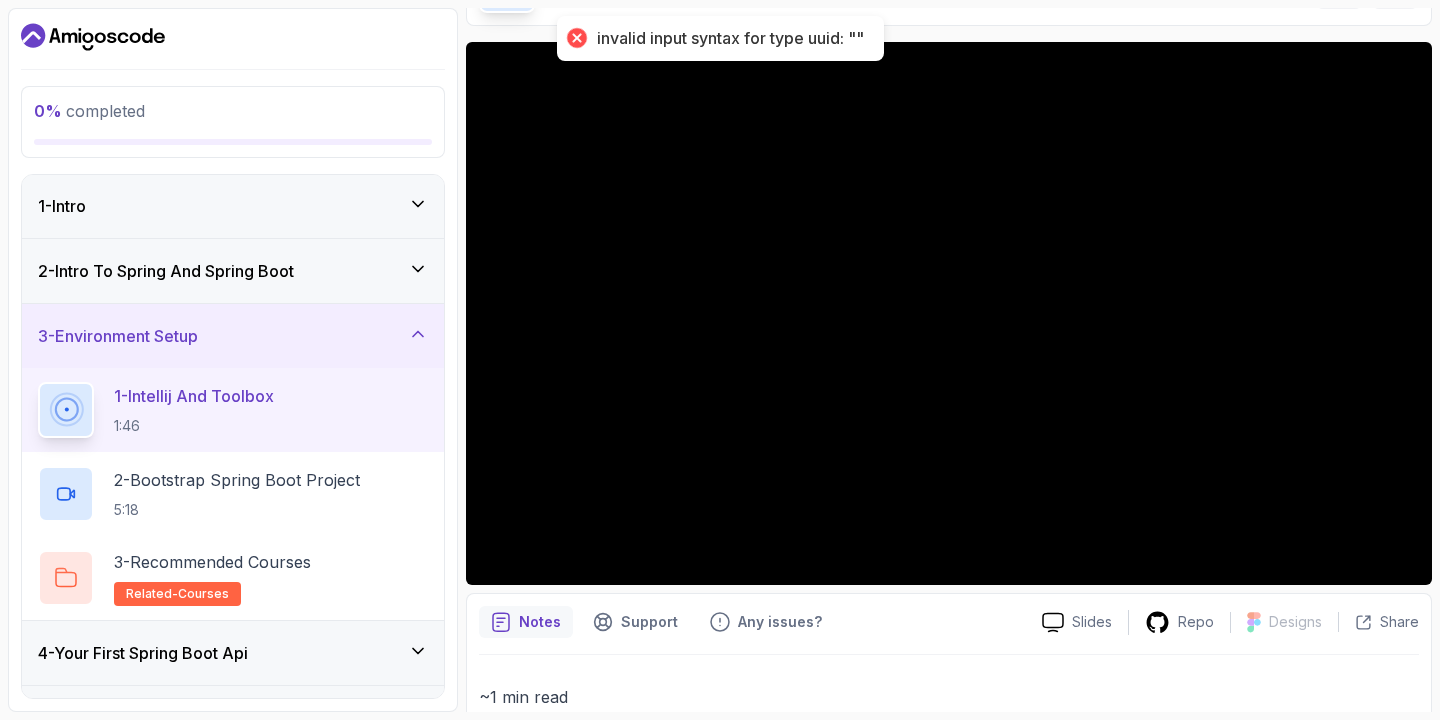 click on "2  -  Intro To Spring And Spring Boot" at bounding box center [233, 271] 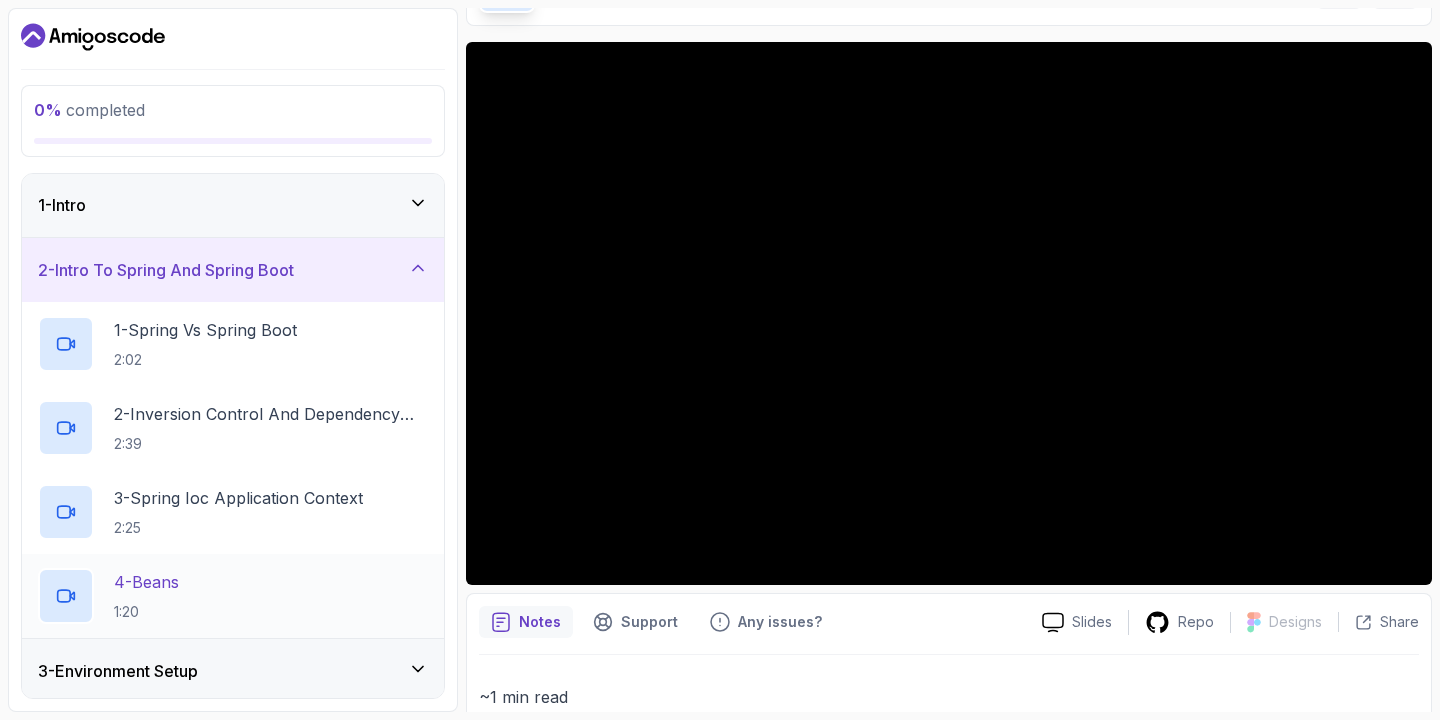 click on "4  -  Beans 1:20" at bounding box center [233, 596] 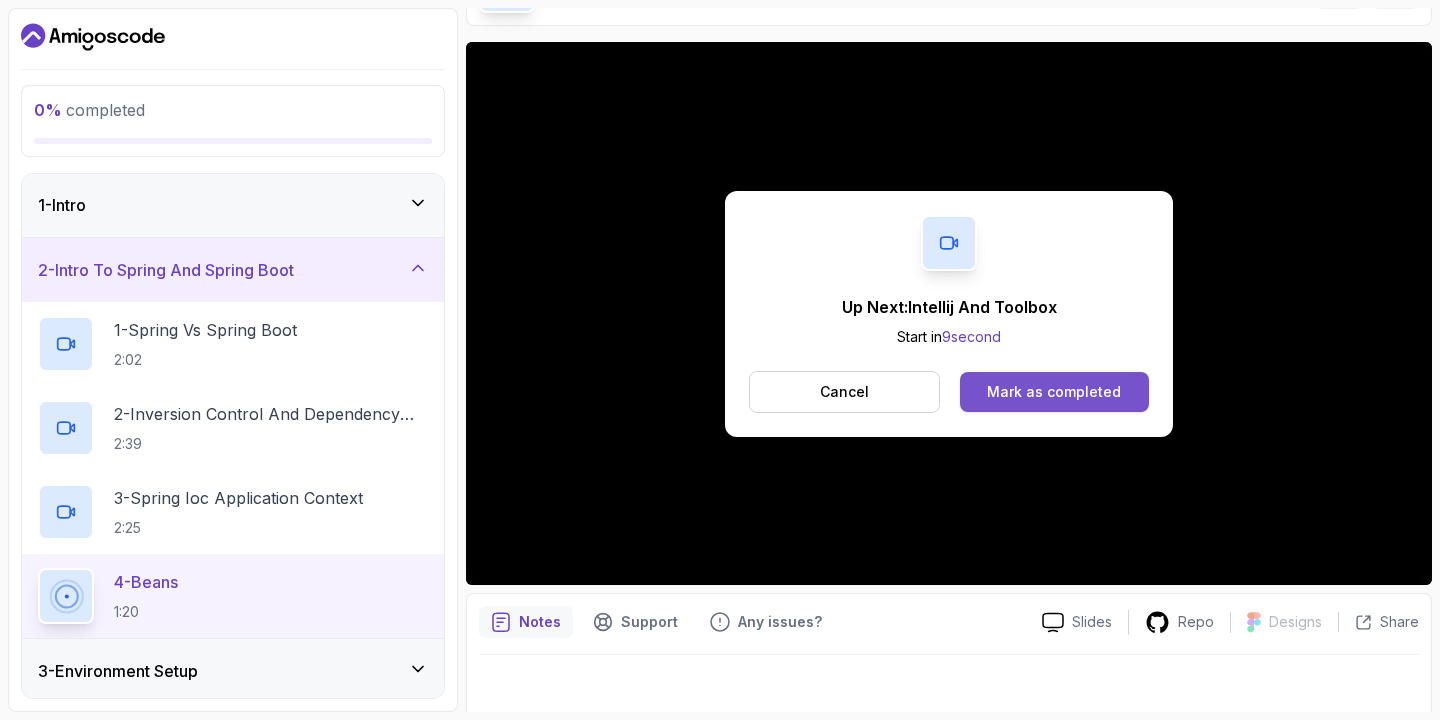 click on "Mark as completed" at bounding box center [1054, 392] 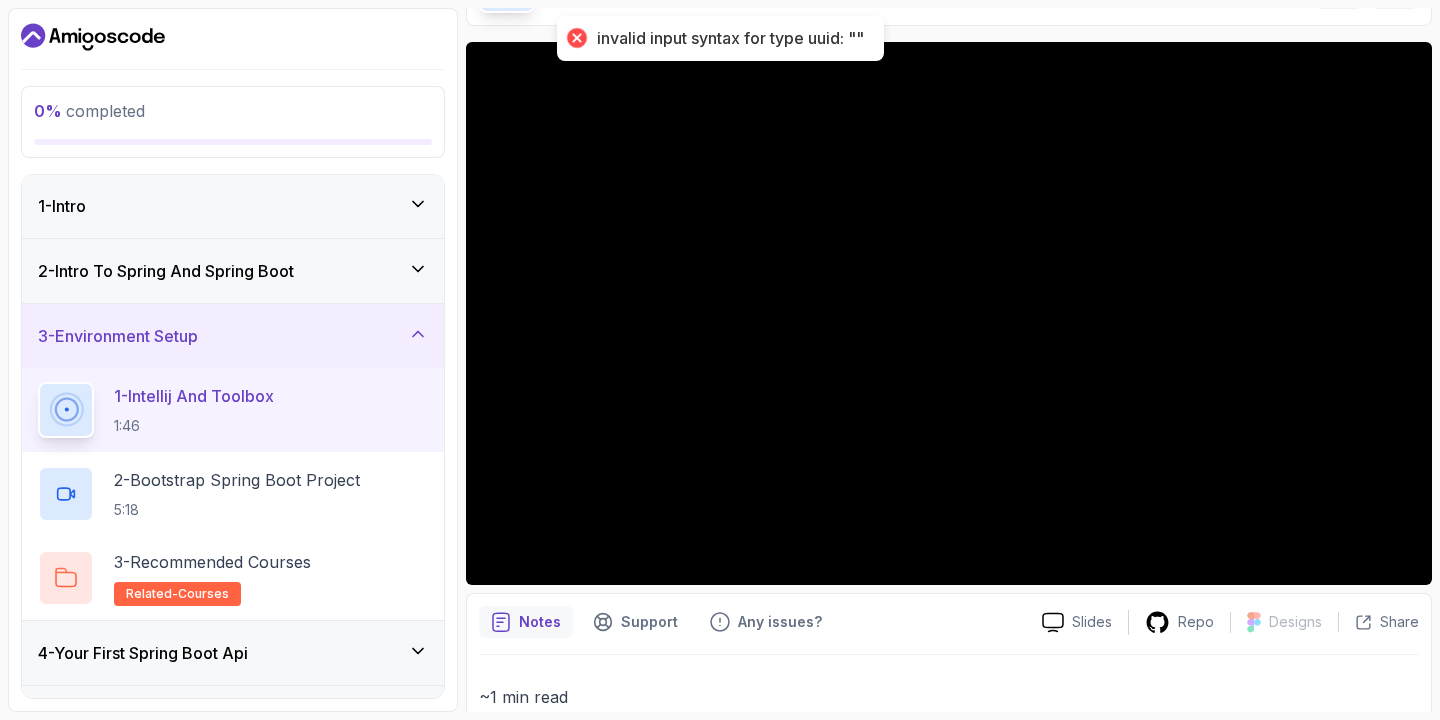 click at bounding box center (576, 38) 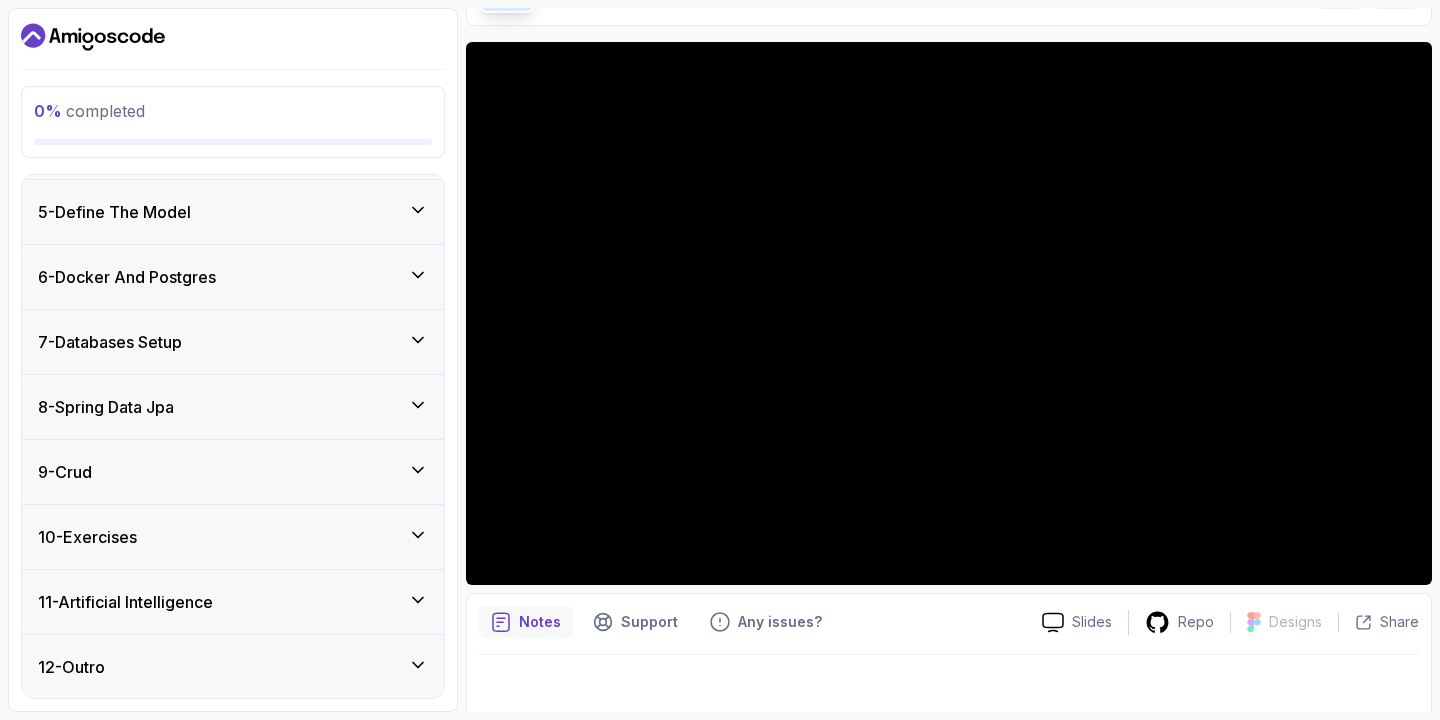 scroll, scrollTop: 0, scrollLeft: 0, axis: both 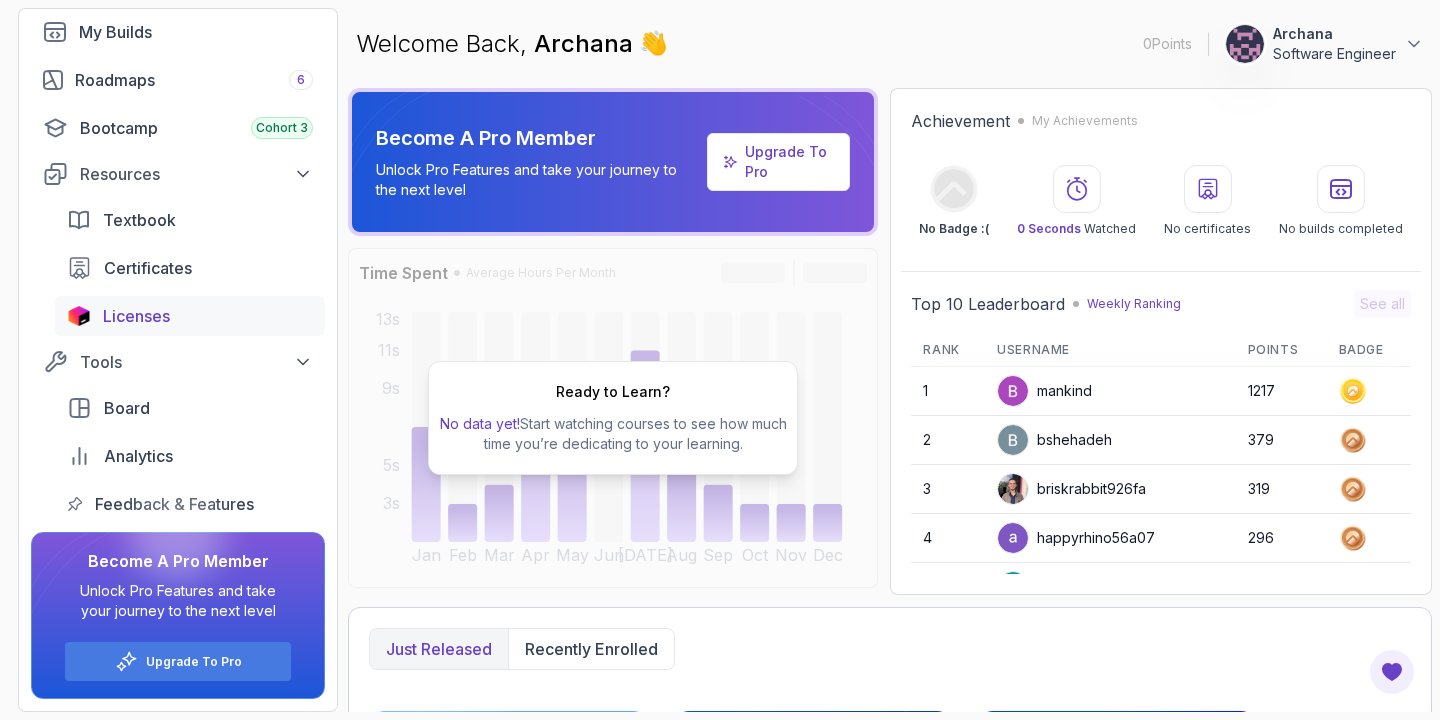 click on "Licenses" at bounding box center [136, 316] 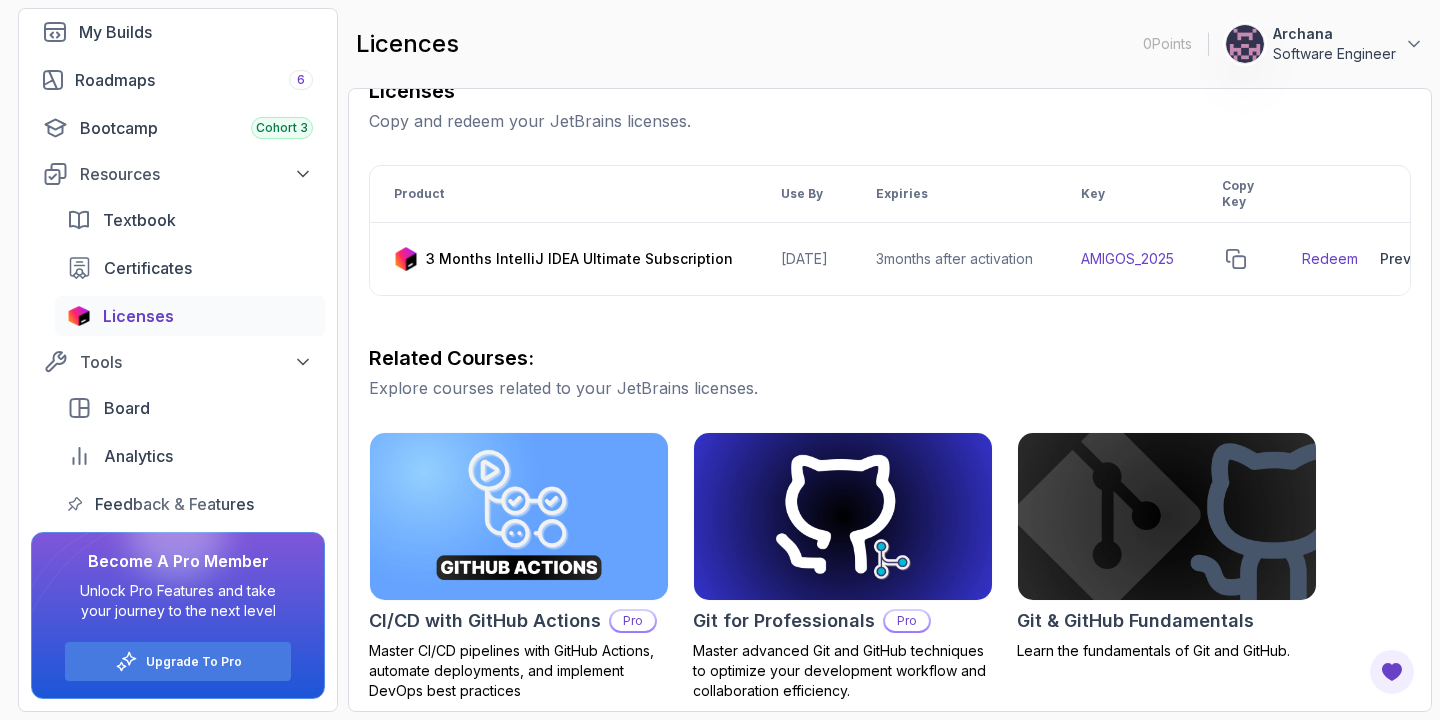 scroll, scrollTop: 306, scrollLeft: 0, axis: vertical 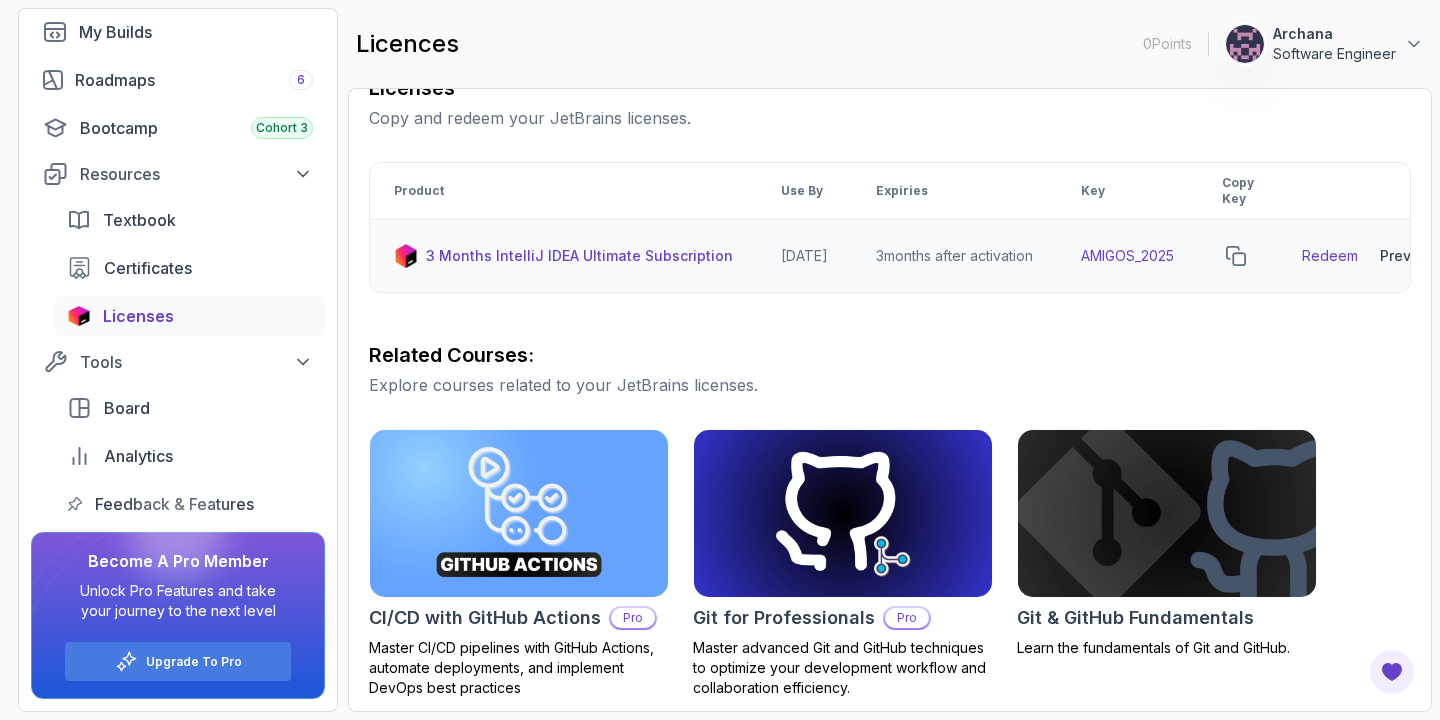 click on "AMIGOS_2025" at bounding box center (1127, 256) 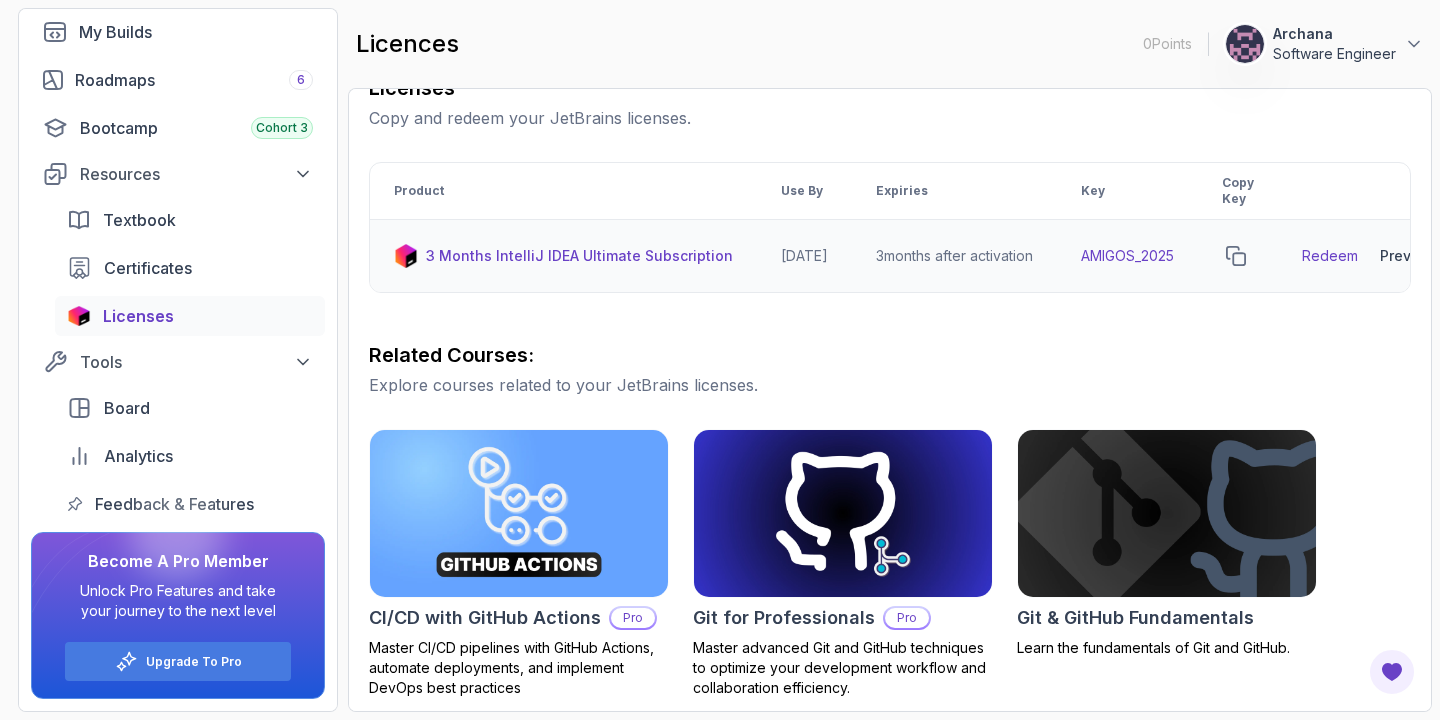 click on "3 Months IntelliJ IDEA Ultimate Subscription" at bounding box center (579, 256) 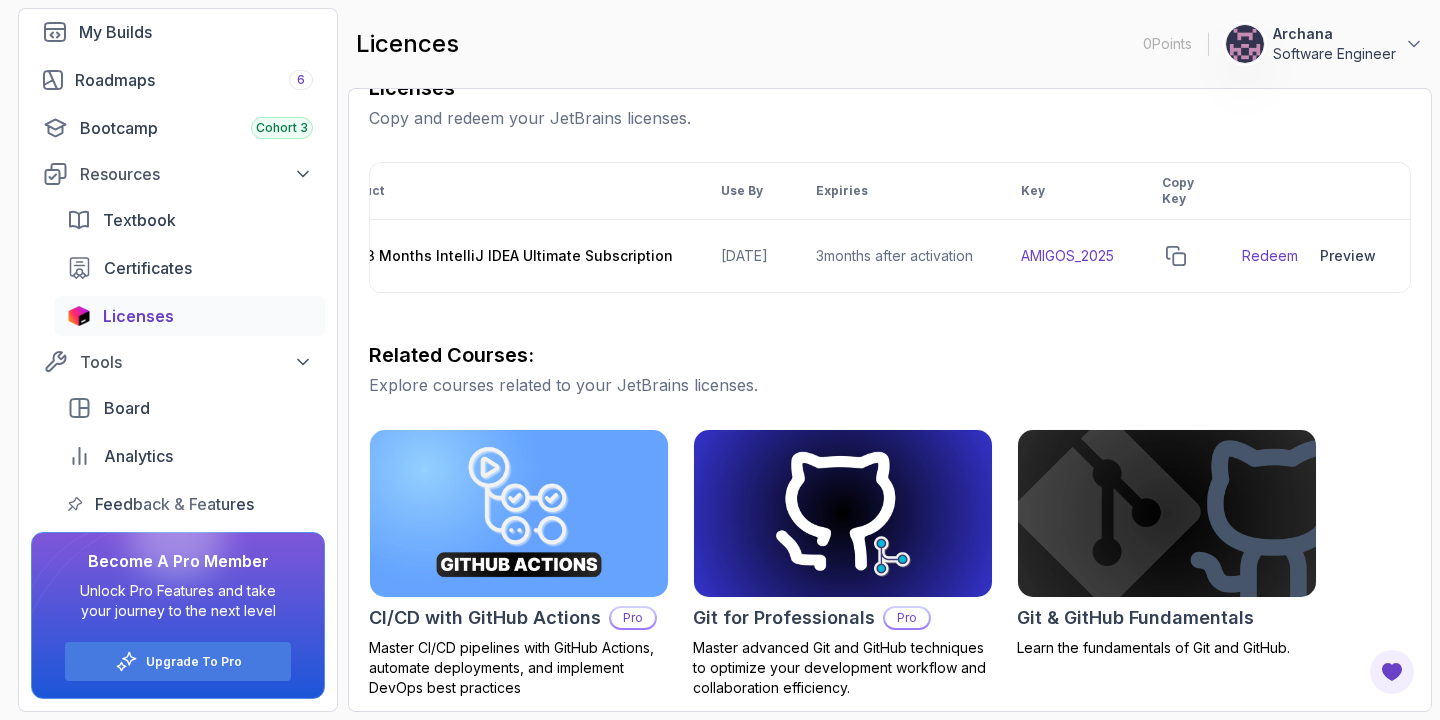 scroll, scrollTop: 0, scrollLeft: 84, axis: horizontal 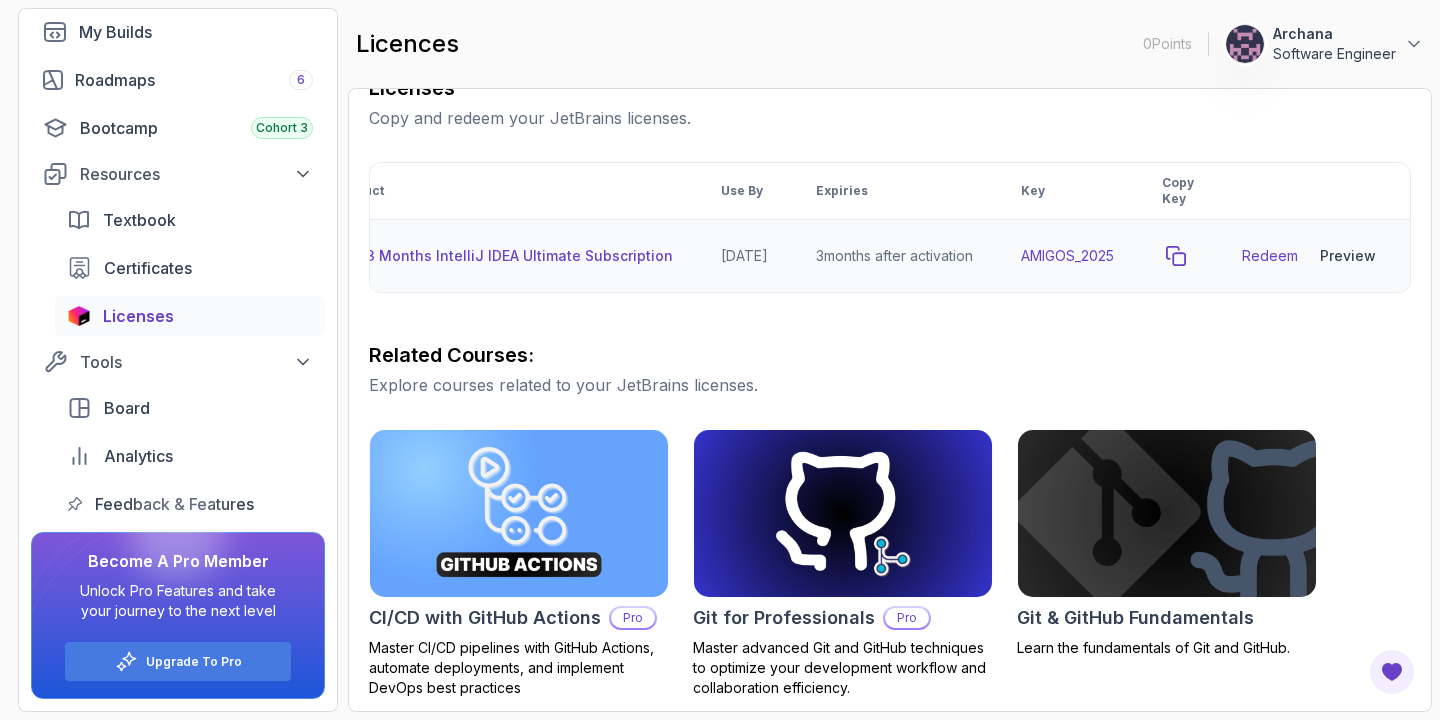 click 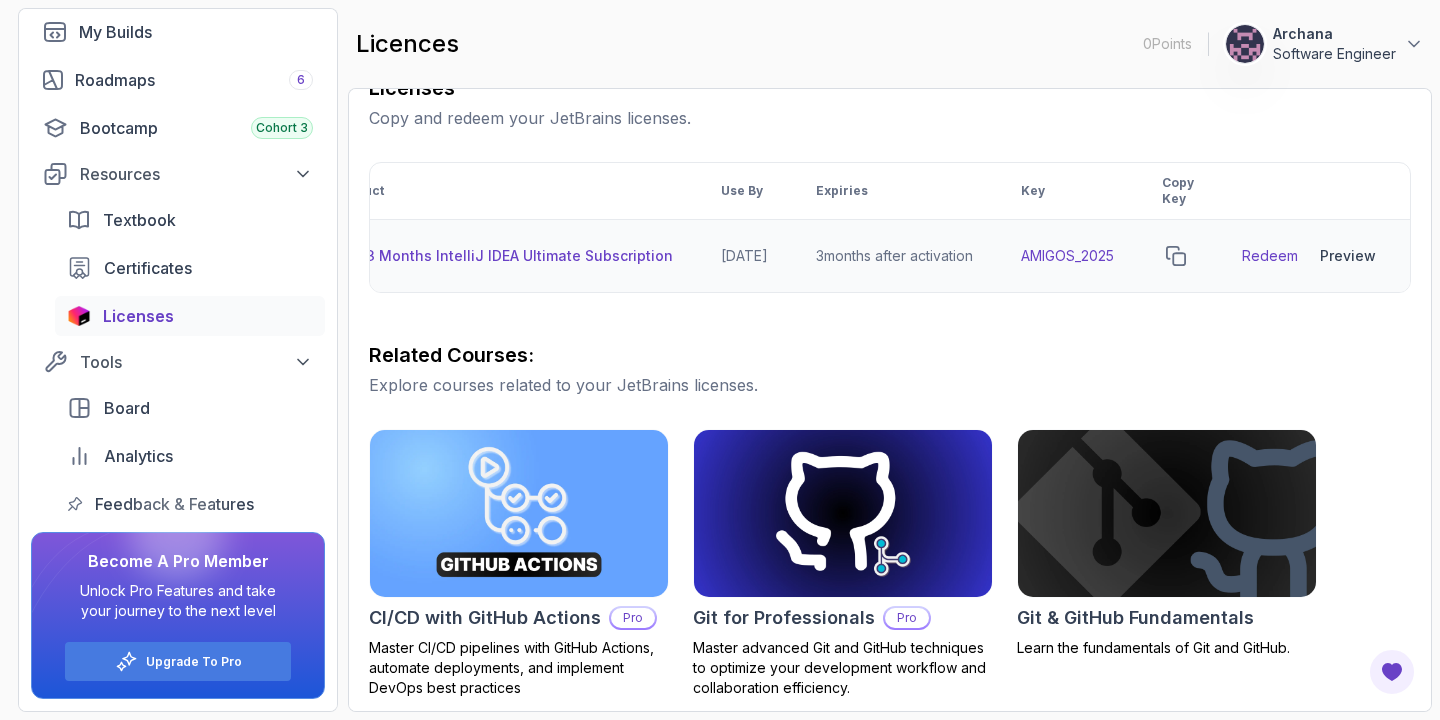scroll, scrollTop: 0, scrollLeft: 0, axis: both 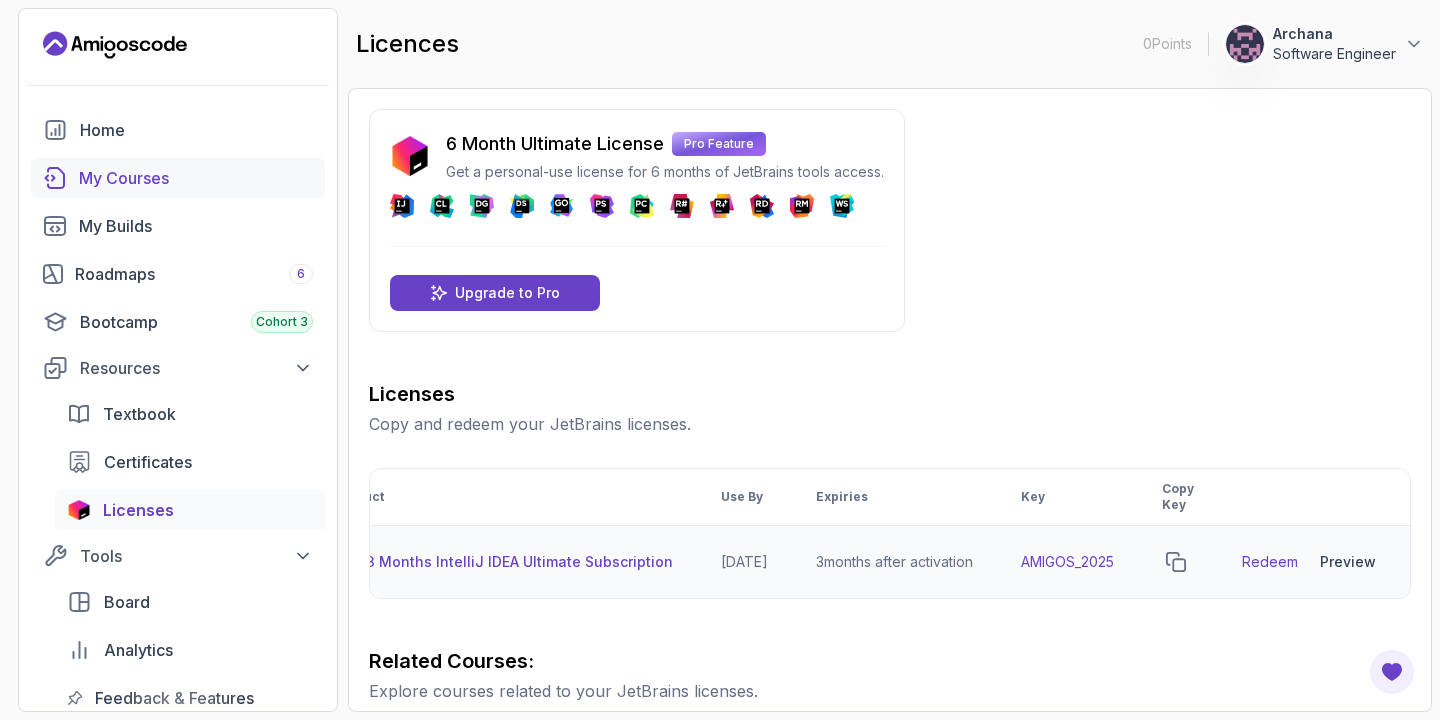 click on "My Courses" at bounding box center (196, 178) 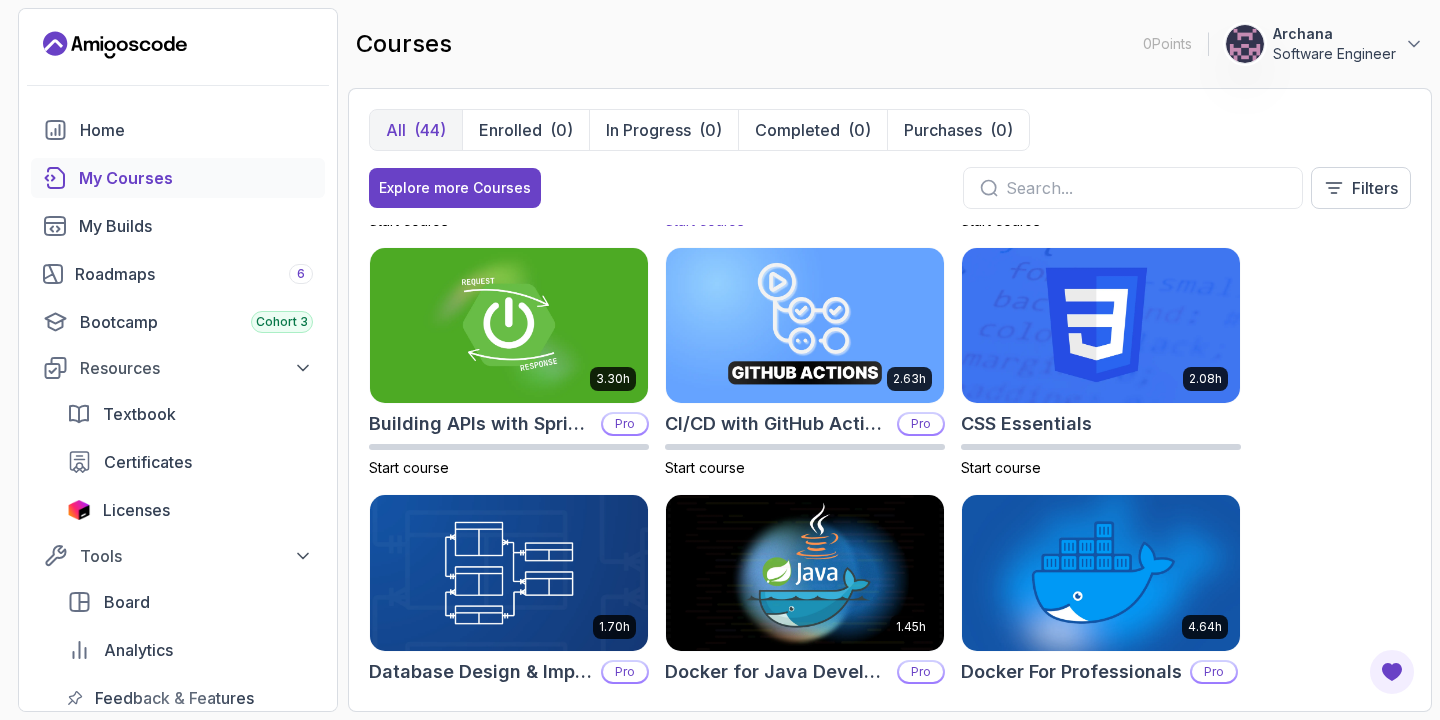 scroll, scrollTop: 0, scrollLeft: 0, axis: both 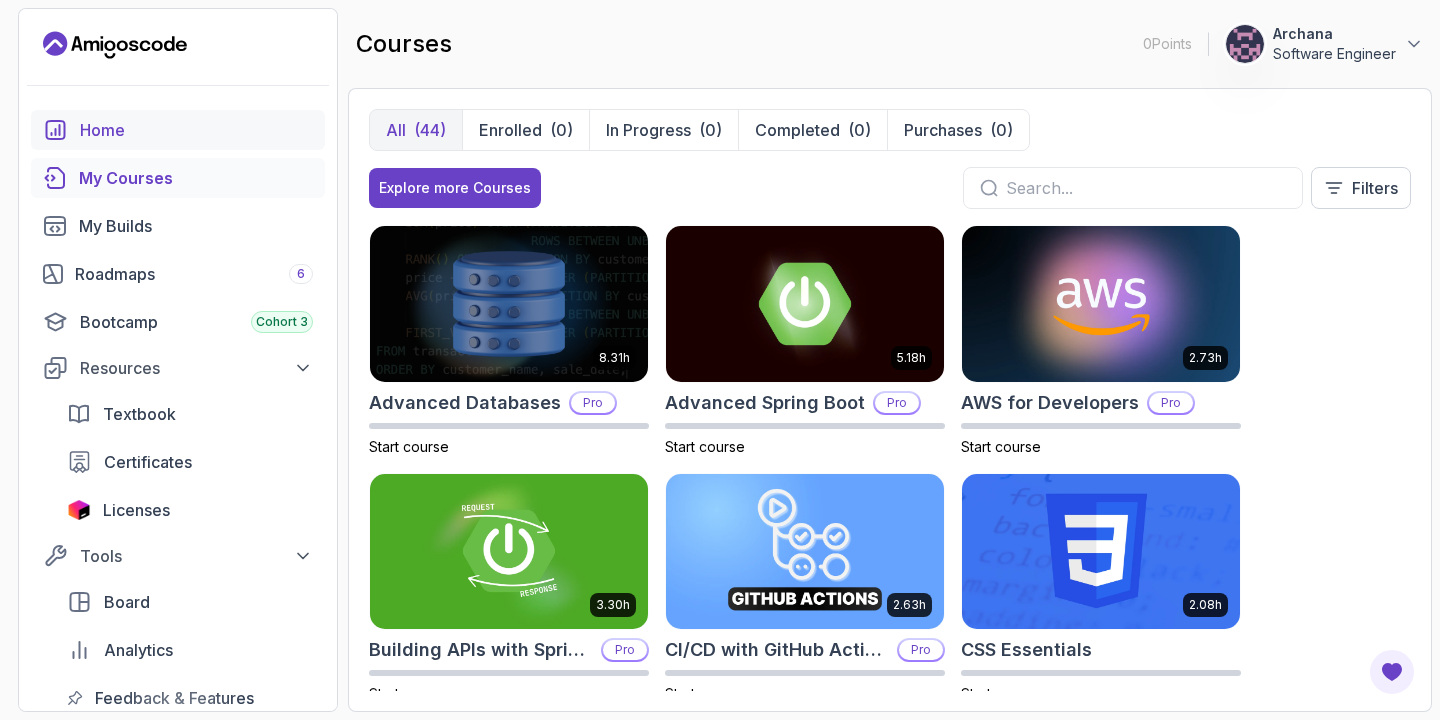 click on "Home" at bounding box center (196, 130) 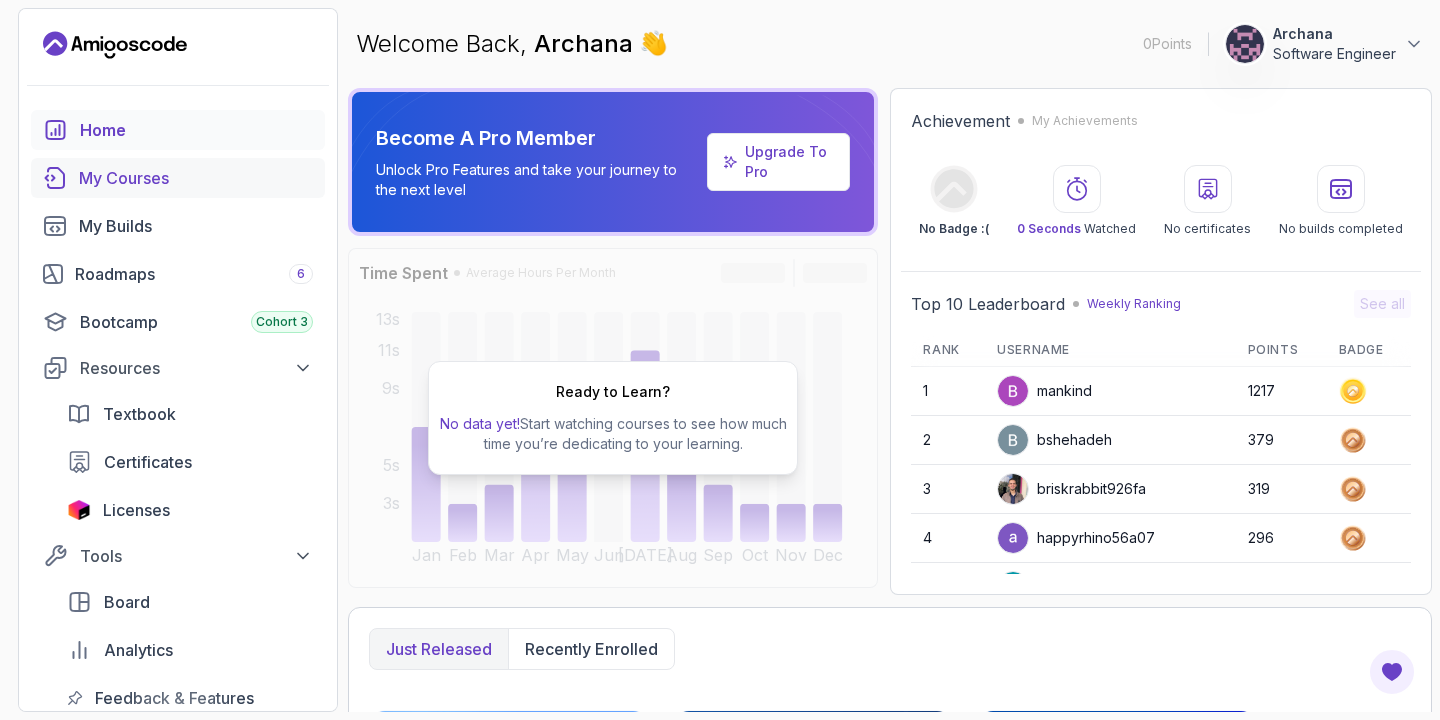 click on "My Courses" at bounding box center [178, 178] 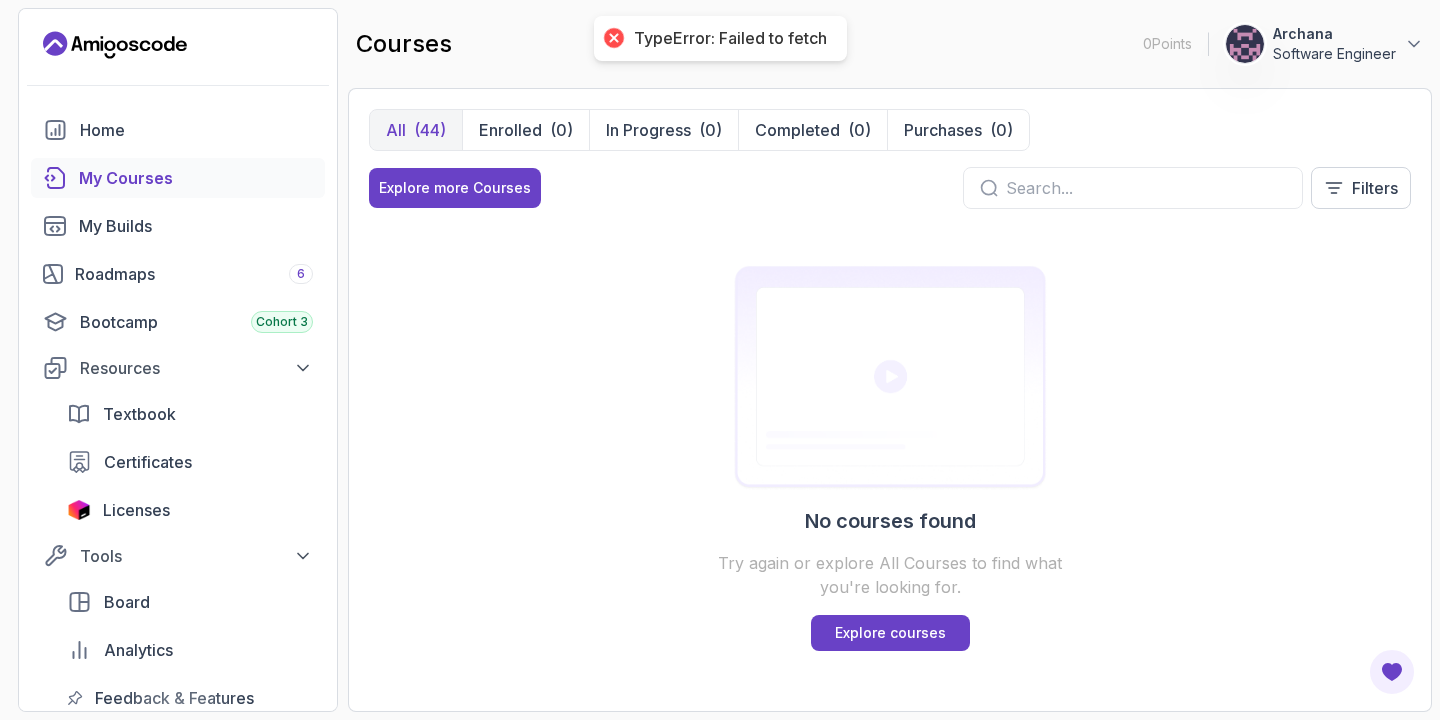click at bounding box center (613, 38) 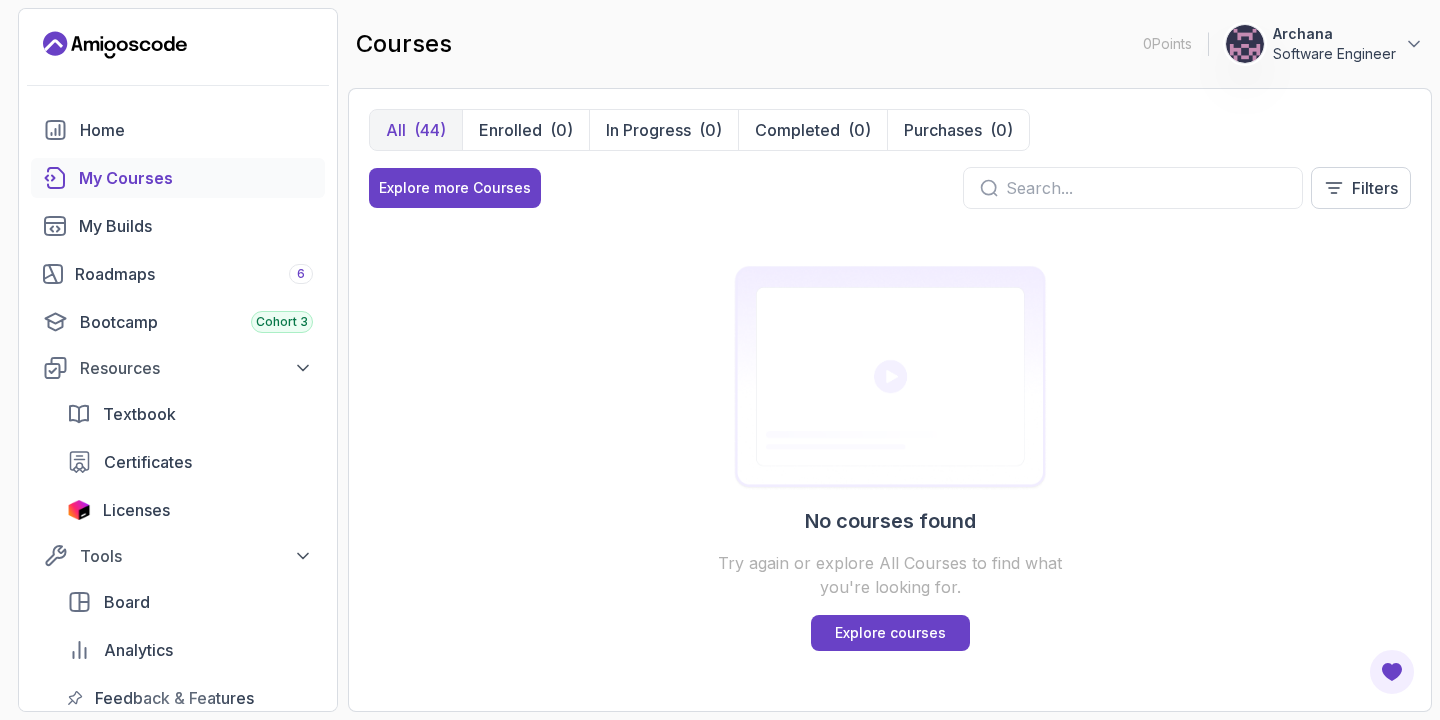 click on "All (44)" at bounding box center [416, 130] 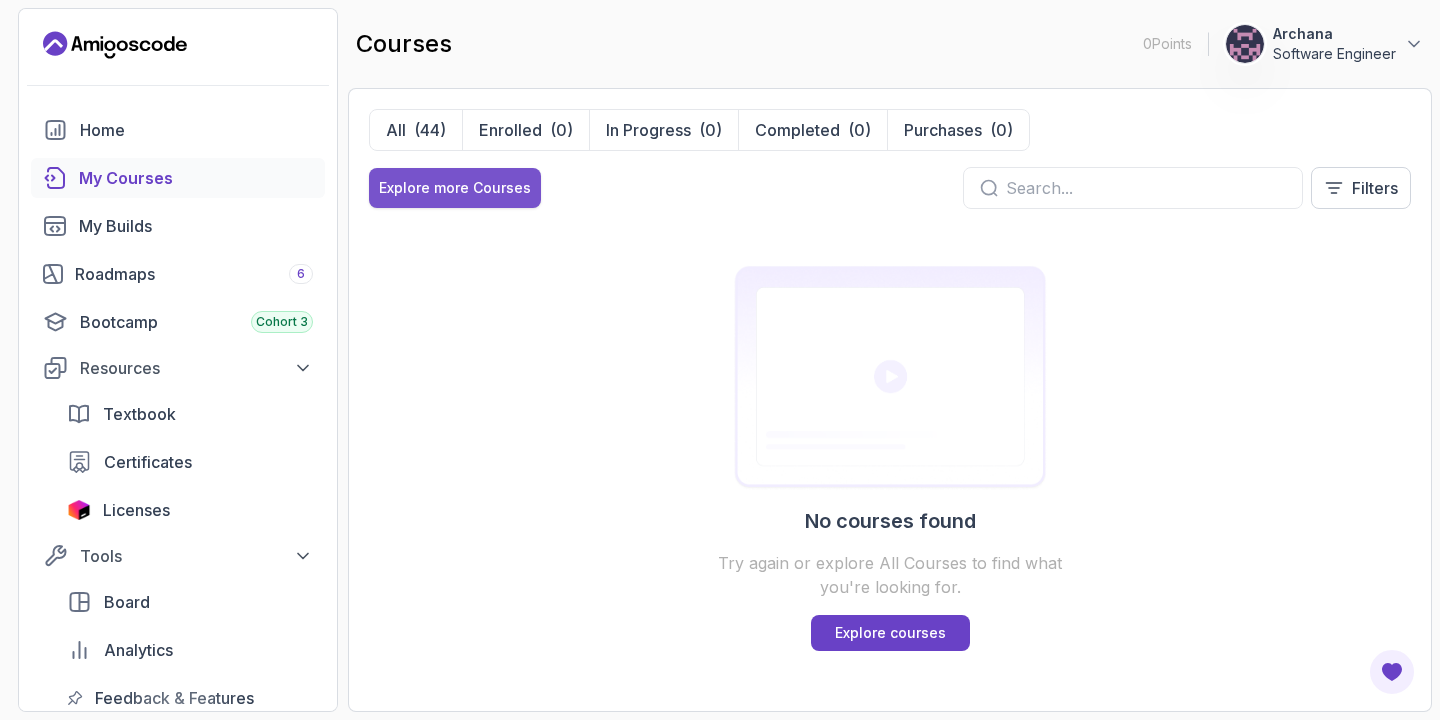 click on "Explore more Courses" at bounding box center [455, 188] 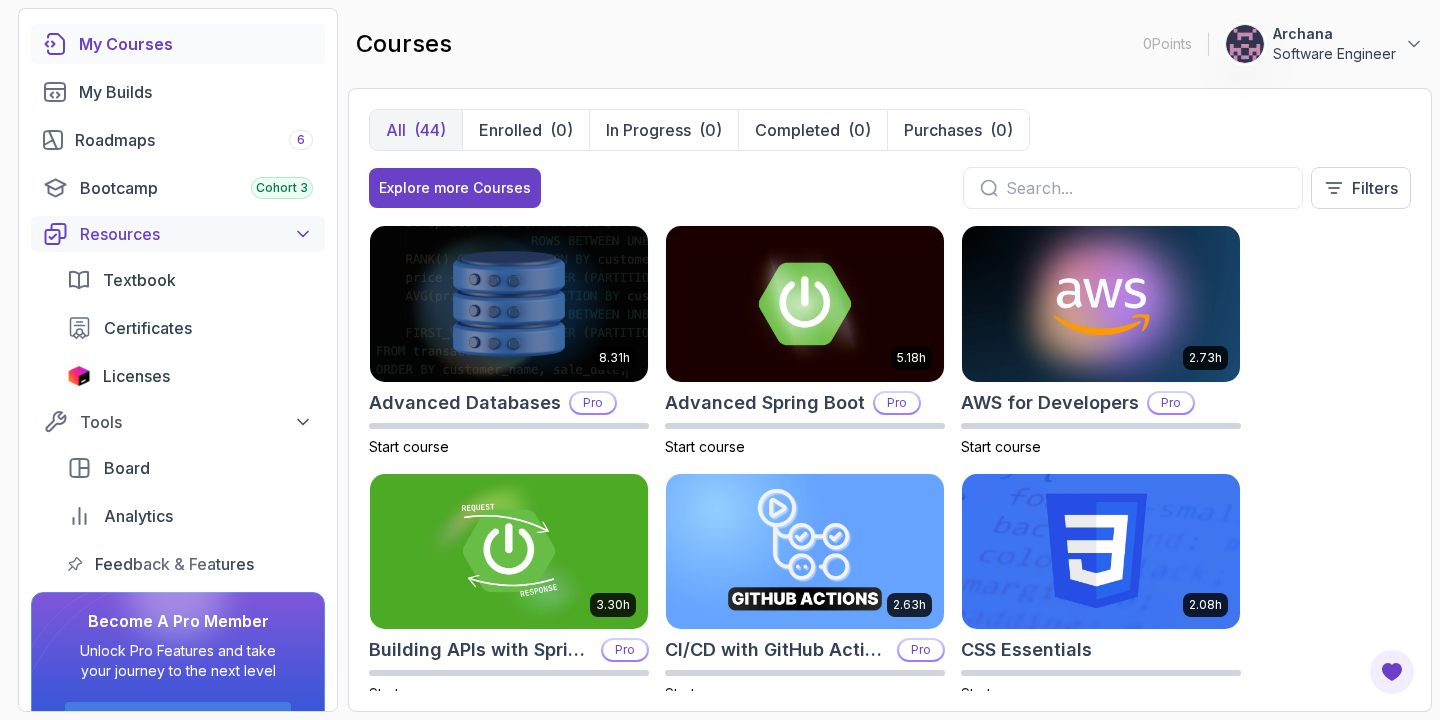 scroll, scrollTop: 194, scrollLeft: 0, axis: vertical 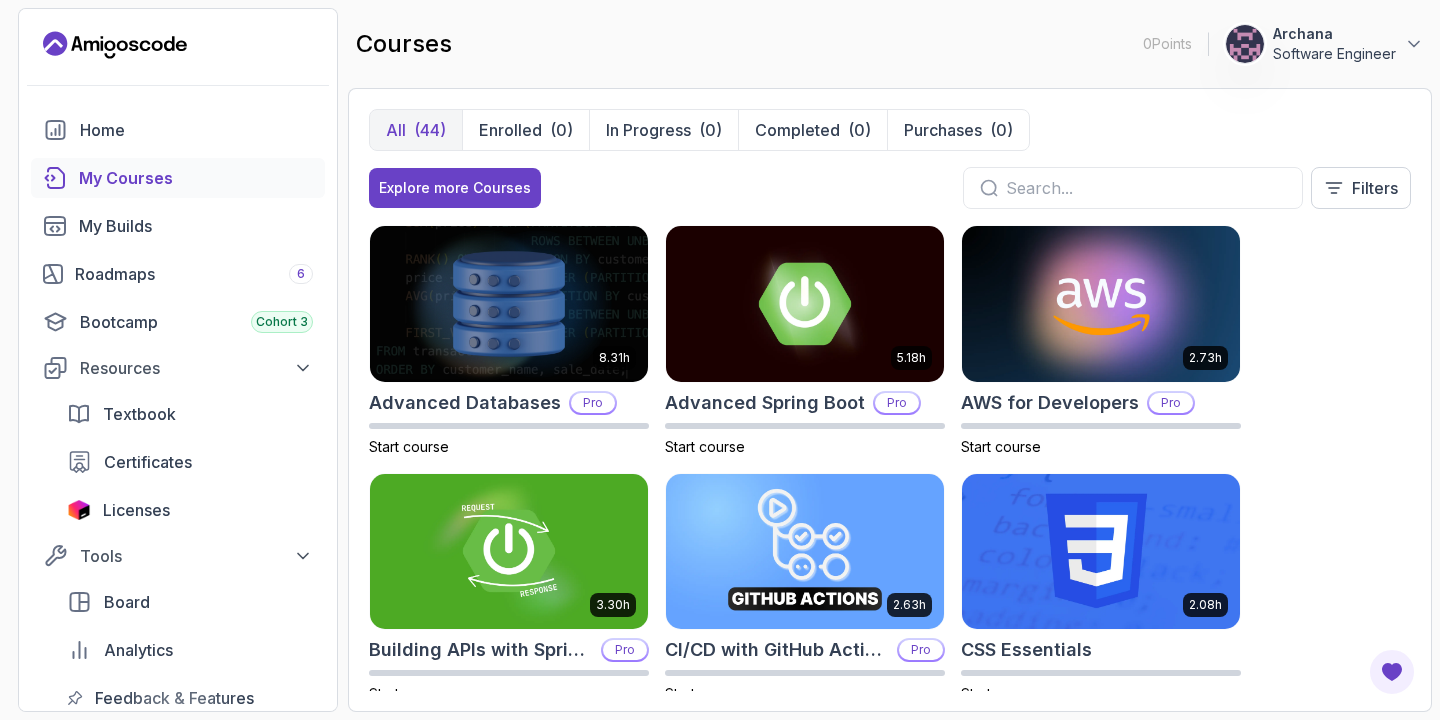 click on "My Courses" at bounding box center [178, 178] 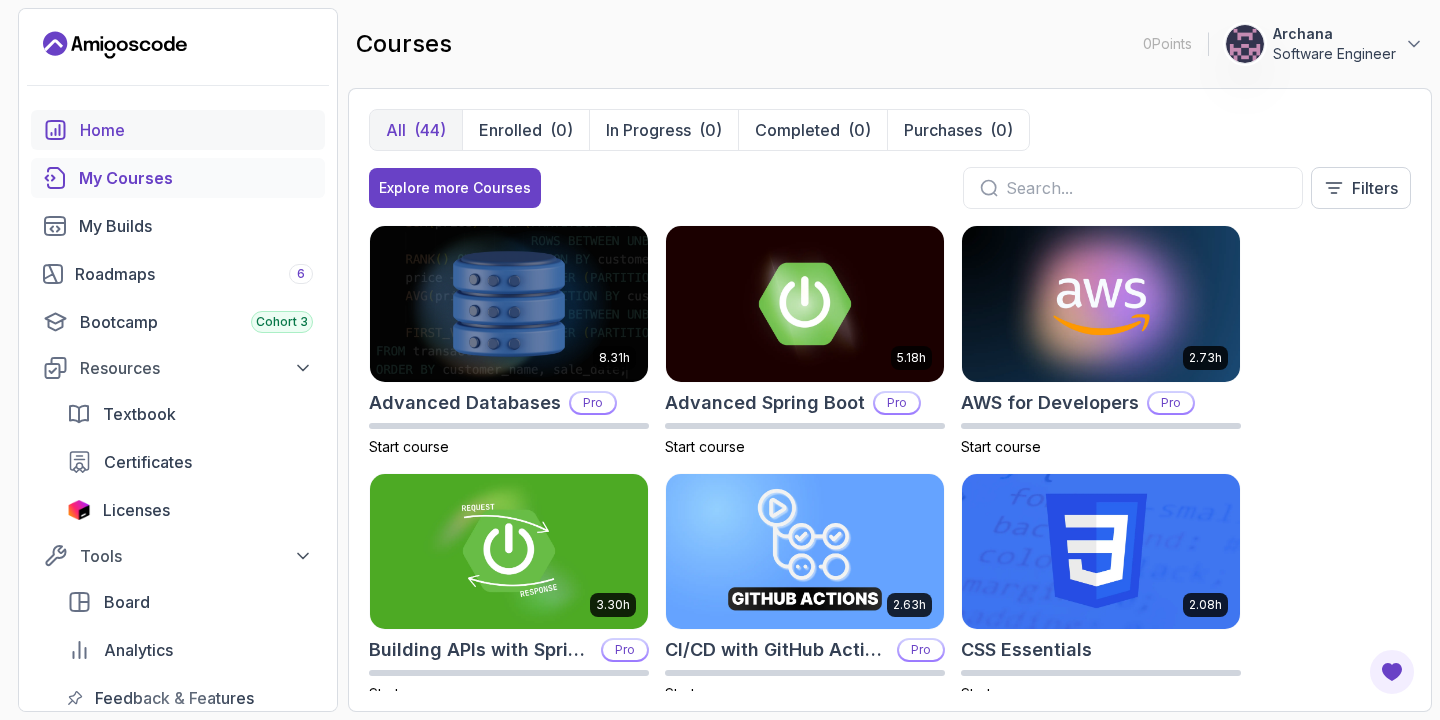 click on "Home" at bounding box center (178, 130) 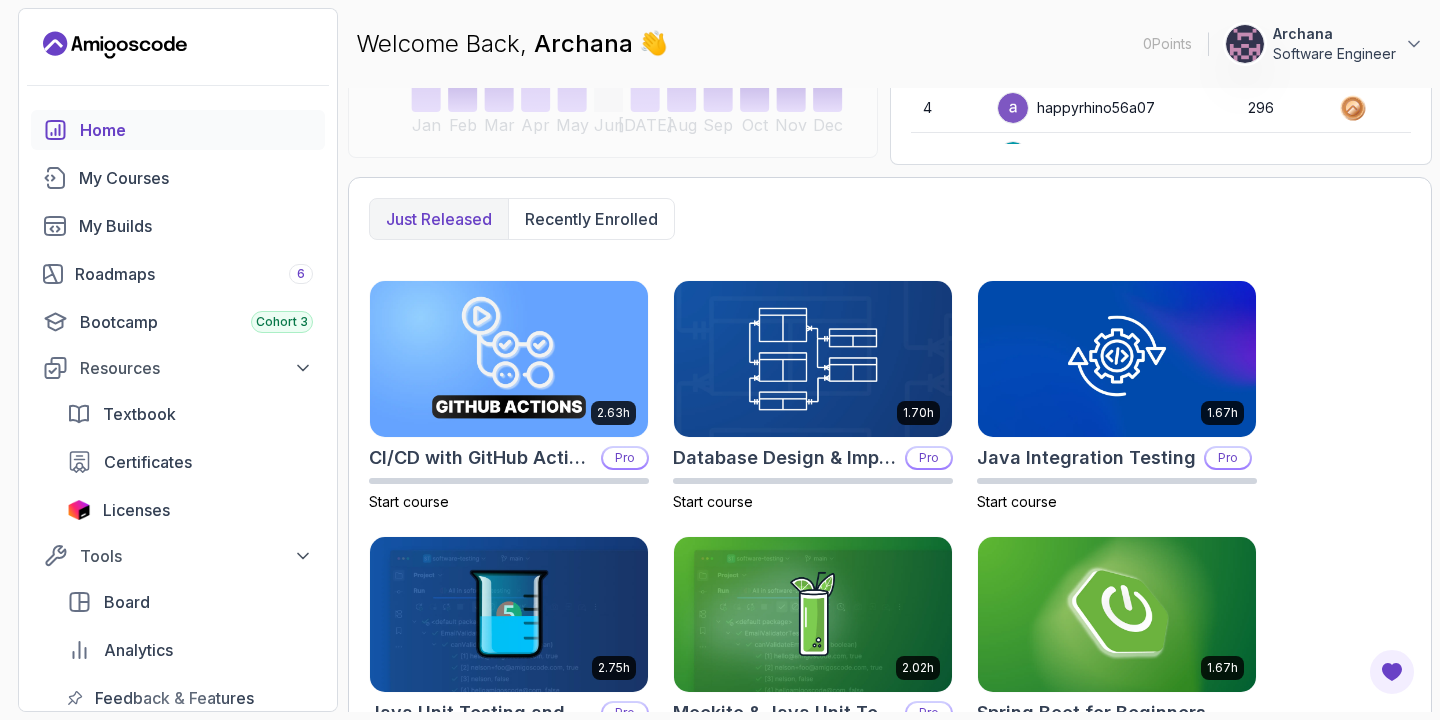 scroll, scrollTop: 429, scrollLeft: 0, axis: vertical 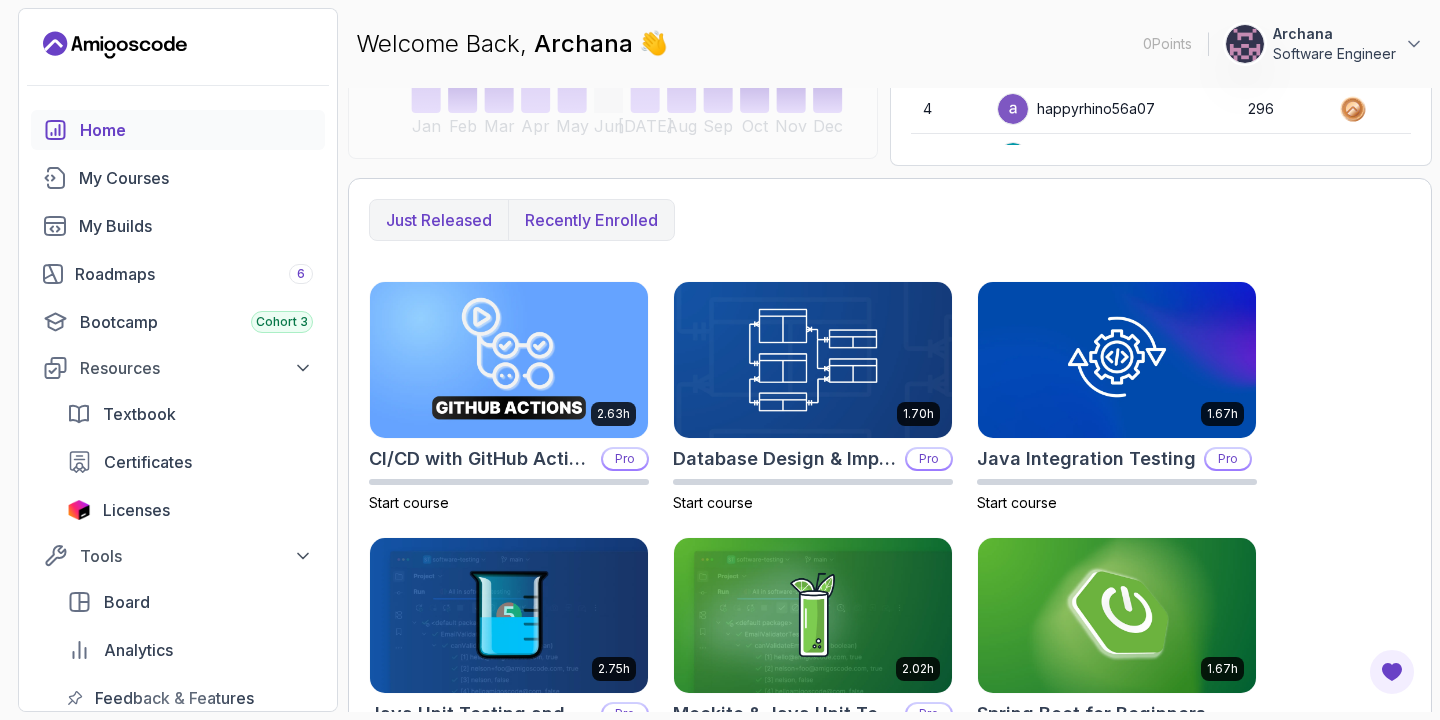 click on "Recently enrolled" at bounding box center (591, 220) 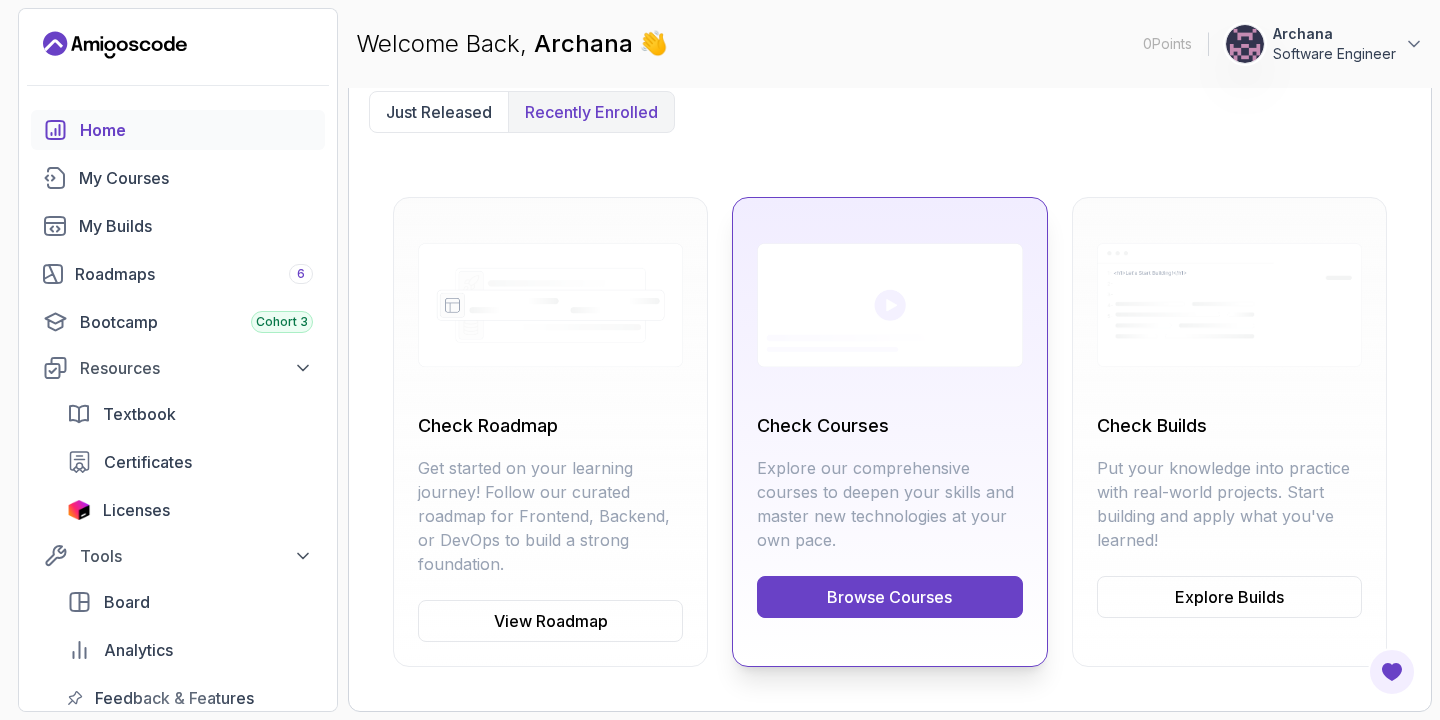 scroll, scrollTop: 536, scrollLeft: 0, axis: vertical 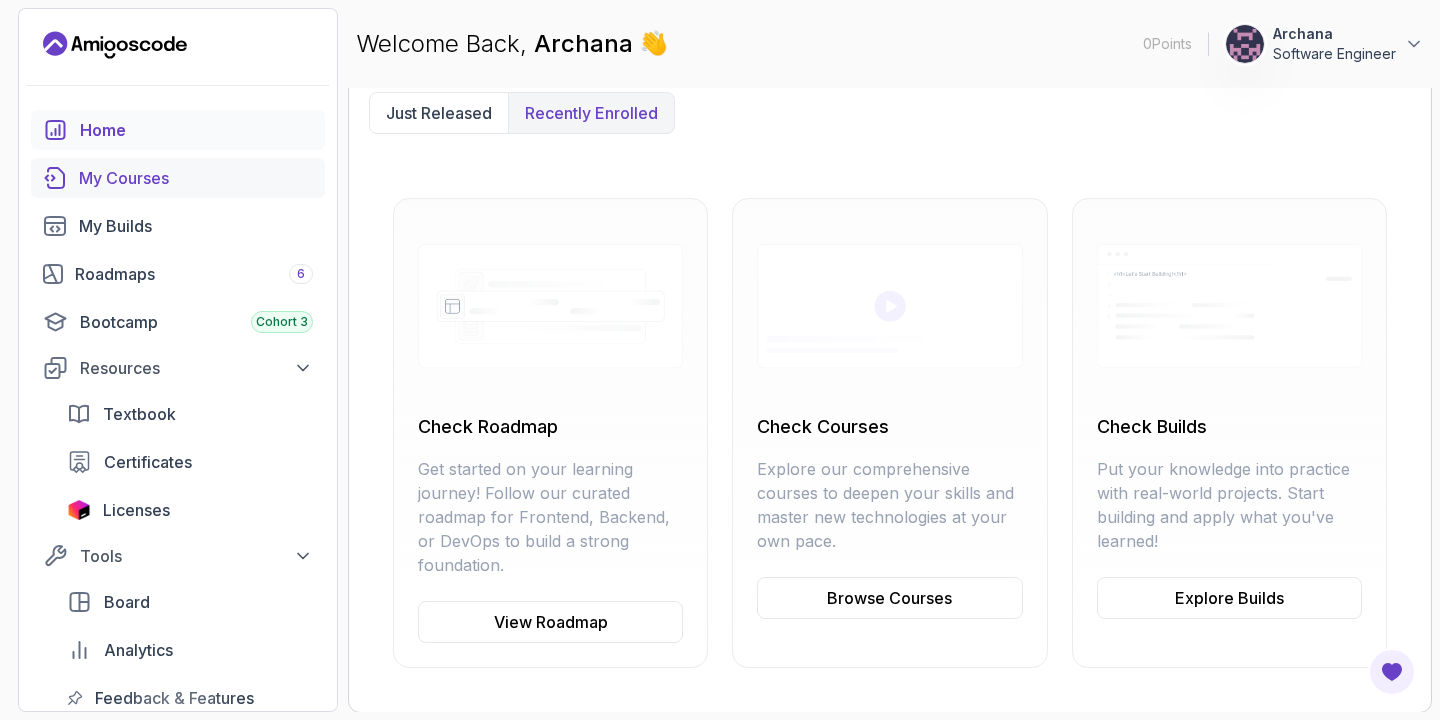click on "My Courses" at bounding box center [196, 178] 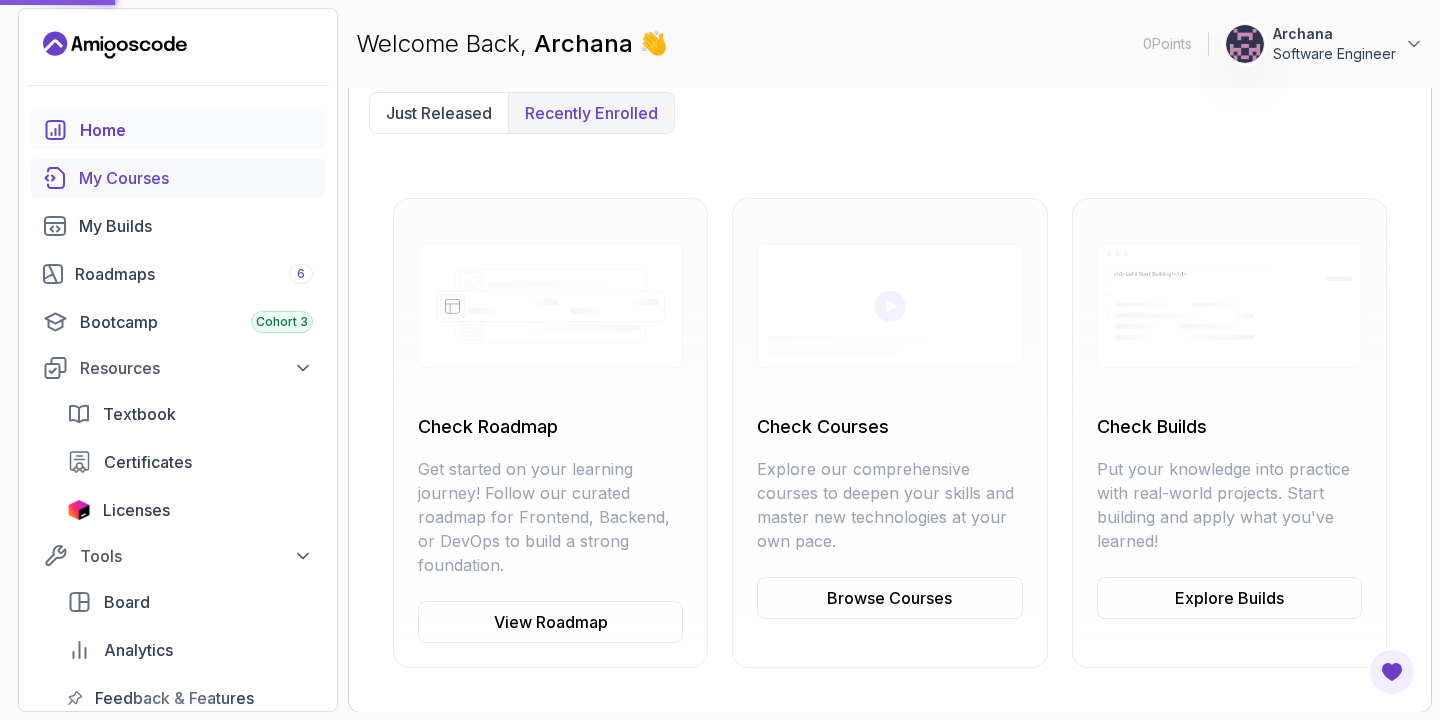 scroll, scrollTop: 0, scrollLeft: 0, axis: both 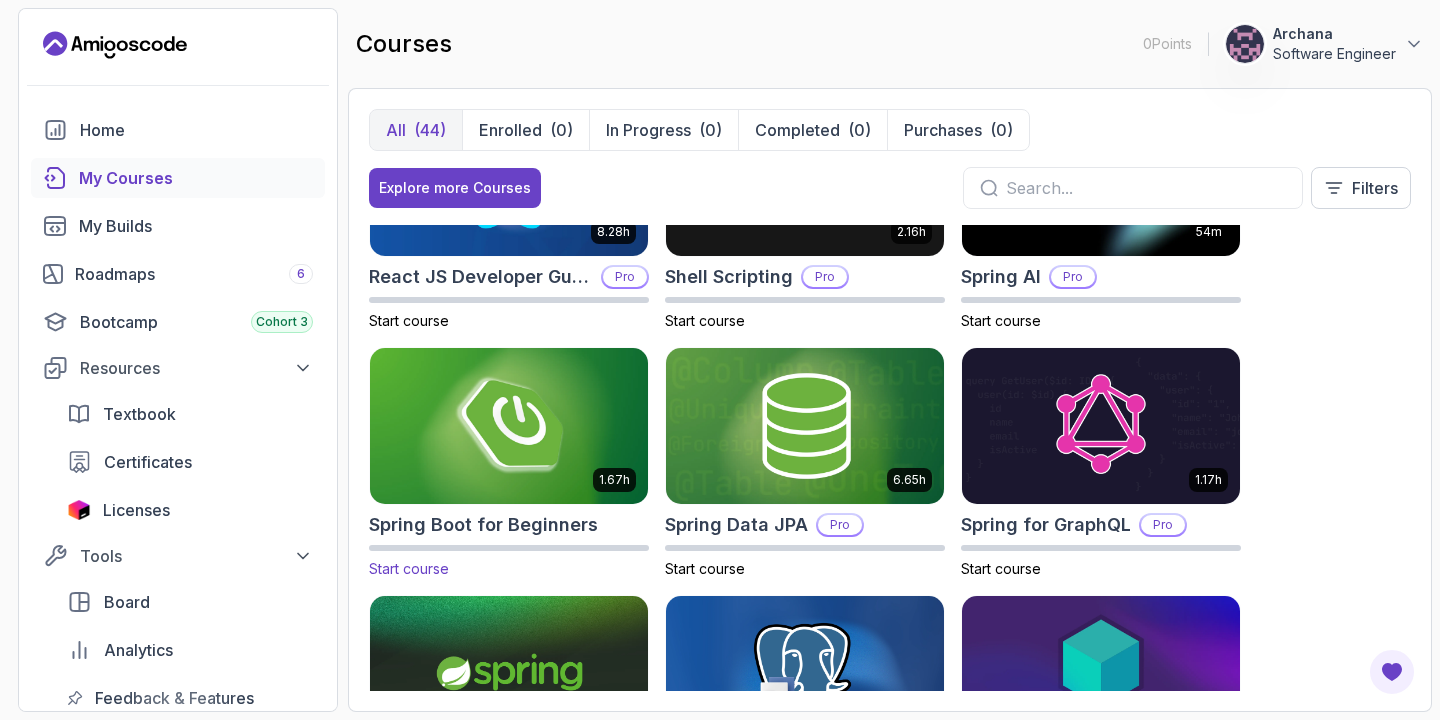 click at bounding box center [509, 425] 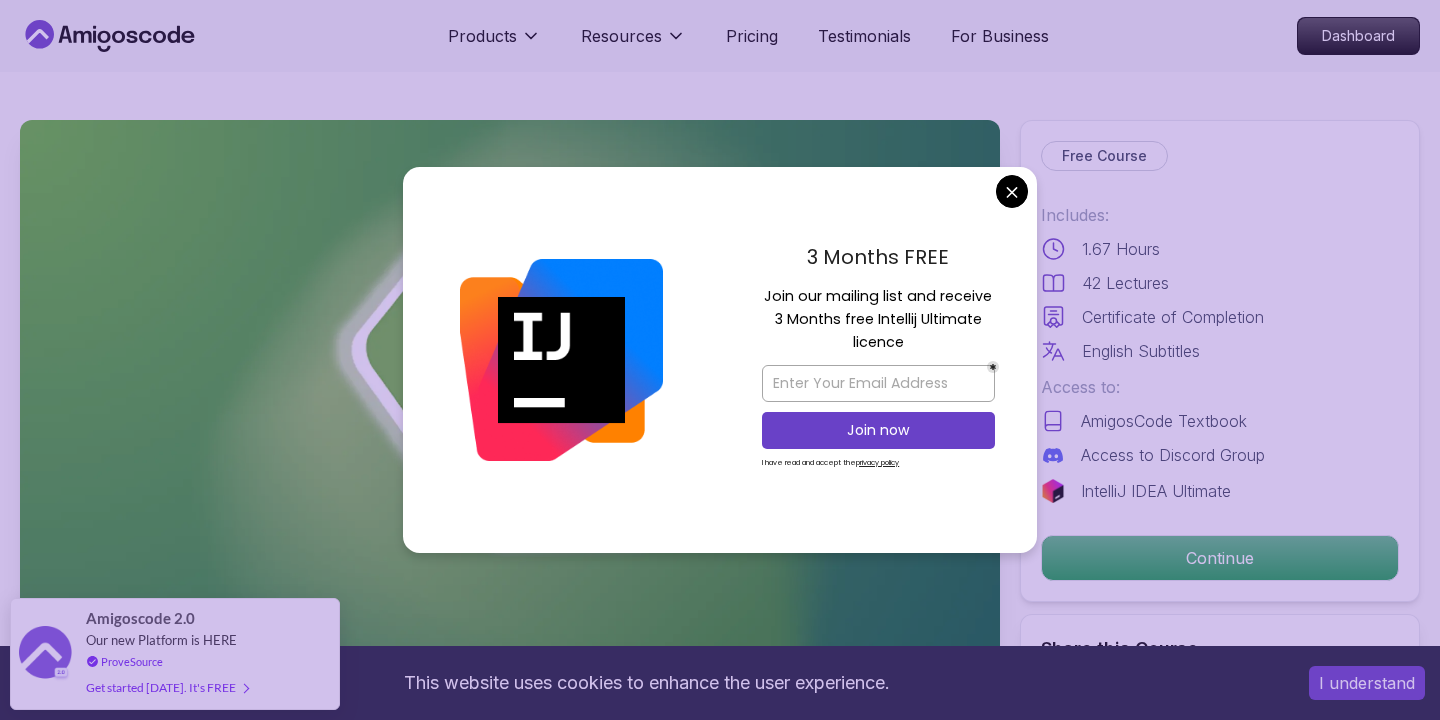 click on "This website uses cookies to enhance the user experience. I understand Products Resources Pricing Testimonials For Business Dashboard Products Resources Pricing Testimonials For Business Dashboard Spring Boot for Beginners Build a CRUD API with Spring Boot and PostgreSQL database using Spring Data JPA and Spring AI Mama Samba Braima Djalo  /   Instructor Free Course Includes: 1.67 Hours 42 Lectures Certificate of Completion English Subtitles Access to: AmigosCode Textbook Access to Discord Group IntelliJ IDEA Ultimate Continue Share this Course or Copy link Got a Team of 5 or More? With one subscription, give your entire team access to all courses and features. Check our Business Plan Mama Samba Braima Djalo  /   Instructor What you will learn java spring spring-boot postgres terminal ai git github chatgpt The Basics of Spring - Learn the fundamental concepts and features of the Spring framework. Spring Boot - Understand how to use Spring Boot to simplify the development of Spring applications." at bounding box center [720, 4594] 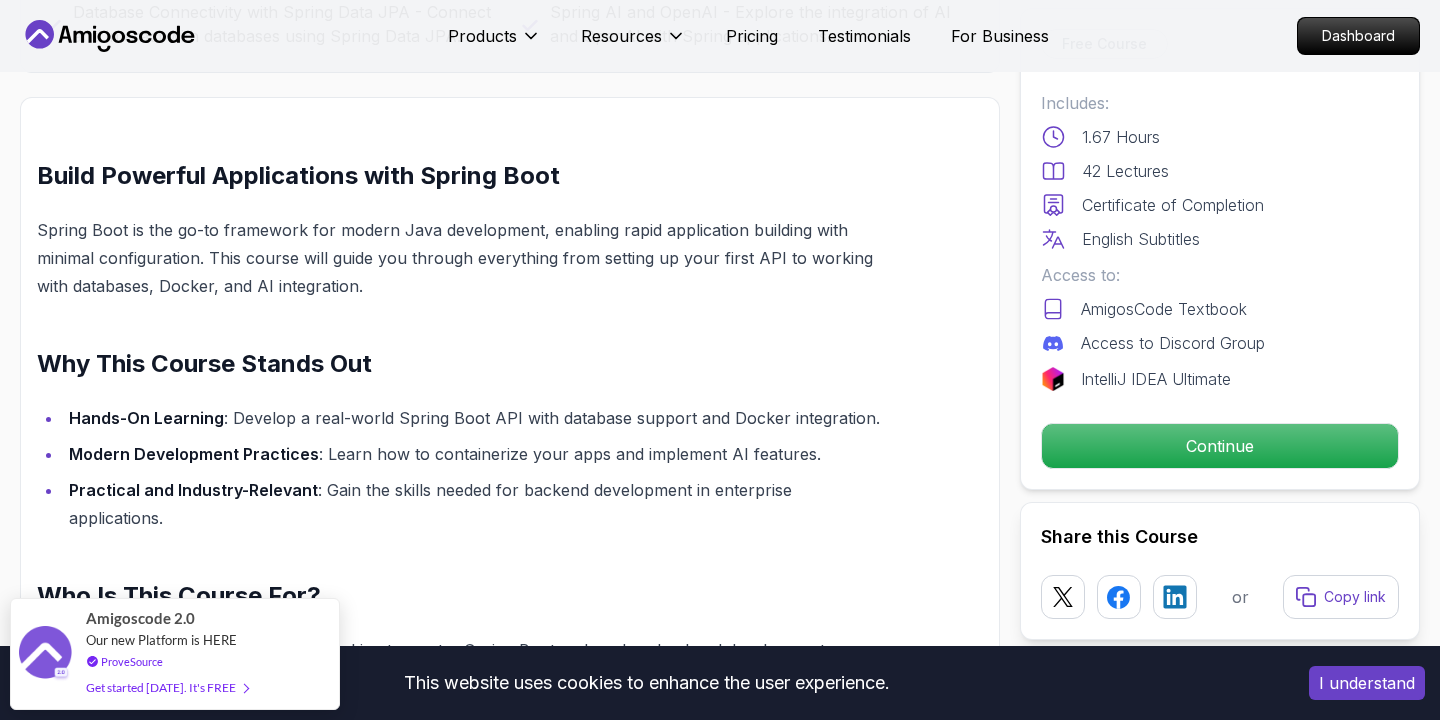 scroll, scrollTop: 1191, scrollLeft: 0, axis: vertical 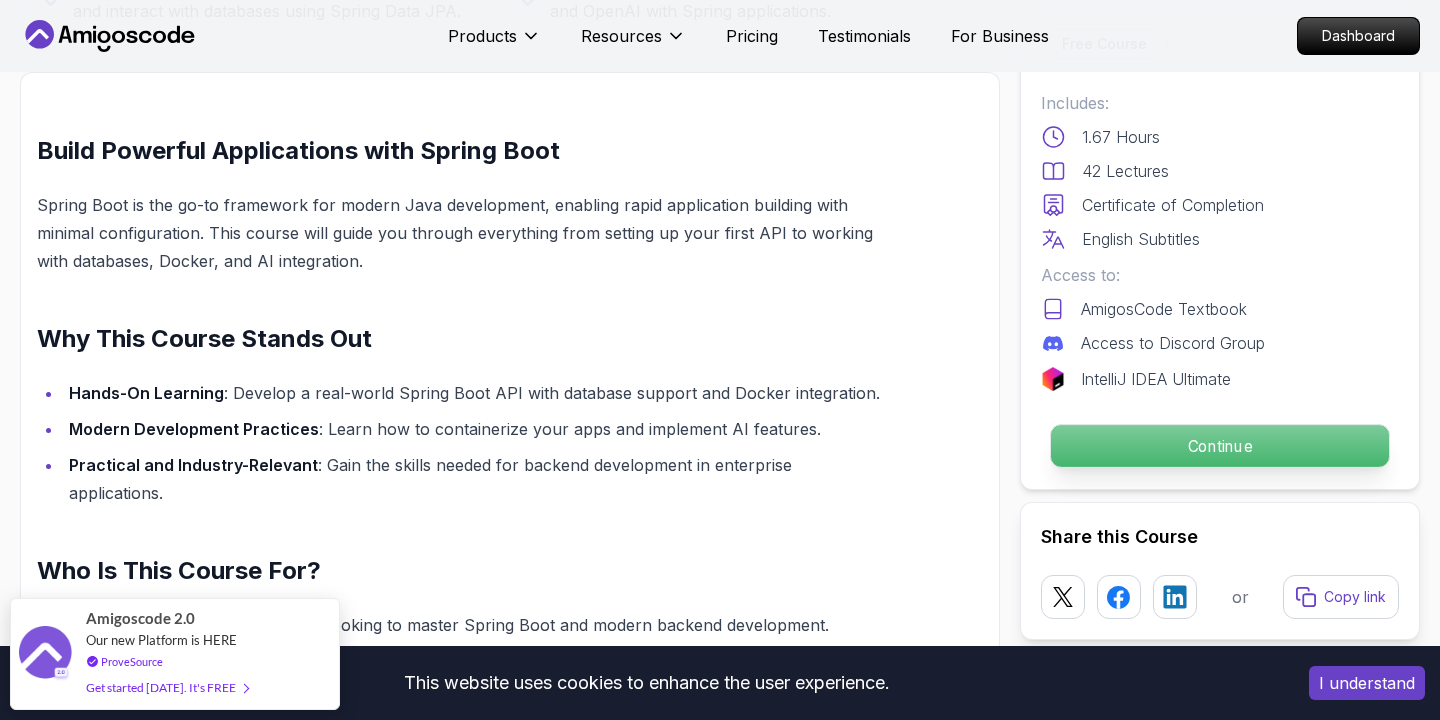 click on "Continue" at bounding box center [1220, 446] 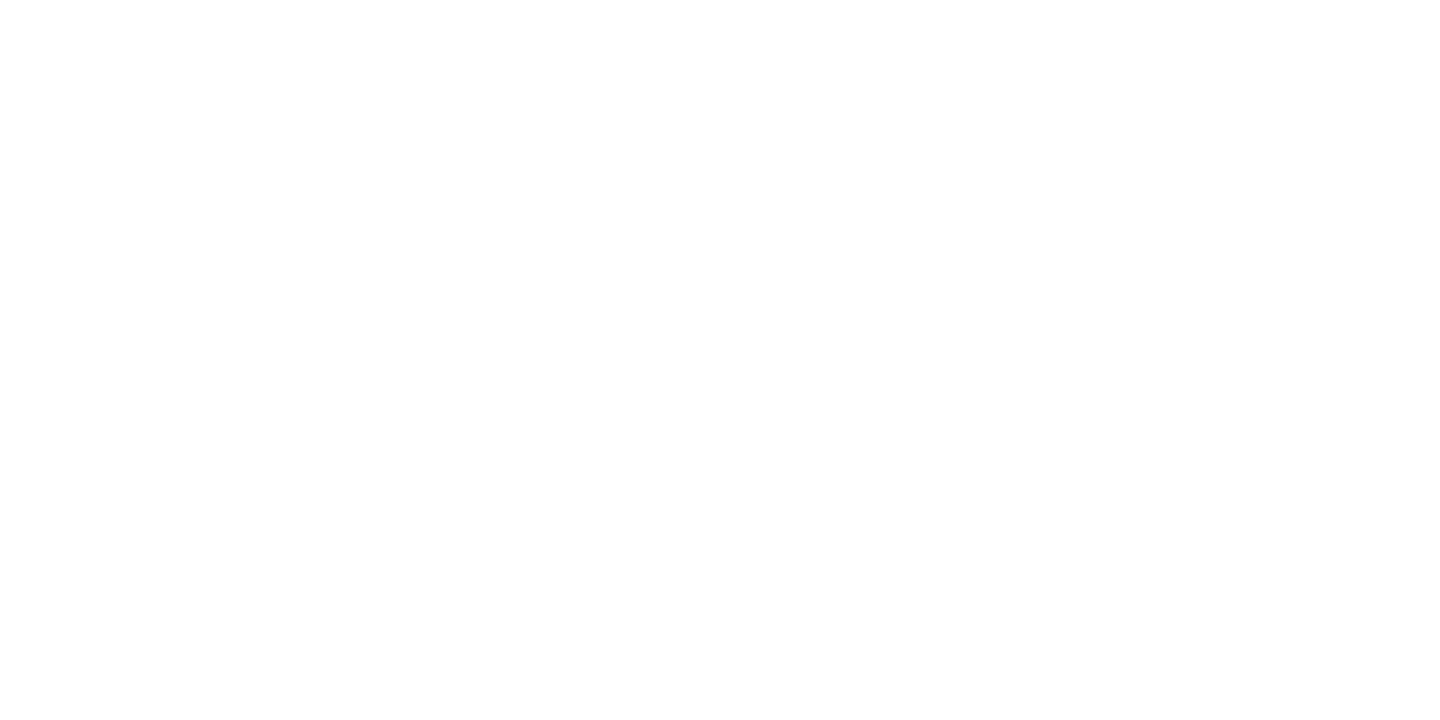 scroll, scrollTop: 0, scrollLeft: 0, axis: both 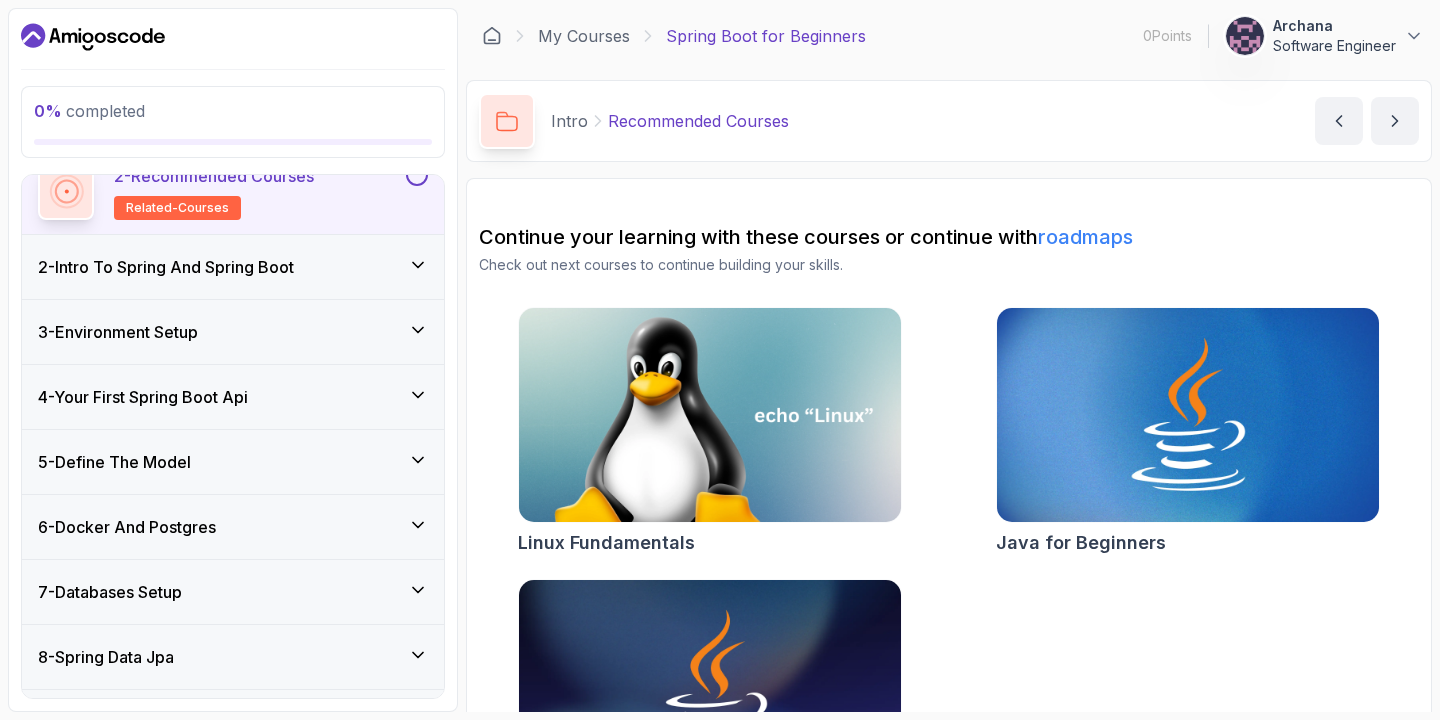 click on "4  -  Your First Spring Boot Api" at bounding box center [233, 397] 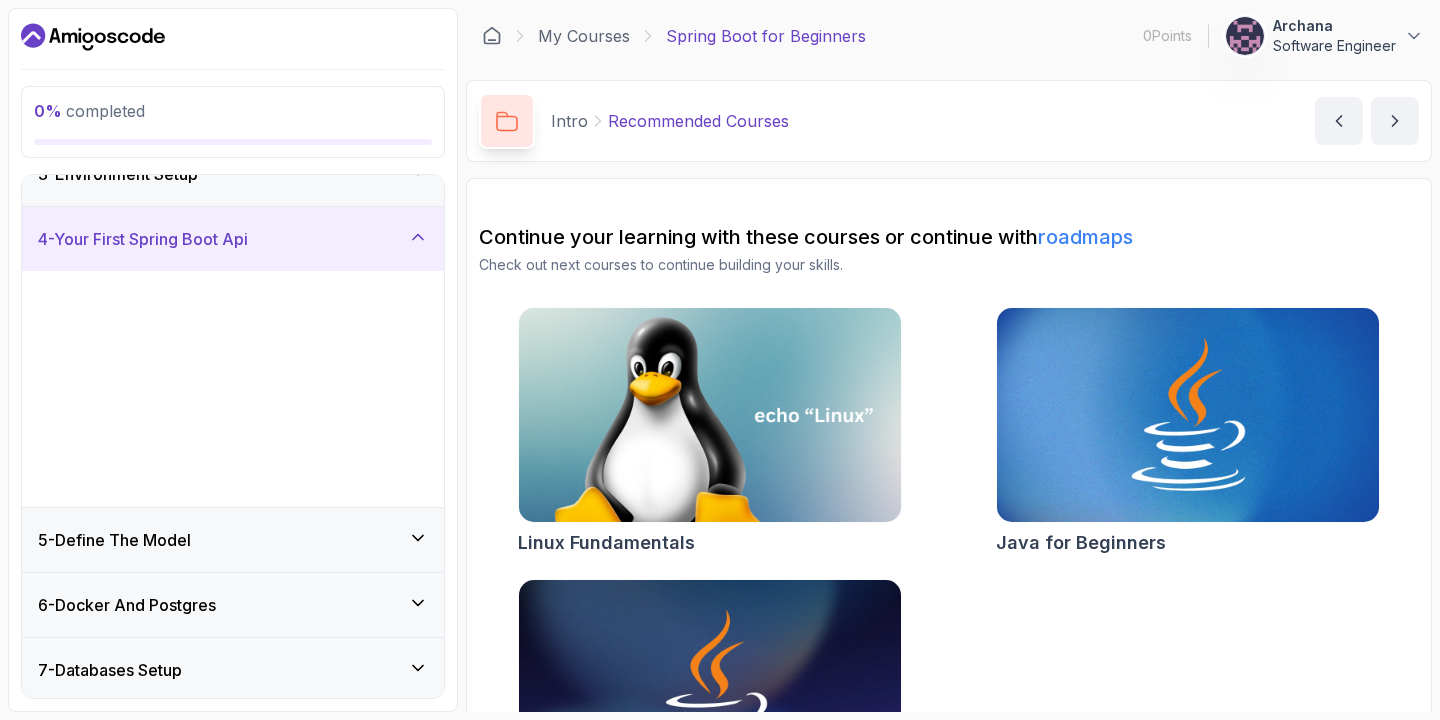 scroll, scrollTop: 89, scrollLeft: 0, axis: vertical 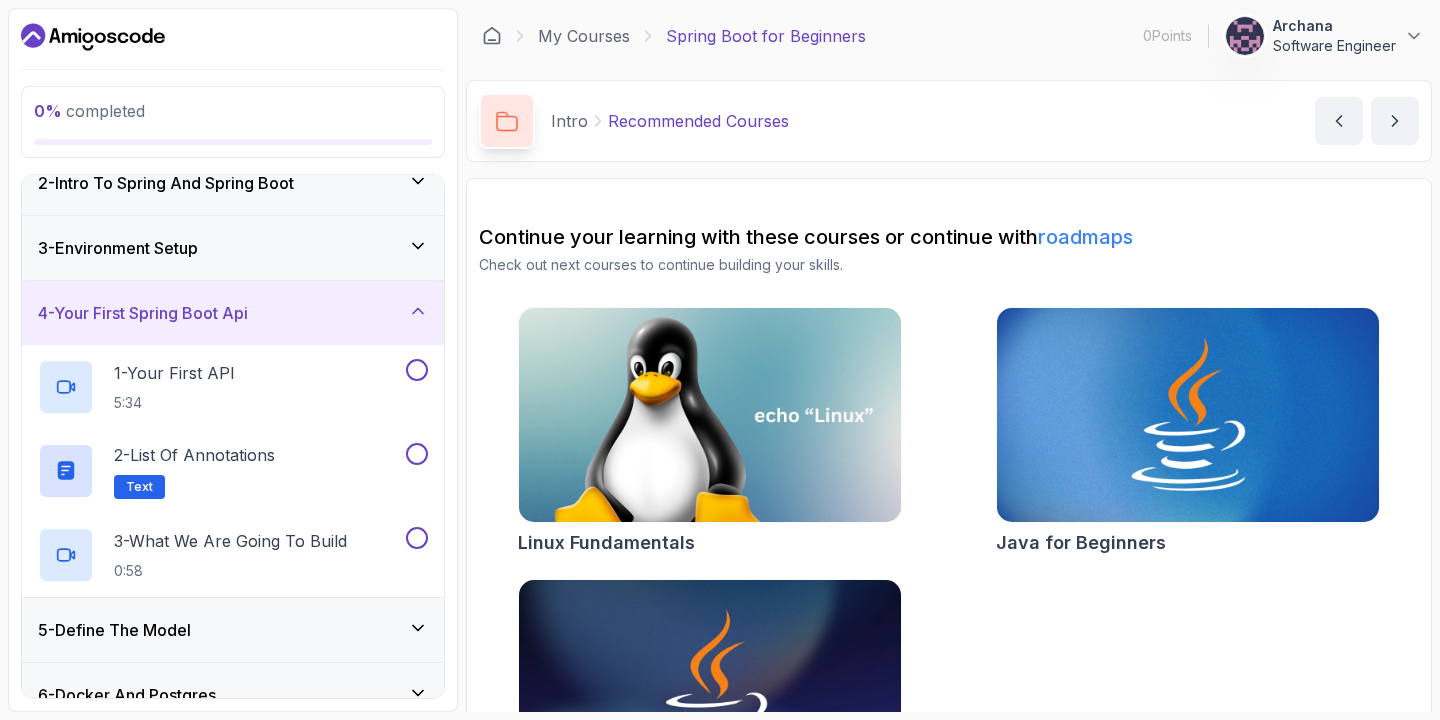 click on "3  -  Environment Setup" at bounding box center (233, 248) 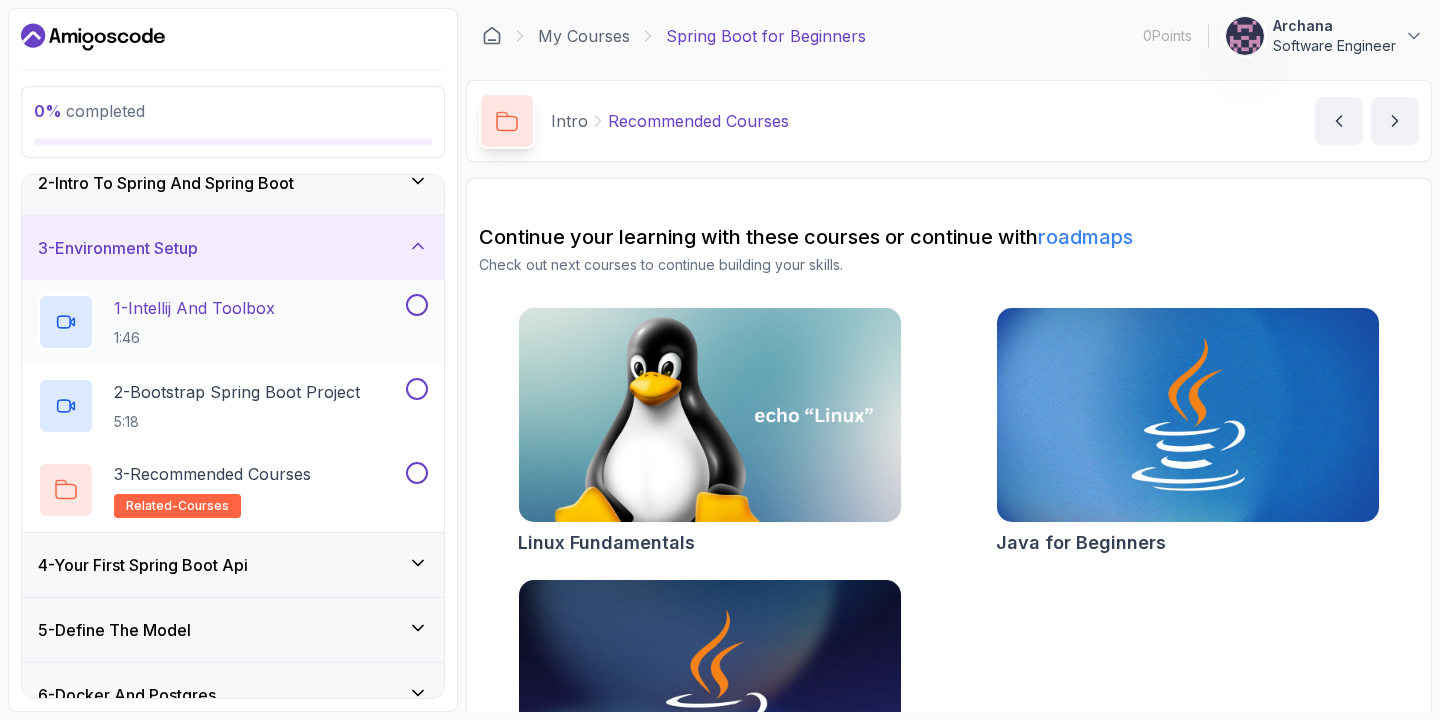 click on "1  -  Intellij And Toolbox 1:46" at bounding box center [220, 322] 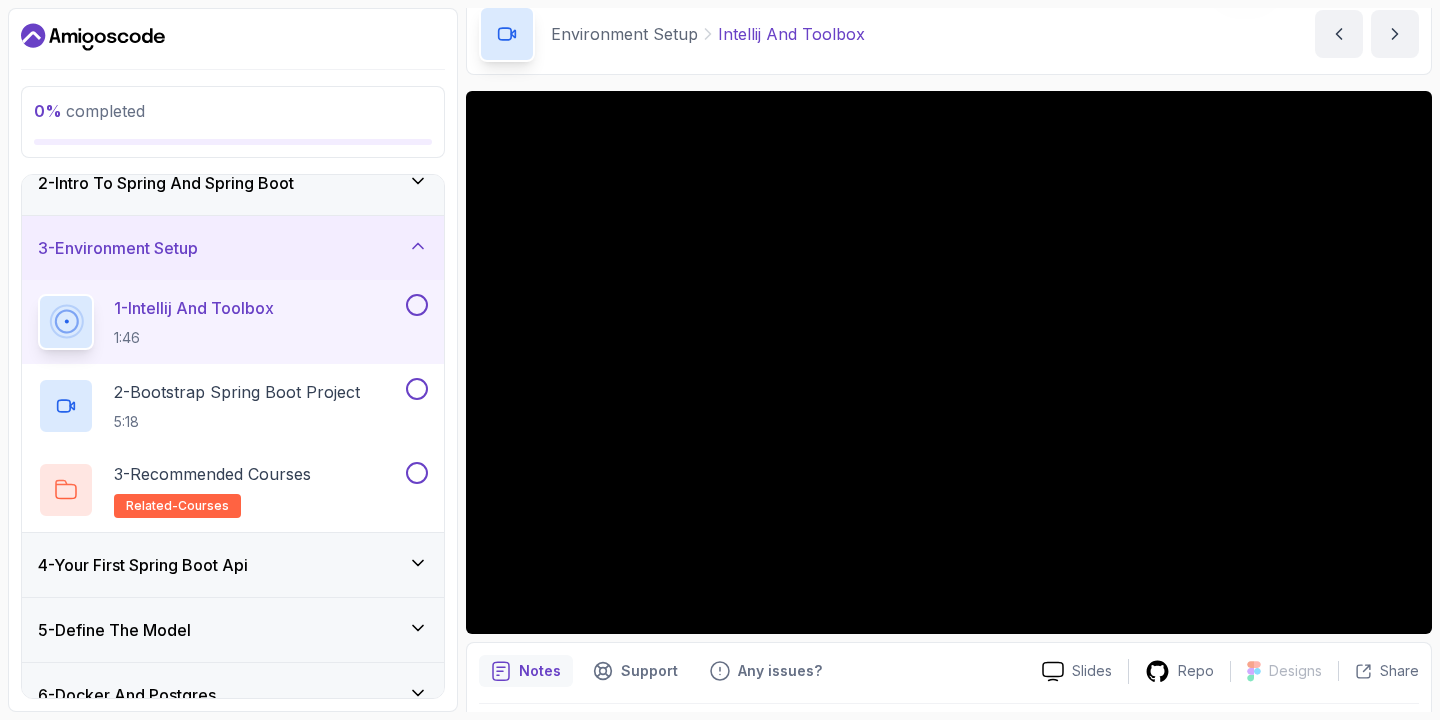 scroll, scrollTop: 90, scrollLeft: 0, axis: vertical 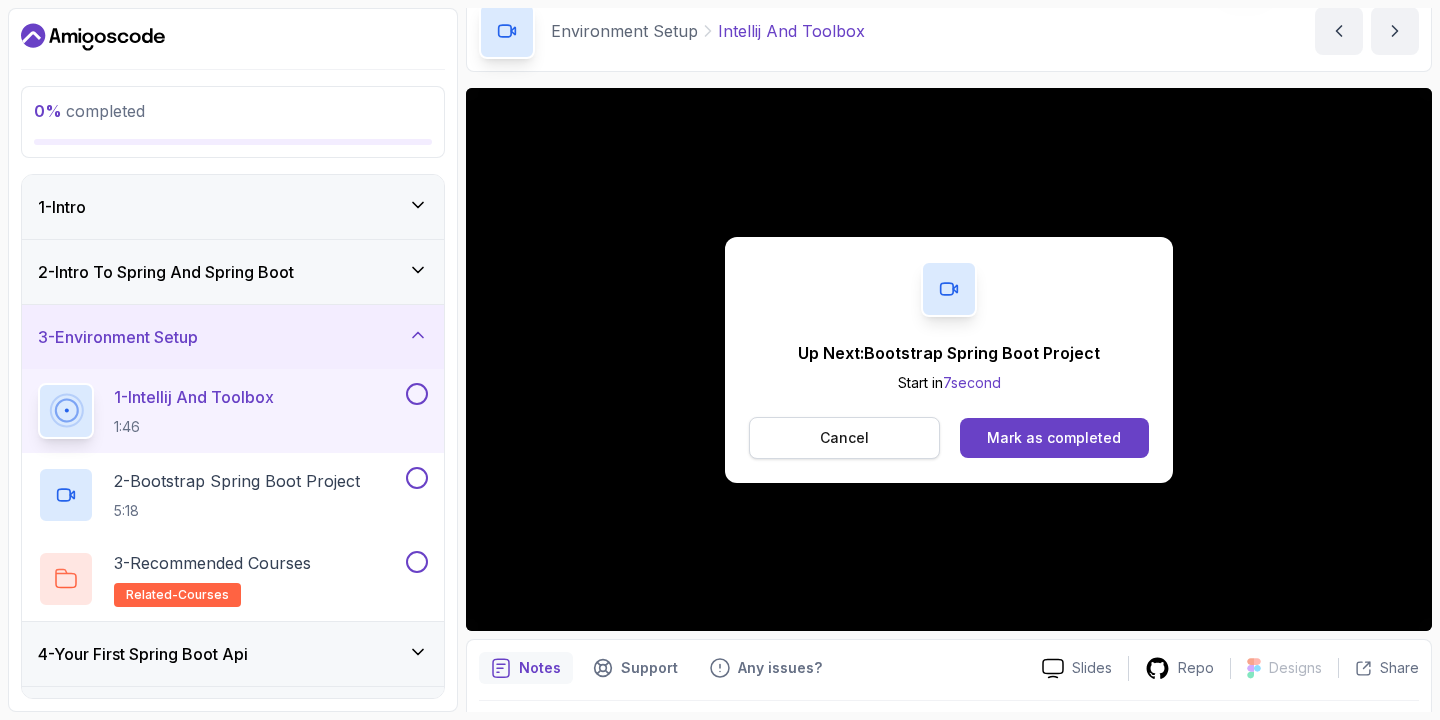 click on "Cancel" at bounding box center [844, 438] 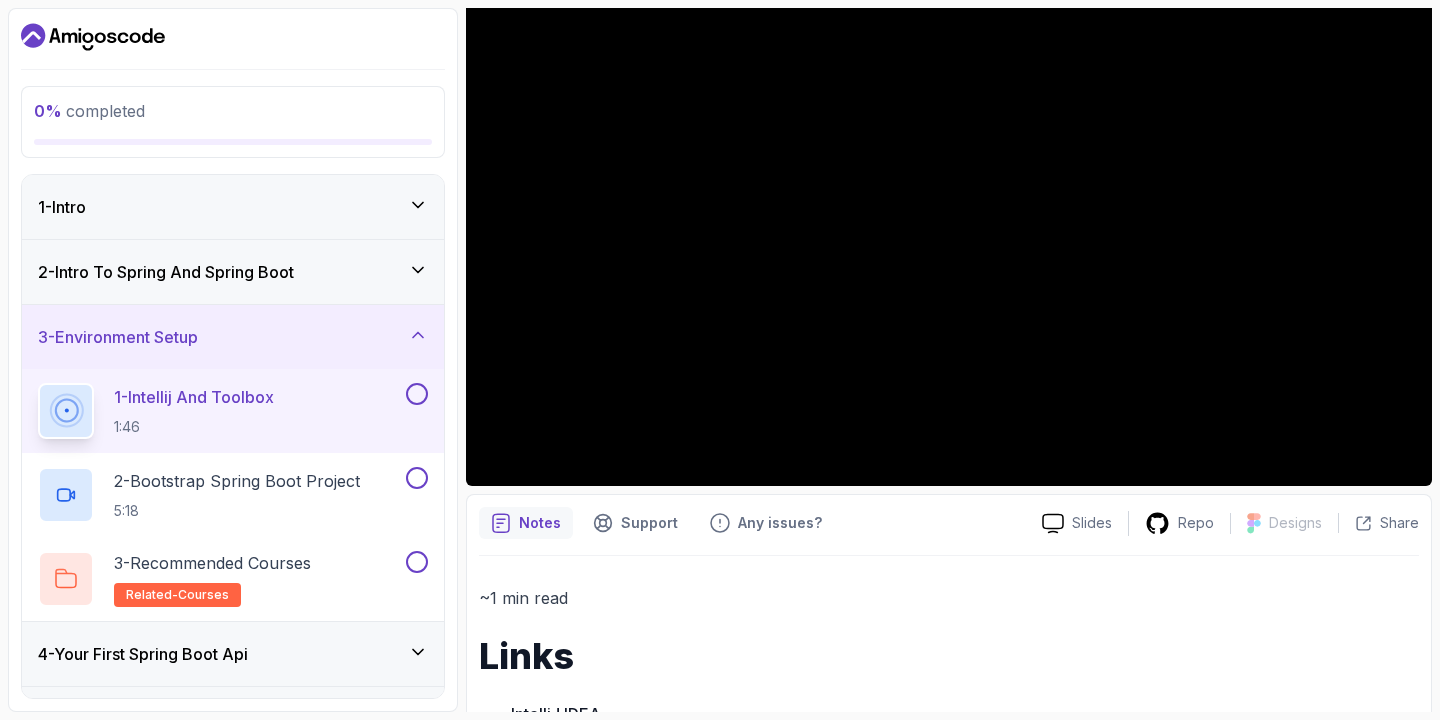 scroll, scrollTop: 336, scrollLeft: 0, axis: vertical 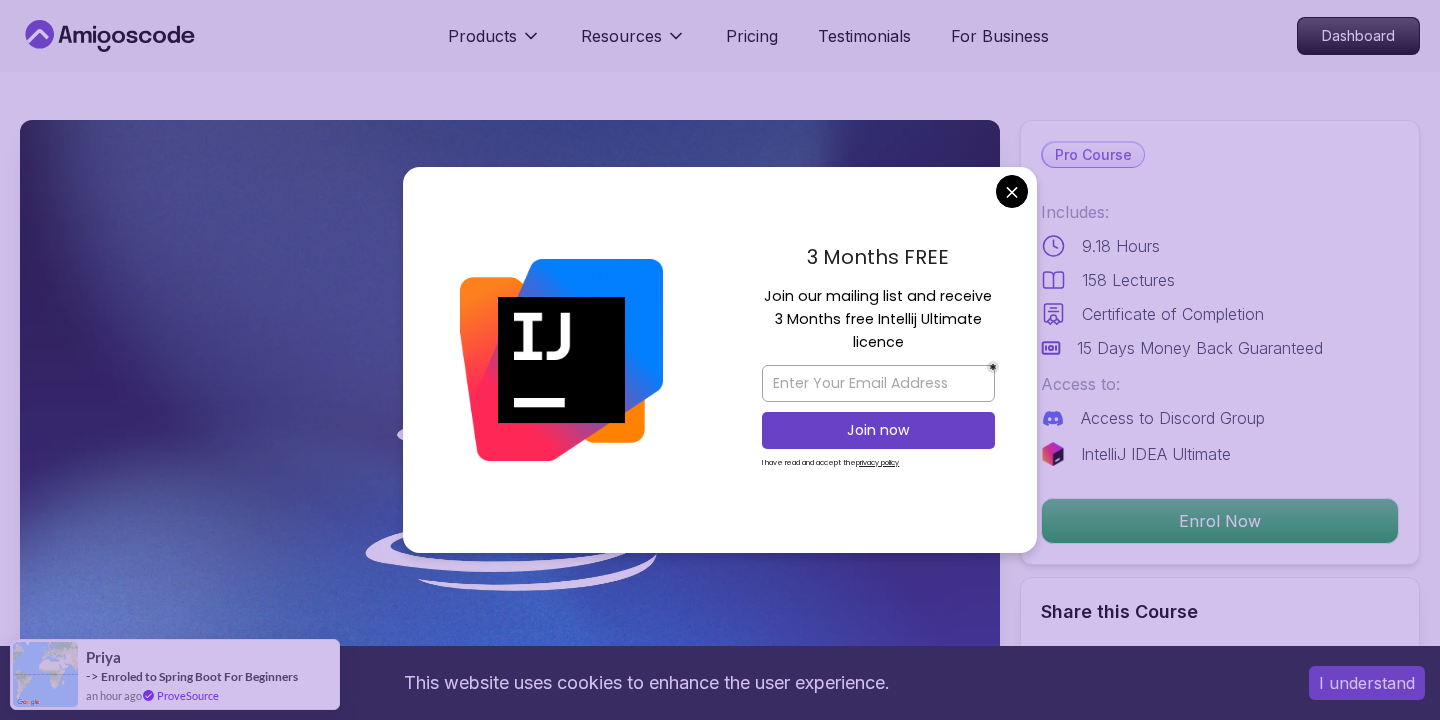 click on "This website uses cookies to enhance the user experience. I understand Products Resources Pricing Testimonials For Business Dashboard Products Resources Pricing Testimonials For Business Dashboard Java for Developers Learn advanced Java concepts to build scalable and maintainable applications. Mama Samba Braima Djalo  /   Instructor Pro Course Includes: 9.18 Hours 158 Lectures Certificate of Completion 15 Days Money Back Guaranteed Access to: Access to Discord Group IntelliJ IDEA Ultimate Enrol Now Share this Course or Copy link Got a Team of 5 or More? With one subscription, give your entire team access to all courses and features. Check our Business Plan Mama Samba Braima Djalo  /   Instructor What you will learn java intellij terminal bash Advanced Language Features - Understand access modifiers, the static keyword, and advanced method functionalities. Object-Oriented Programming - Dive into classes, objects, constructors, and concepts like `@Override` and `equals()`.
Java for Developers
var" at bounding box center (720, 5077) 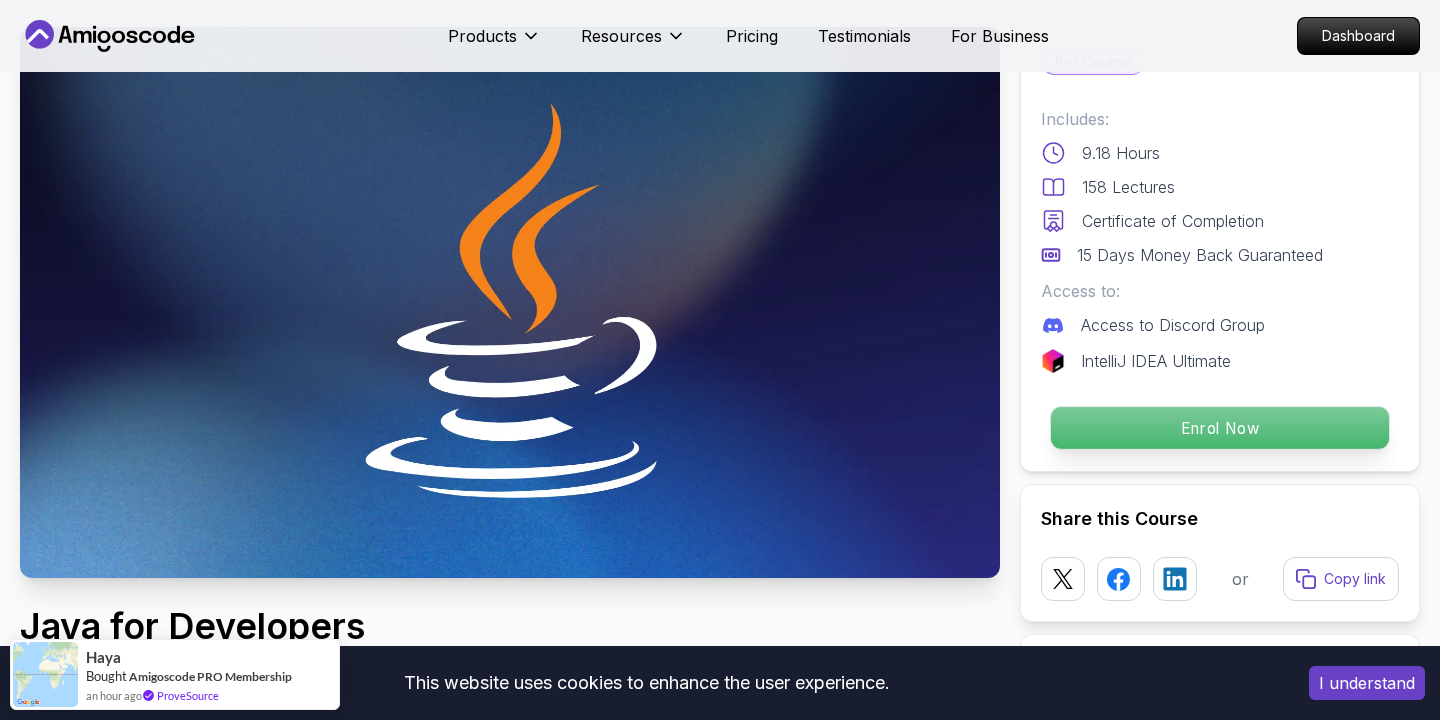 scroll, scrollTop: 130, scrollLeft: 0, axis: vertical 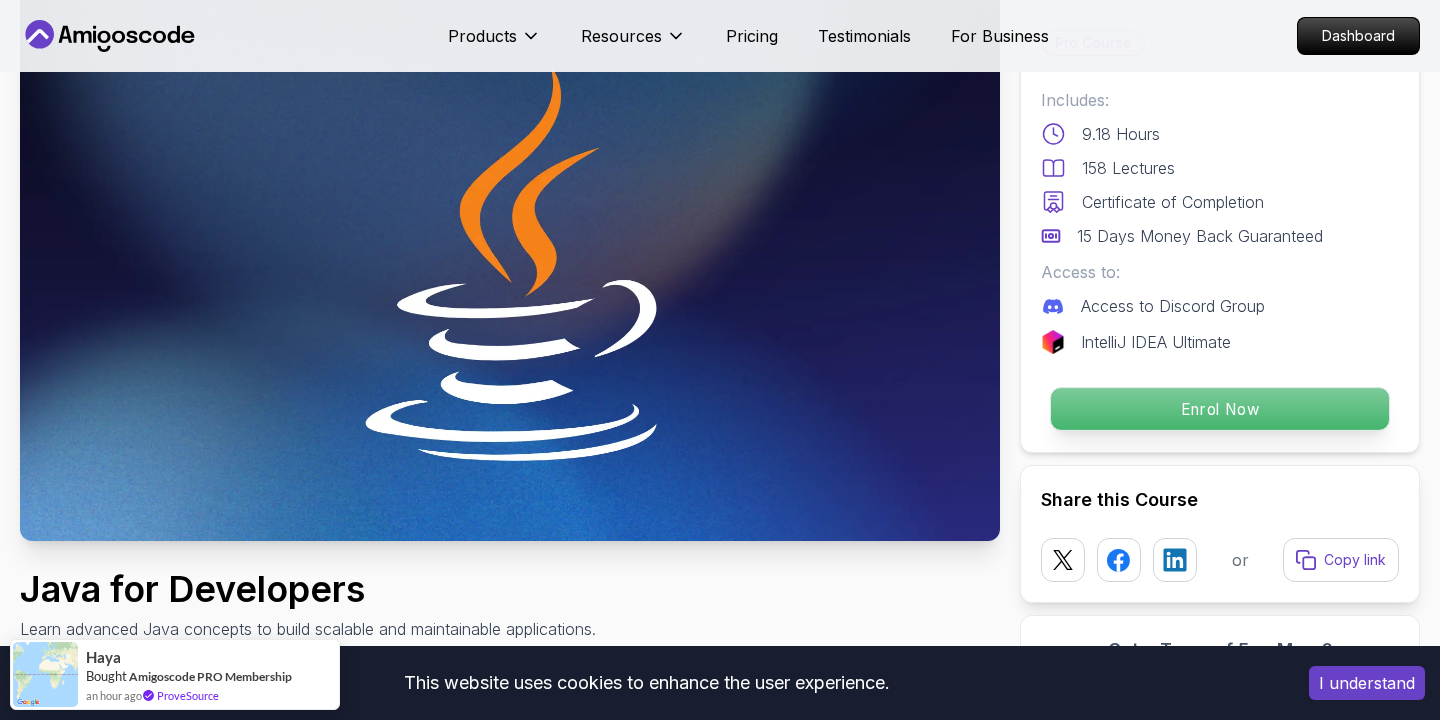 click on "Enrol Now" at bounding box center (1220, 409) 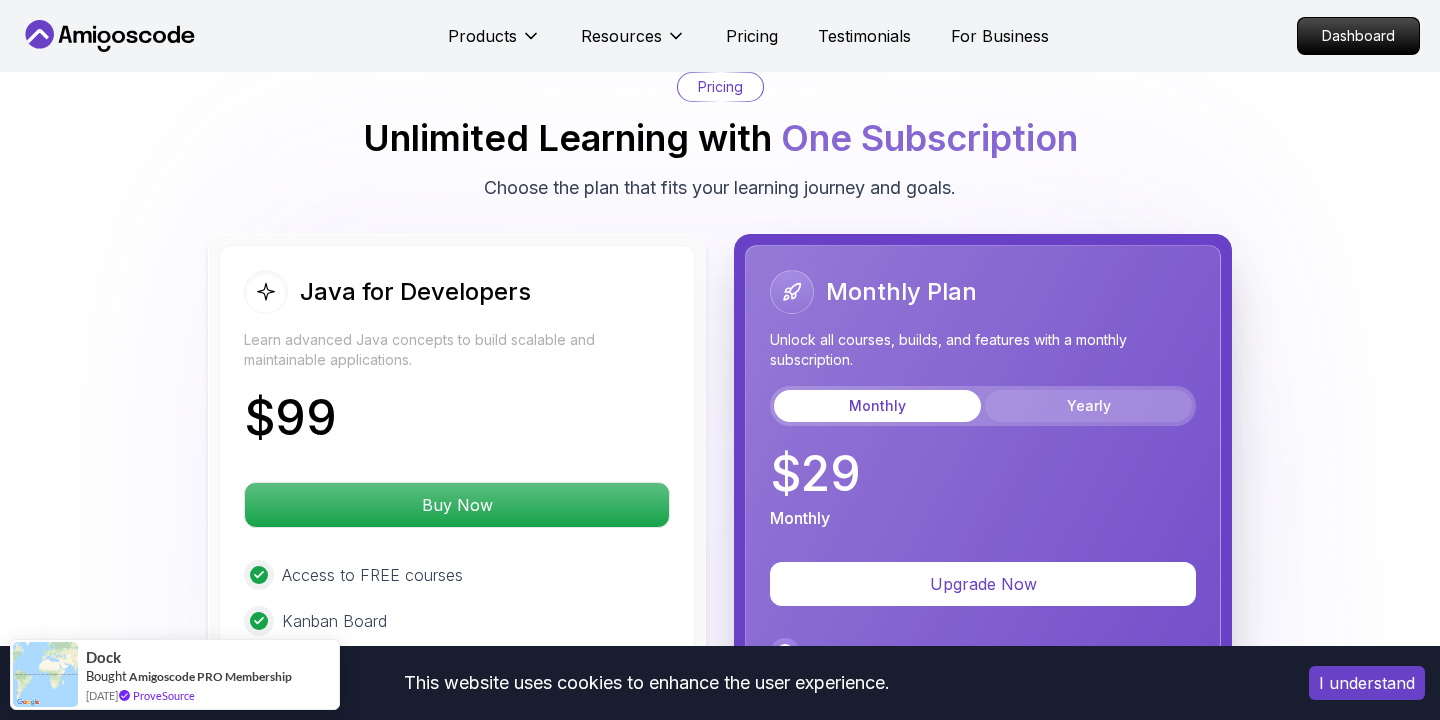 scroll, scrollTop: 4777, scrollLeft: 0, axis: vertical 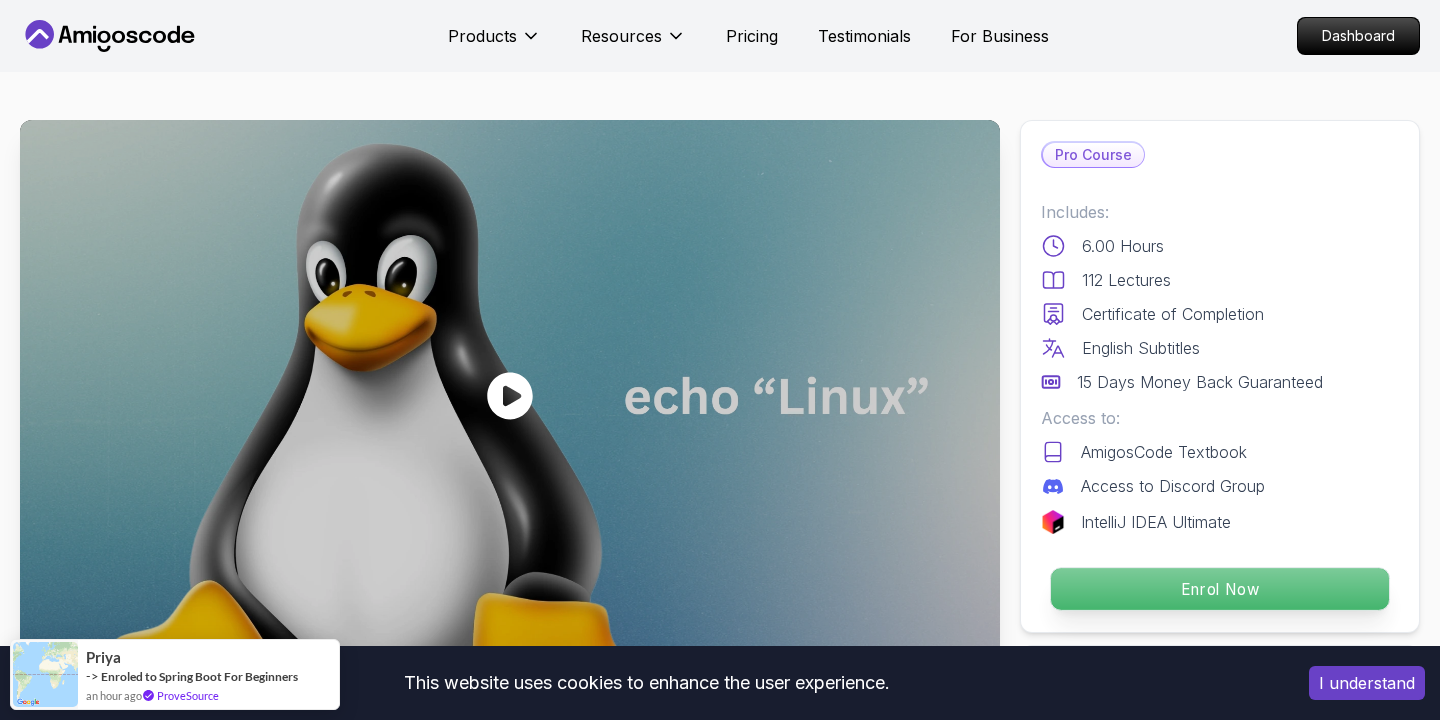 click on "Enrol Now" at bounding box center (1220, 589) 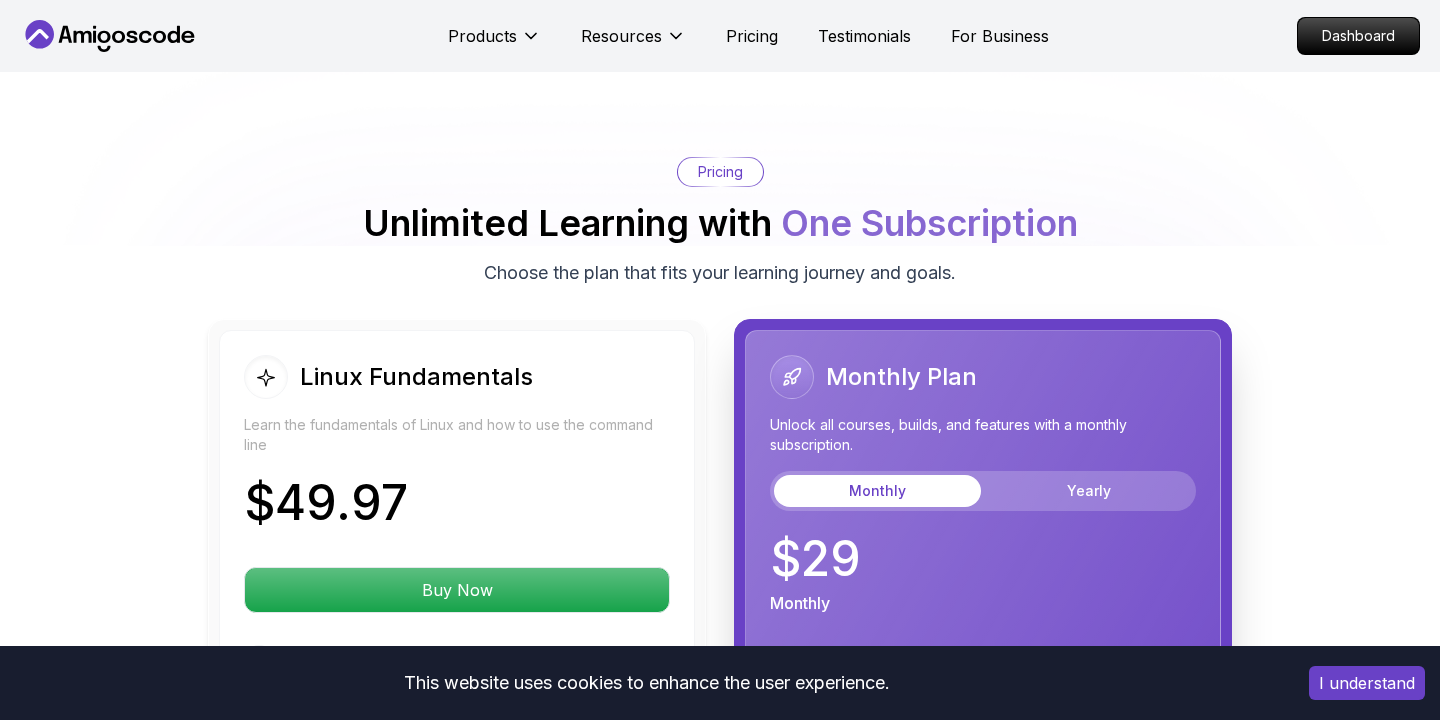 scroll, scrollTop: 4293, scrollLeft: 0, axis: vertical 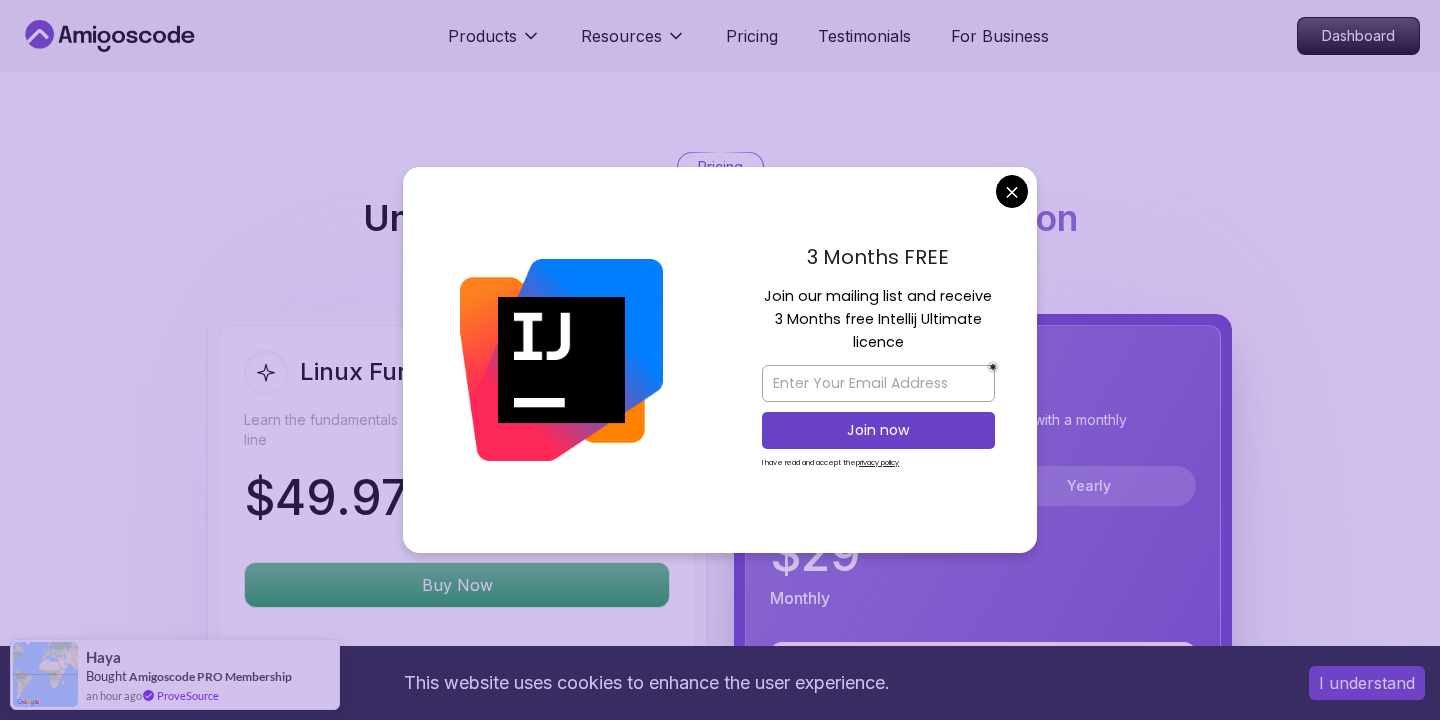 click on "This website uses cookies to enhance the user experience. I understand Products Resources Pricing Testimonials For Business Dashboard Products Resources Pricing Testimonials For Business Dashboard Linux Fundamentals Learn the fundamentals of Linux and how to use the command line Mama Samba Braima Djalo  /   Instructor Pro Course Includes: 6.00 Hours 112 Lectures Certificate of Completion English Subtitles 15 Days Money Back Guaranteed Access to: AmigosCode Textbook Access to Discord Group IntelliJ IDEA Ultimate Enrol Now Share this Course or Copy link Got a Team of 5 or More? With one subscription, give your entire team access to all courses and features. Check our Business Plan Mama Samba Braima Djalo  /   Instructor What you will learn linux ubuntu terminal bash Getting Started with Linux - An introduction to the Linux operating system and its history. Linux Installation (Mac, Windows, Linux) - Step-by-step guide to installing Linux on different platforms.
Why Should You Take This Course" at bounding box center [720, -69] 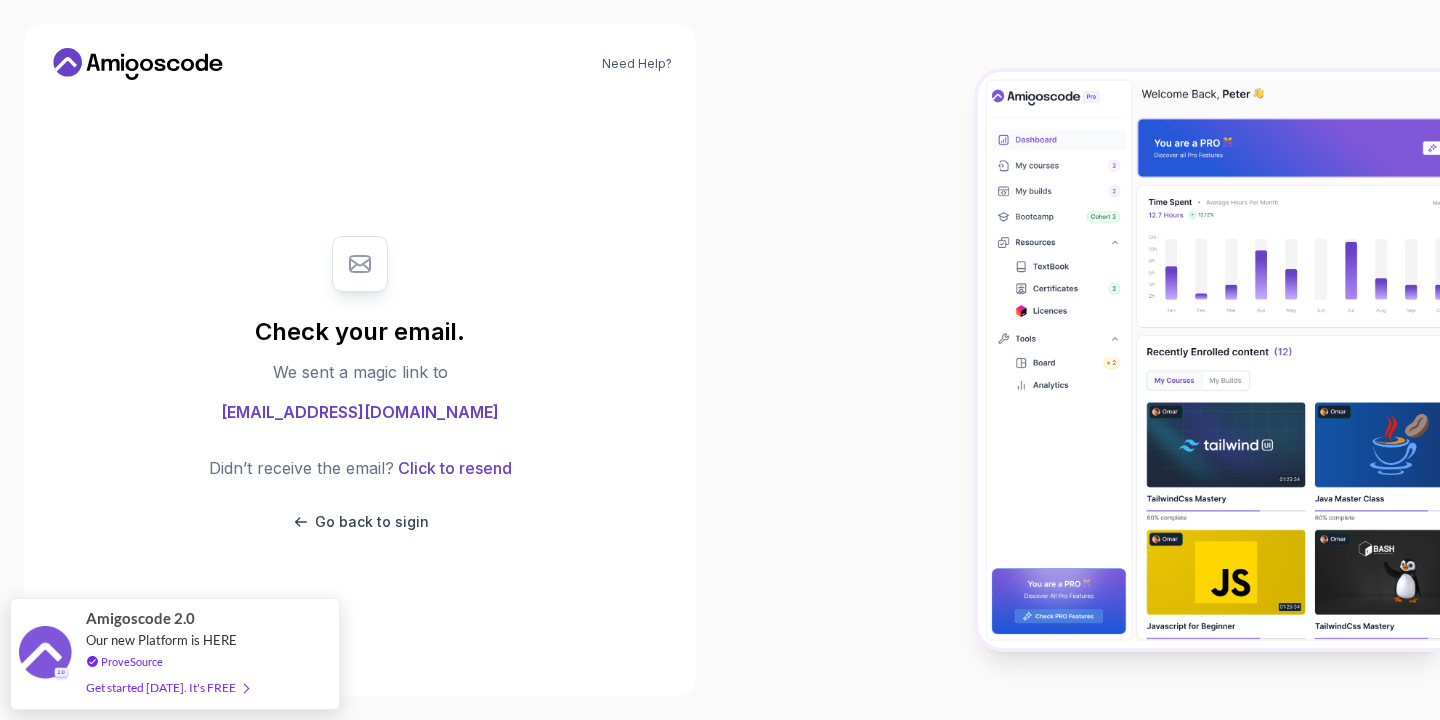 scroll, scrollTop: 0, scrollLeft: 0, axis: both 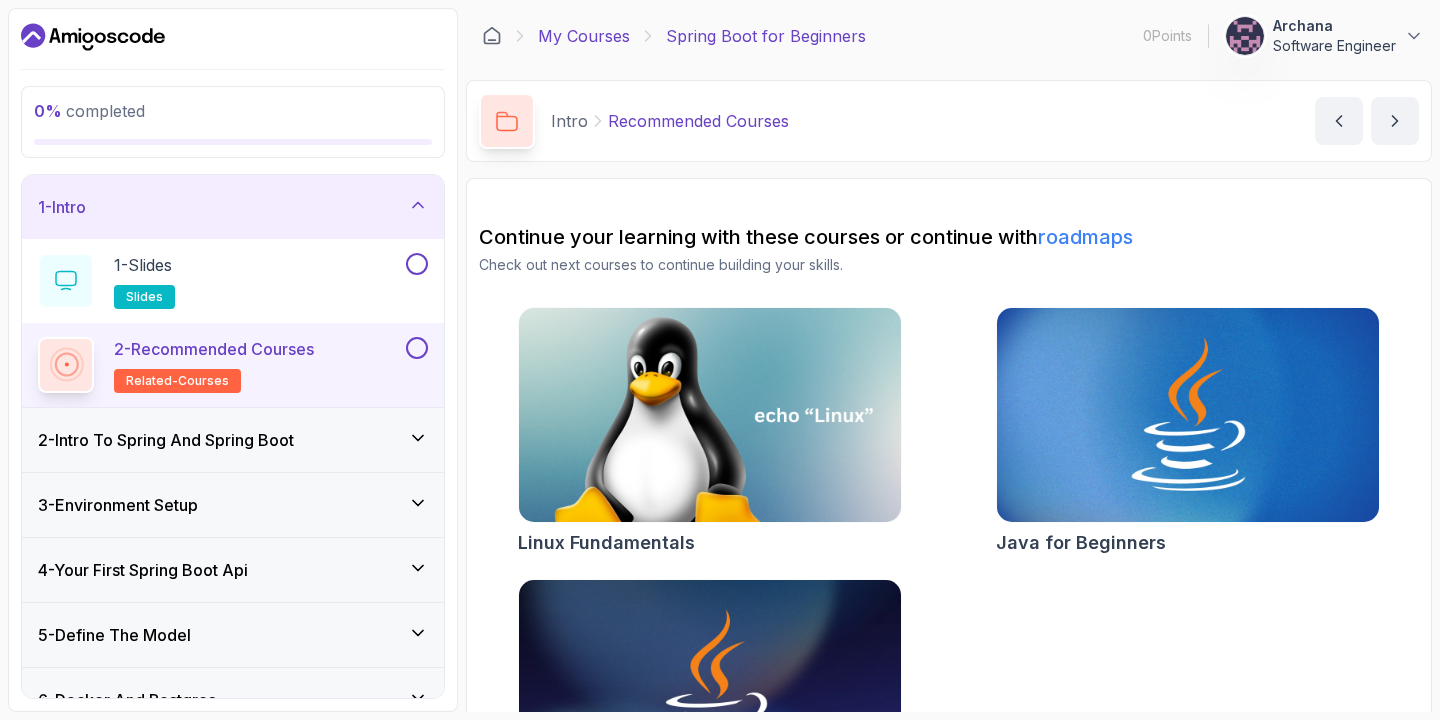 click on "My Courses" at bounding box center [584, 36] 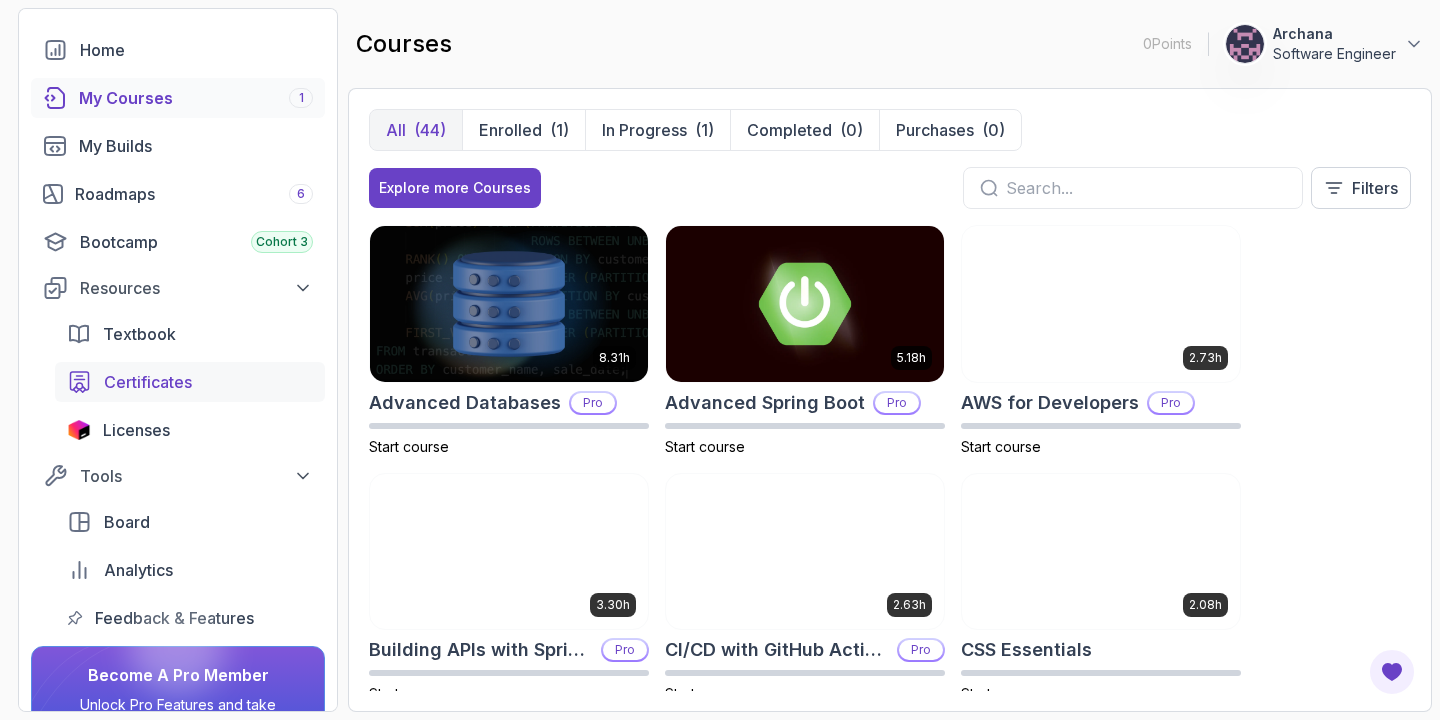 scroll, scrollTop: 102, scrollLeft: 0, axis: vertical 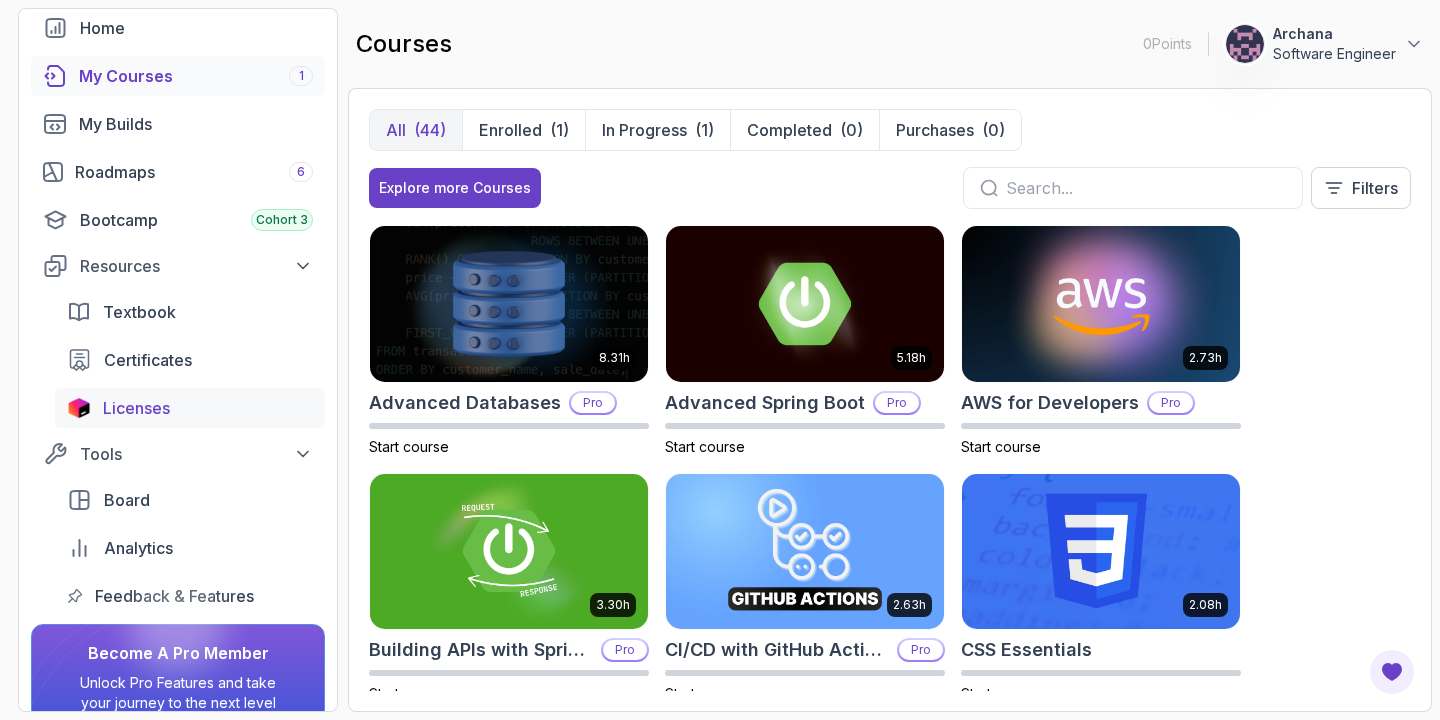 click on "Licenses" at bounding box center (136, 408) 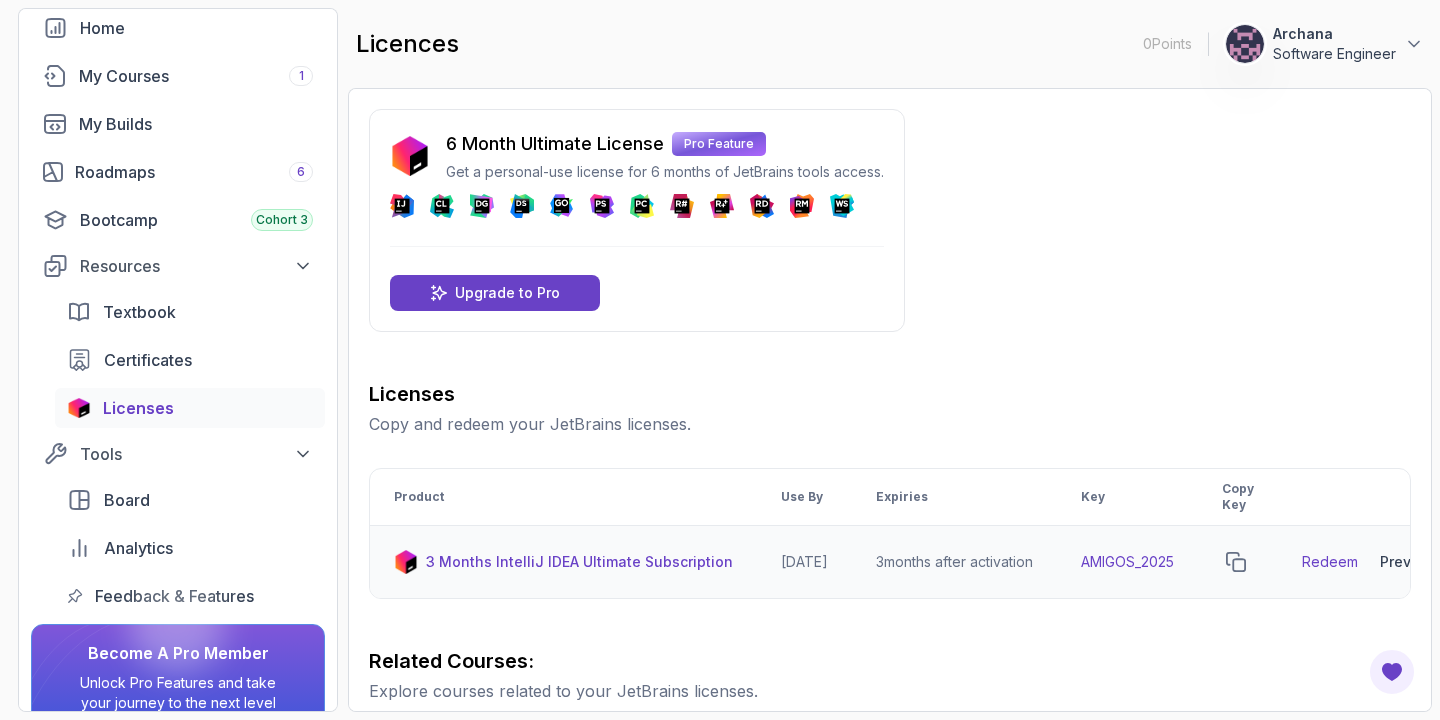 click on "Redeem" at bounding box center [1330, 562] 